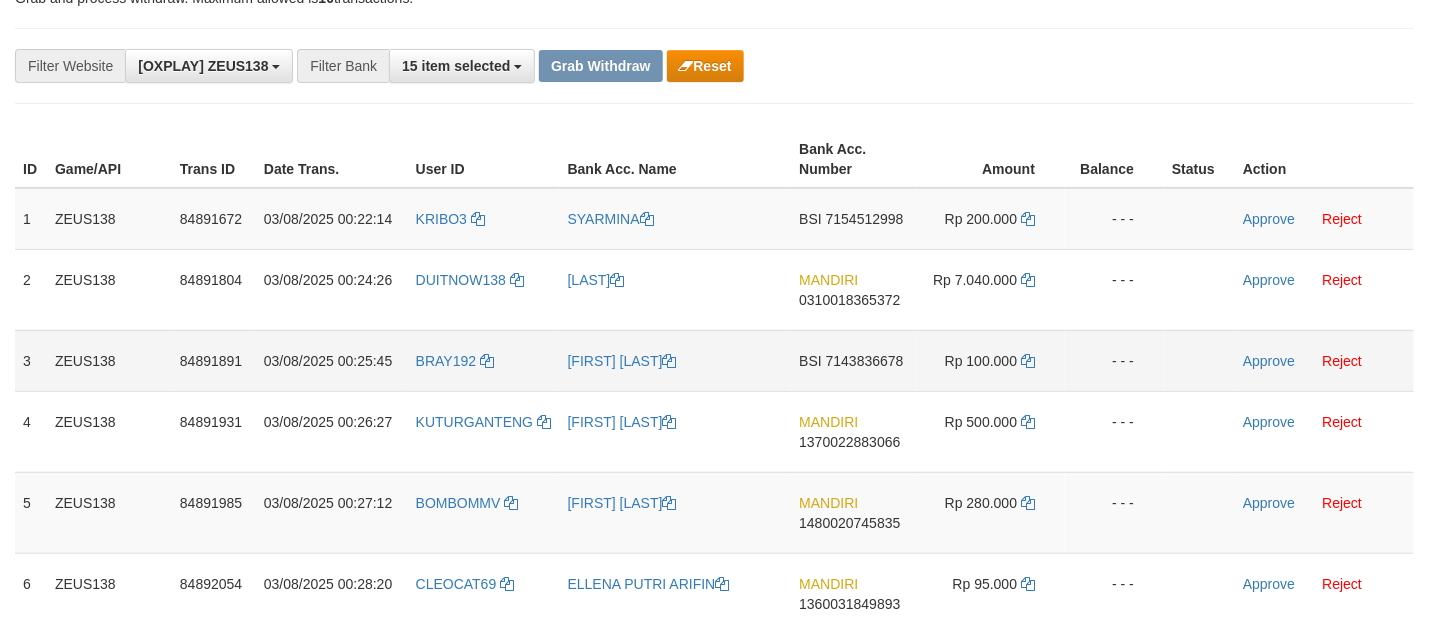 scroll, scrollTop: 207, scrollLeft: 0, axis: vertical 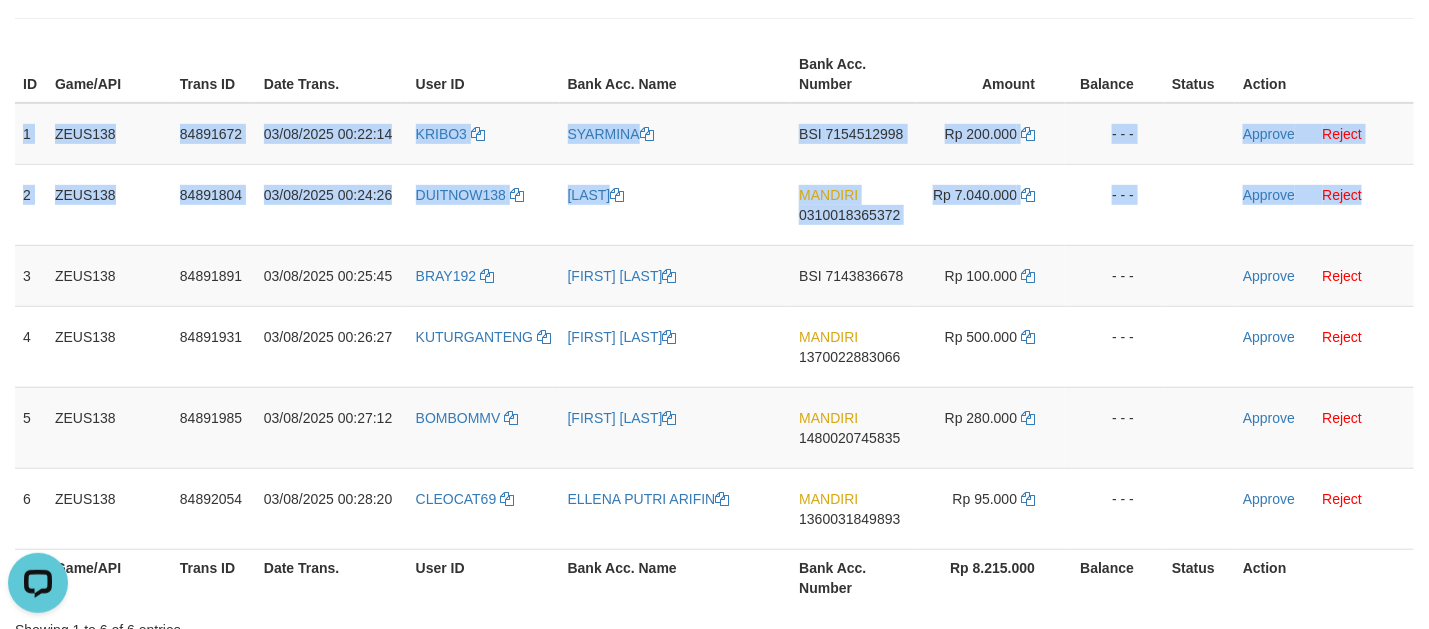 drag, startPoint x: 23, startPoint y: 136, endPoint x: 1437, endPoint y: 152, distance: 1414.0906 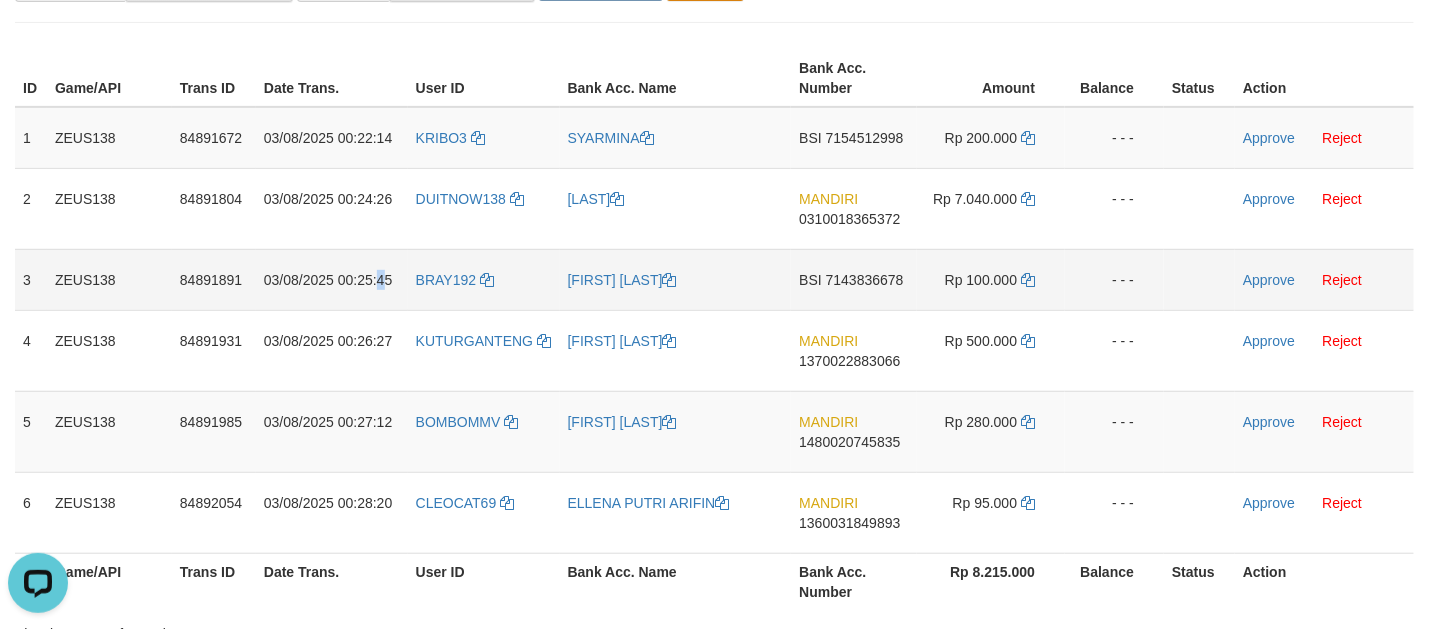 click on "03/08/2025 00:25:45" at bounding box center (332, 279) 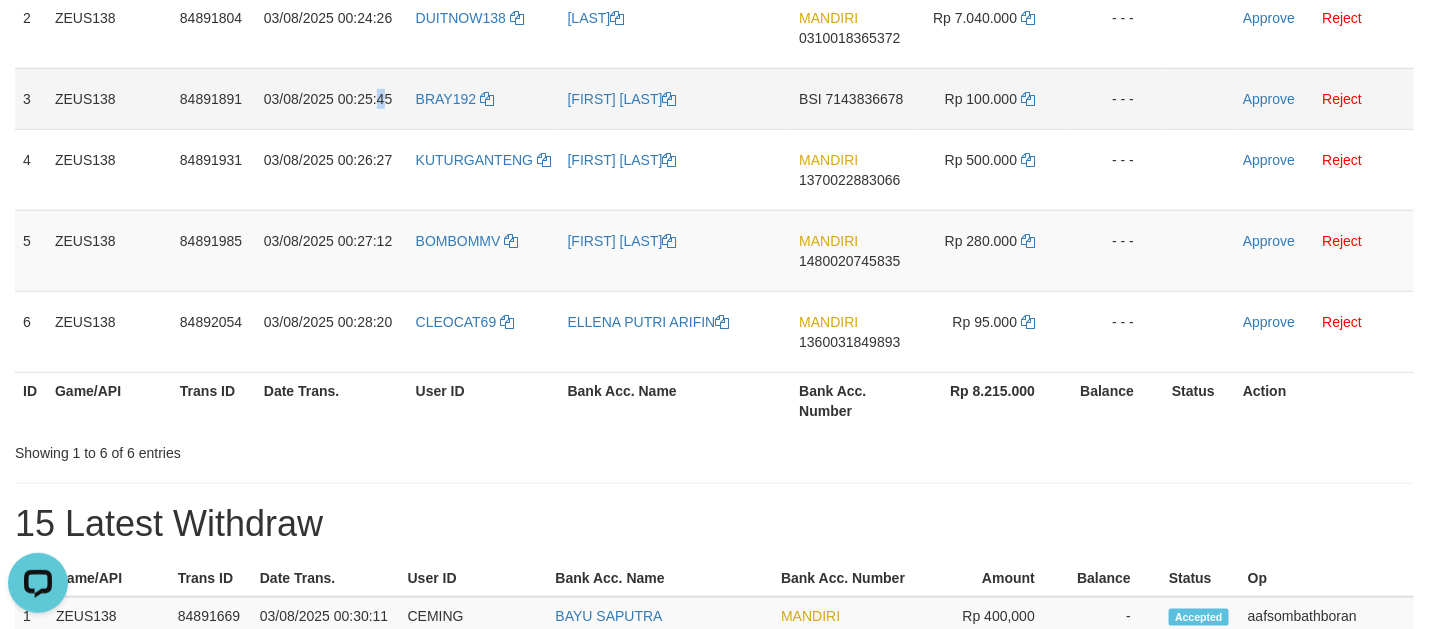 scroll, scrollTop: 453, scrollLeft: 0, axis: vertical 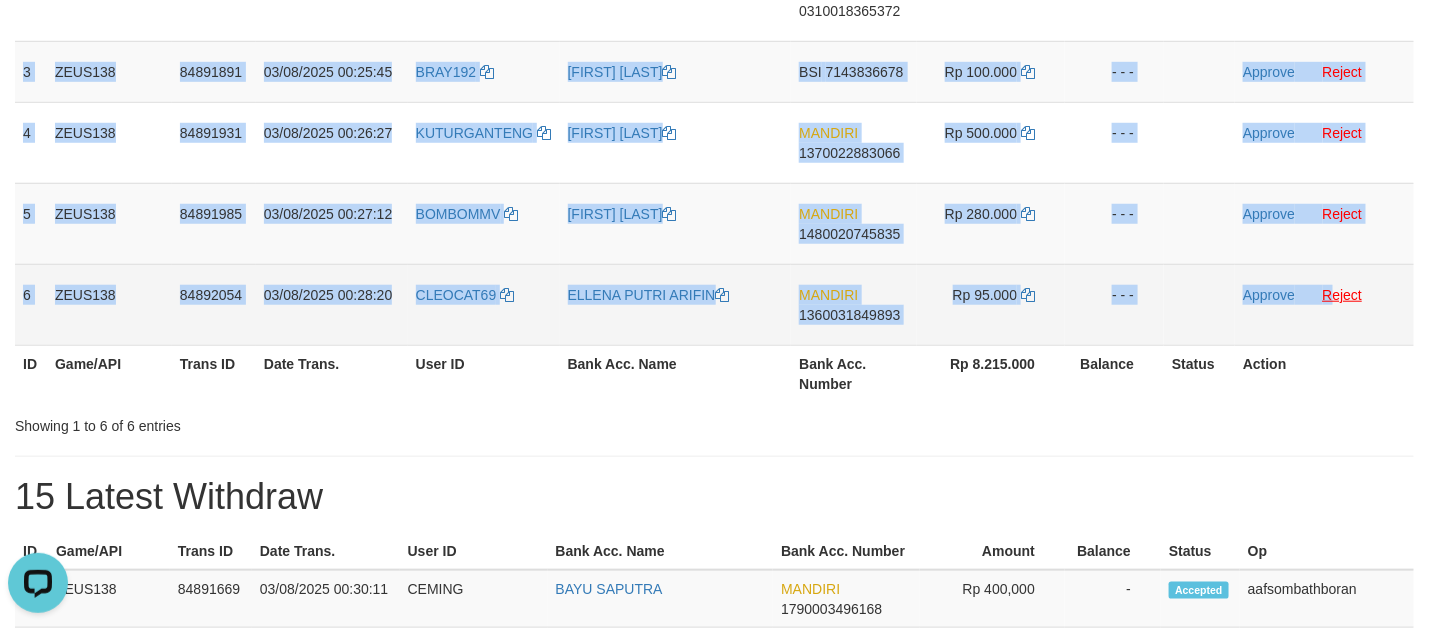 copy on "3
ZEUS138
84891891
03/08/2025 00:25:45
BRAY192
DIDIN MUHIBUDIN
BSI
7143836678
Rp 100.000
- - -
Approve
Reject
4
ZEUS138
84891931
03/08/2025 00:26:27
KUTURGANTENG
ADRIAN FATURACHMAN
MANDIRI
1370022883066
Rp 500.000
- - -
Approve
Reject
5
ZEUS138
84891985
03/08/2025 00:27:12
BOMBOMMV
FAISAL RAMADHAN
MANDIRI
1480020745835
Rp 280.000
- - -
Approve
Reject
6
ZEUS138
84892054
03/08/2025 00:28:20
CLEOCAT69
ELLENA PUTRI ARIFIN
MANDIRI
1360031849893
Rp 95.000
- - -
Approve
R" 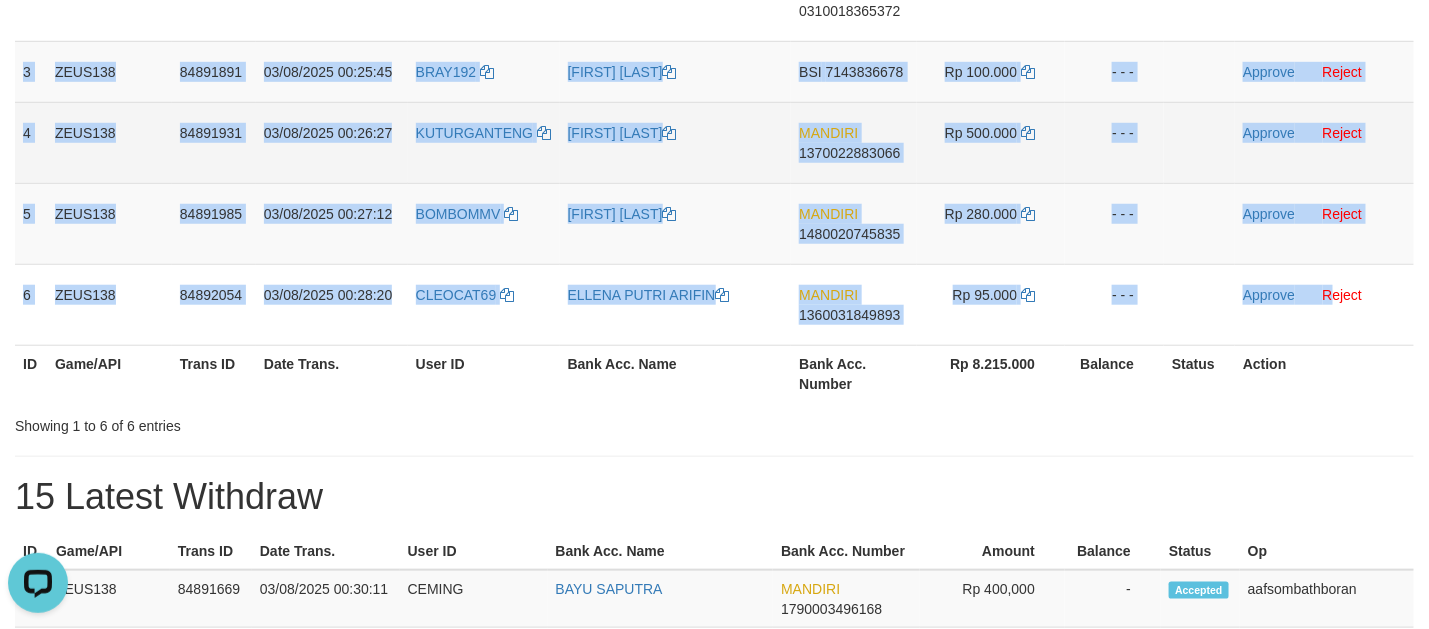 click on "MANDIRI
1370022883066" at bounding box center [854, 142] 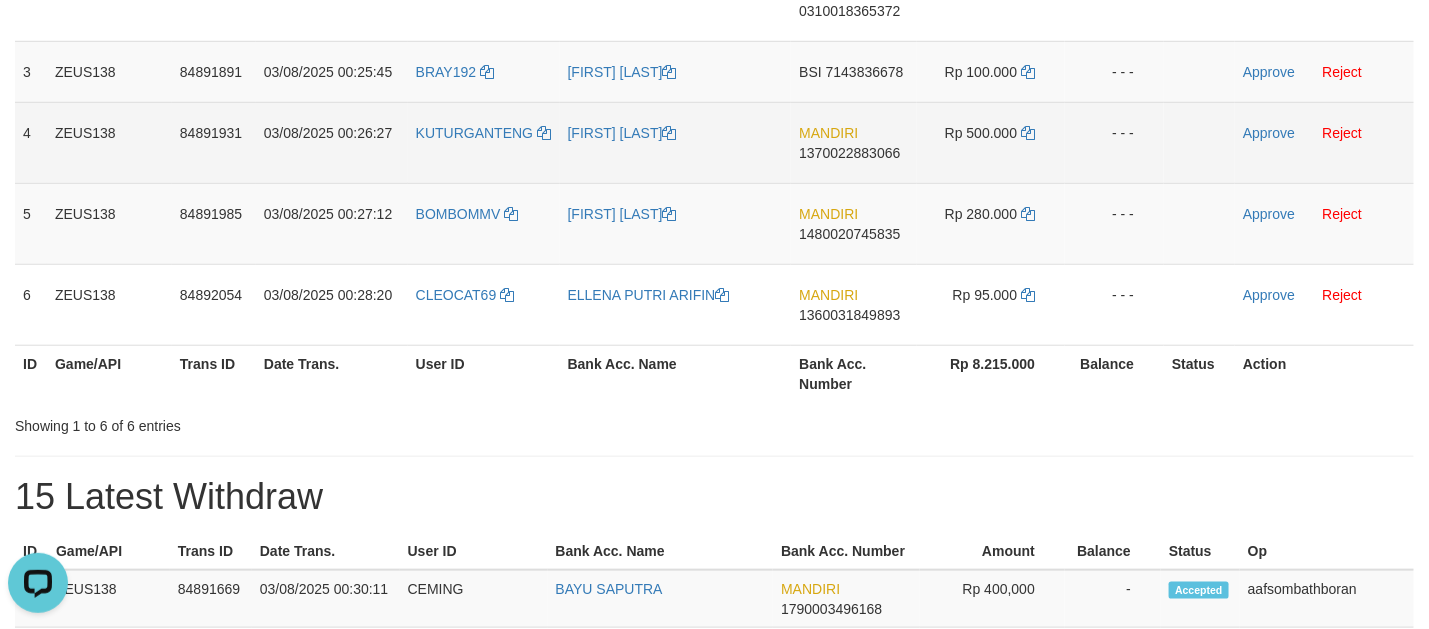 click on "MANDIRI
1370022883066" at bounding box center (854, 142) 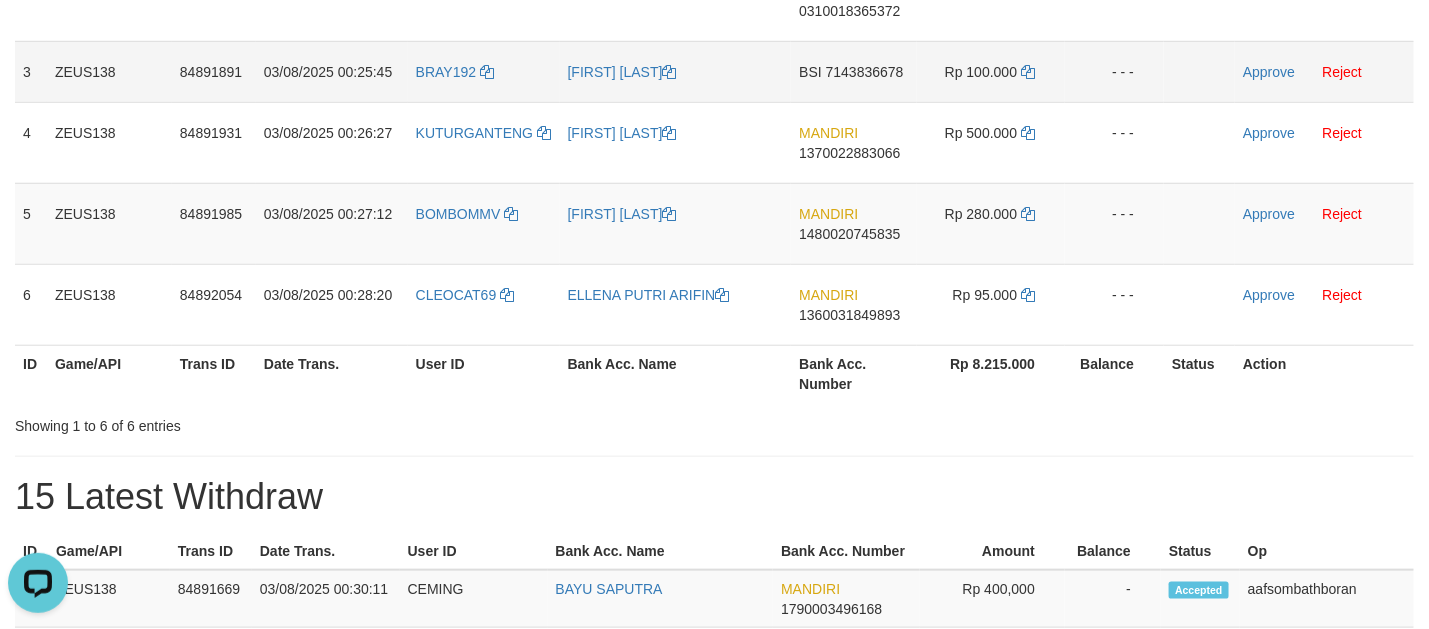 click on "BSI
7143836678" at bounding box center [854, 71] 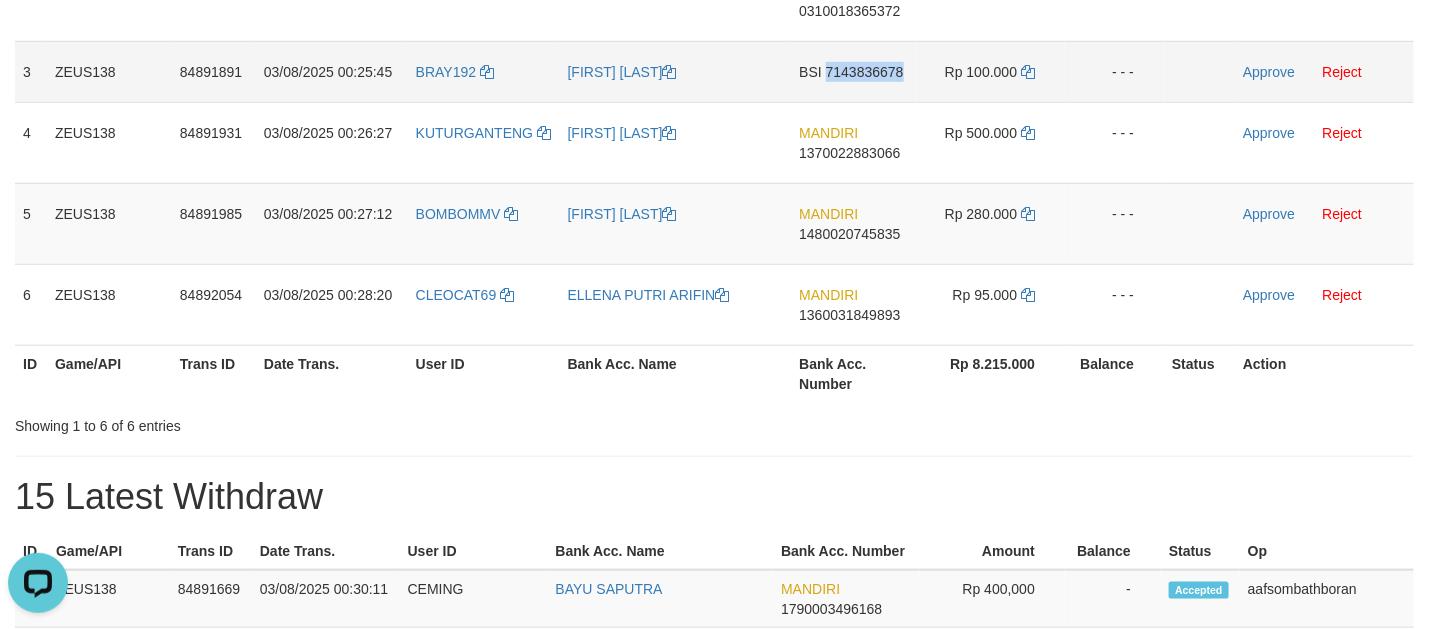 copy on "7143836678" 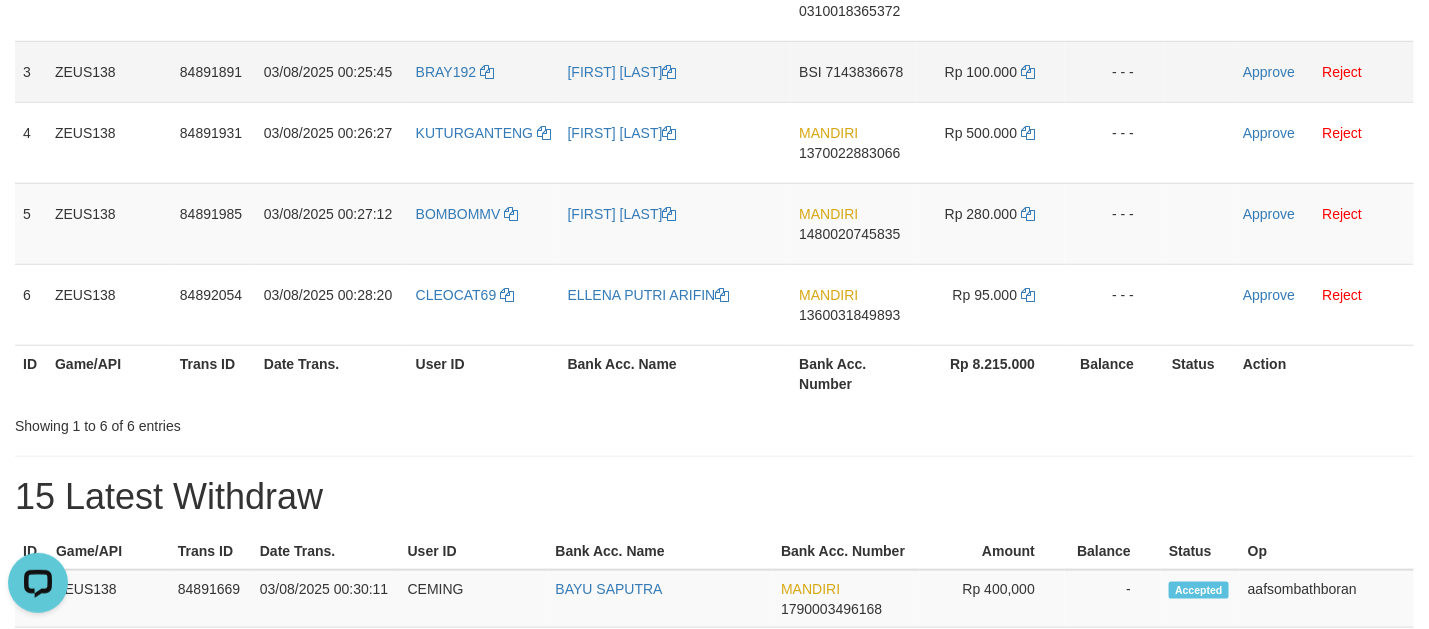 click on "BRAY192" at bounding box center [484, 71] 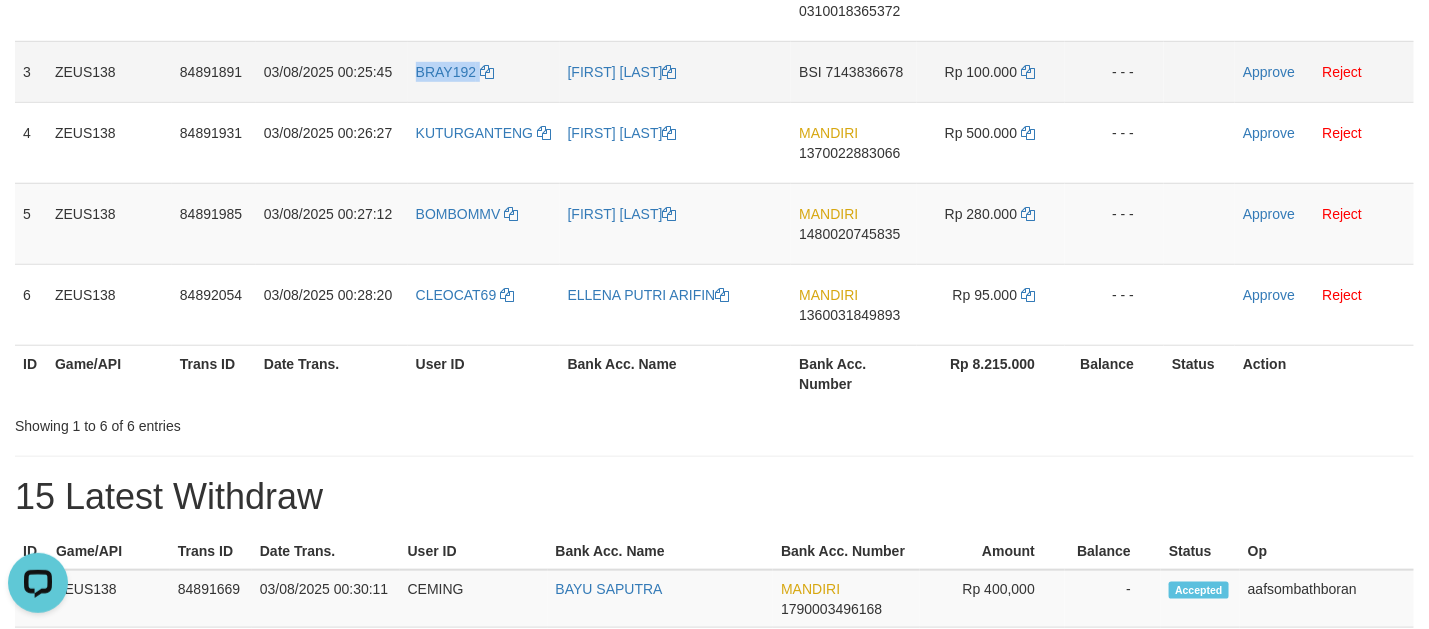 click on "BRAY192" at bounding box center [484, 71] 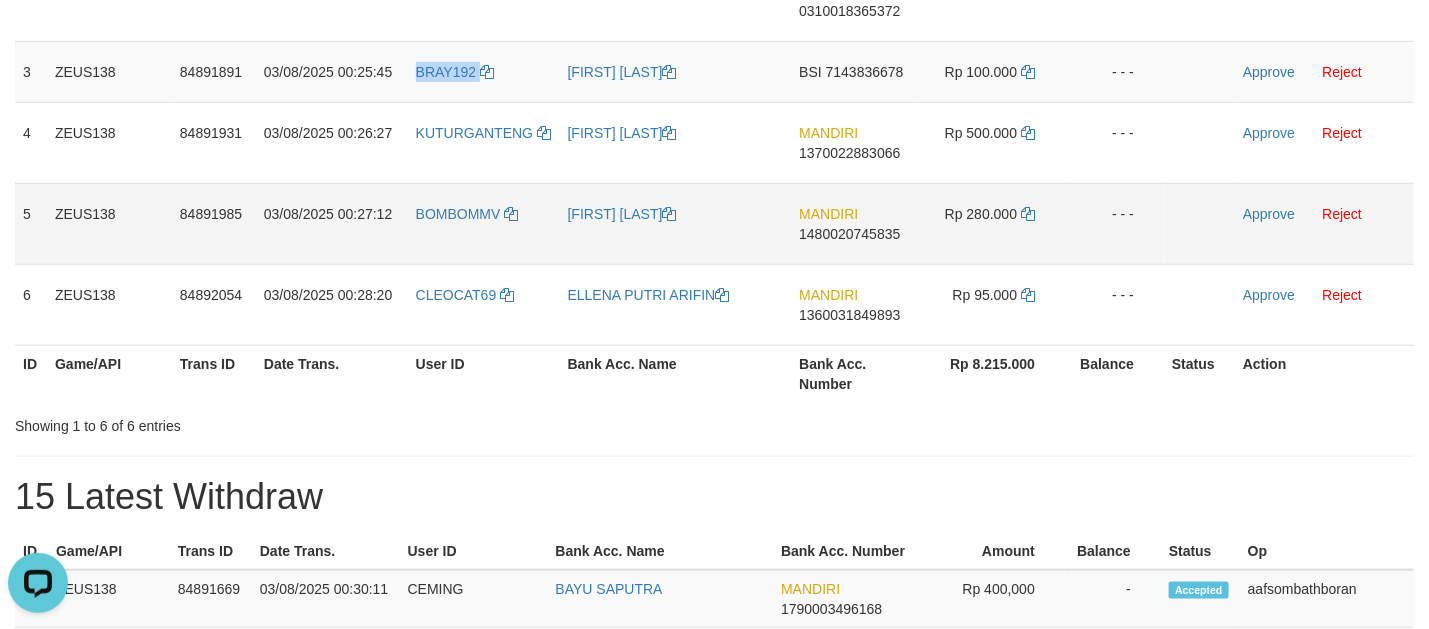 copy on "BRAY192" 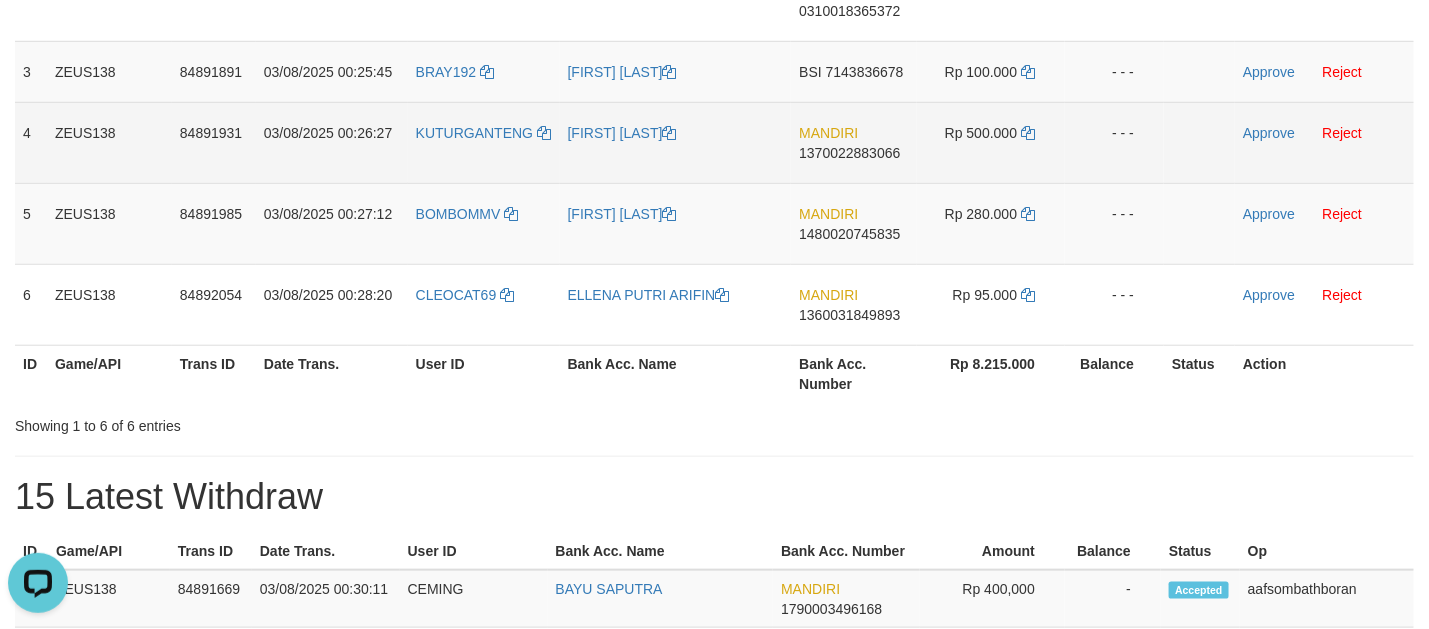 click on "KUTURGANTENG" at bounding box center (484, 142) 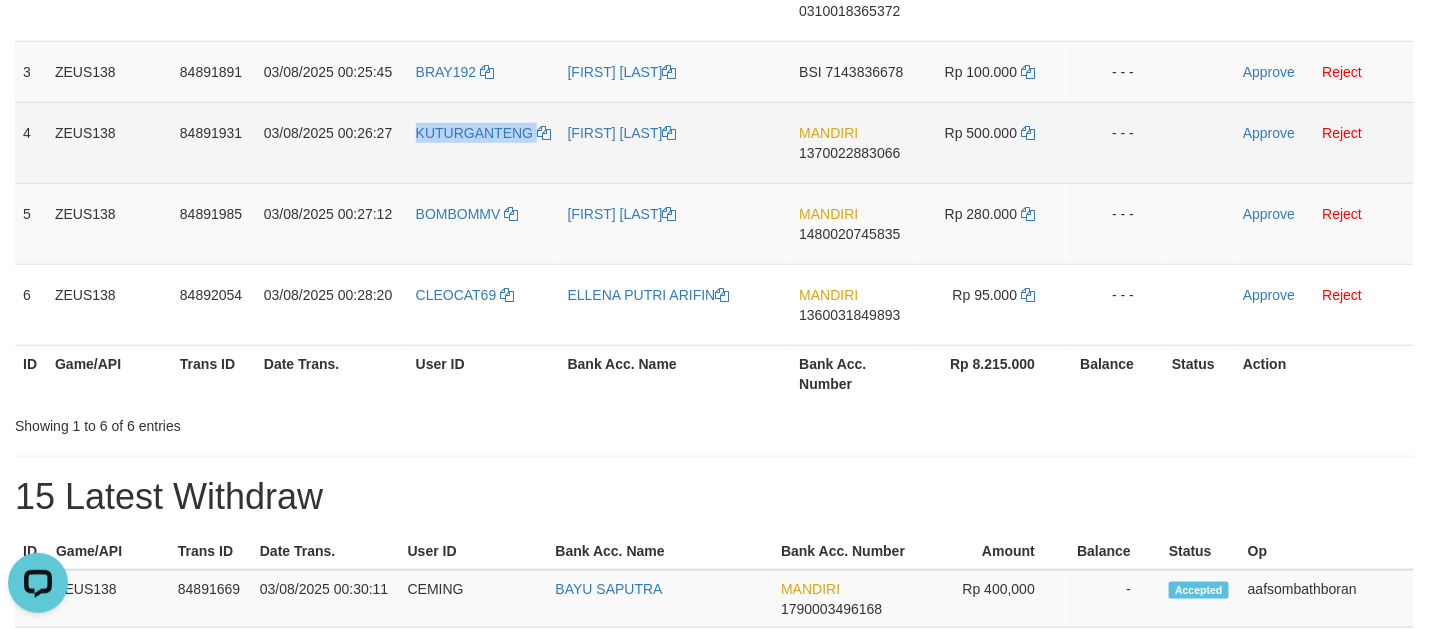 click on "KUTURGANTENG" at bounding box center [484, 142] 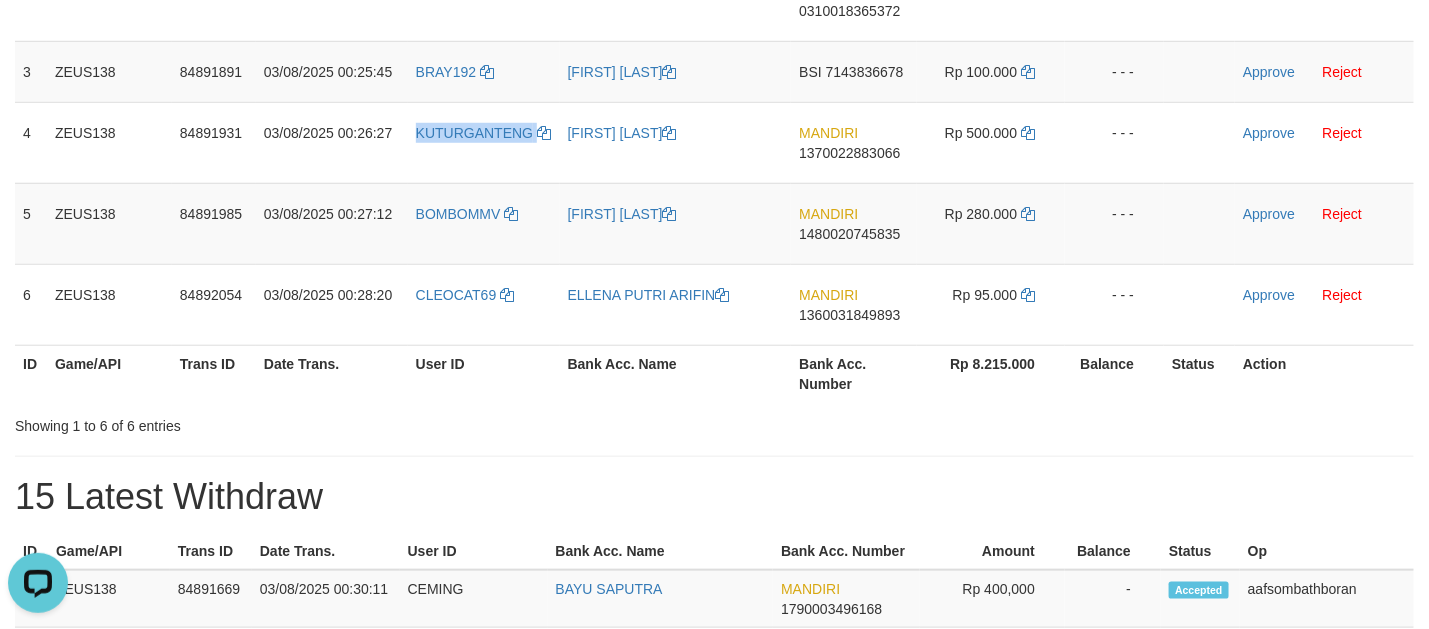 copy on "KUTURGANTENG" 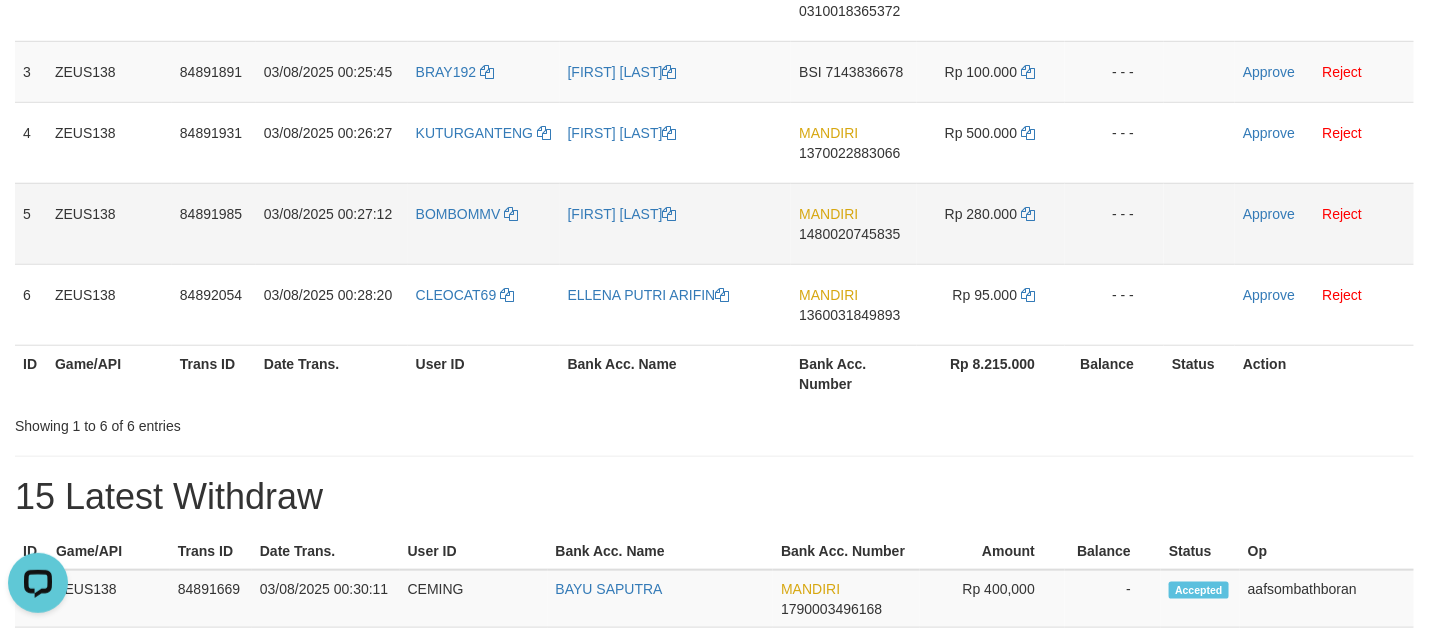 click on "BOMBOMMV" at bounding box center (484, 223) 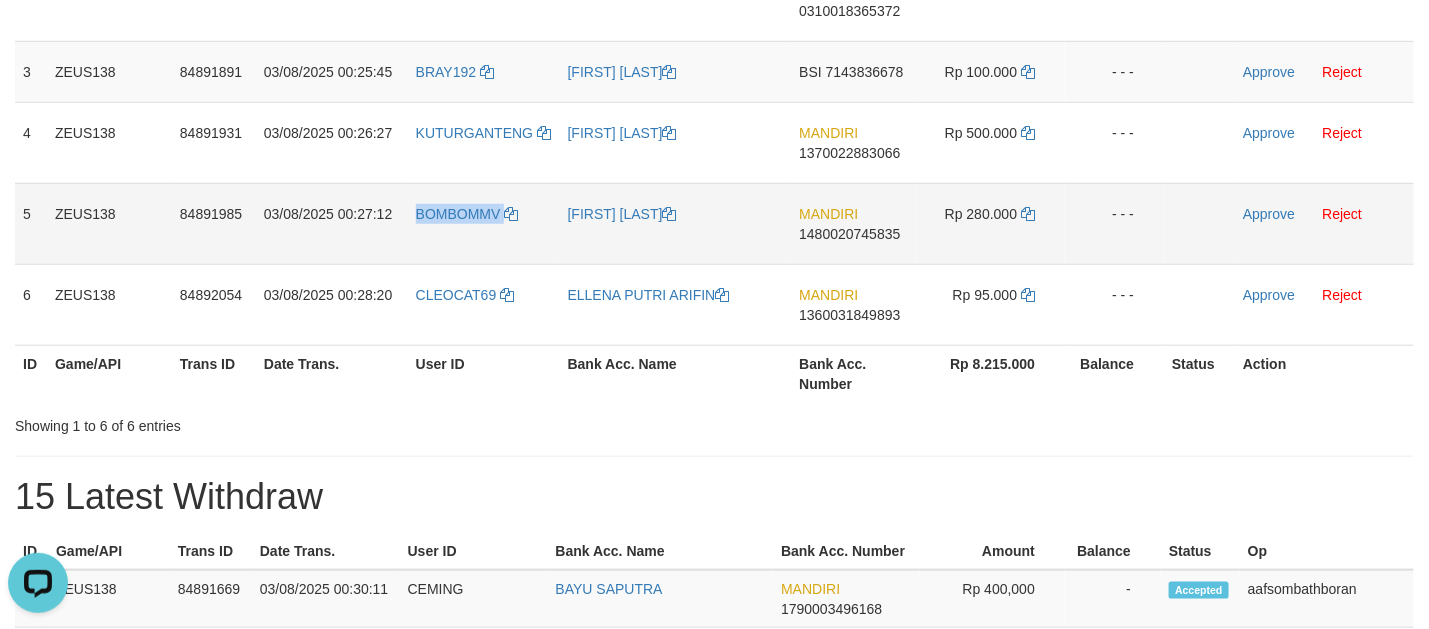 click on "BOMBOMMV" at bounding box center [484, 223] 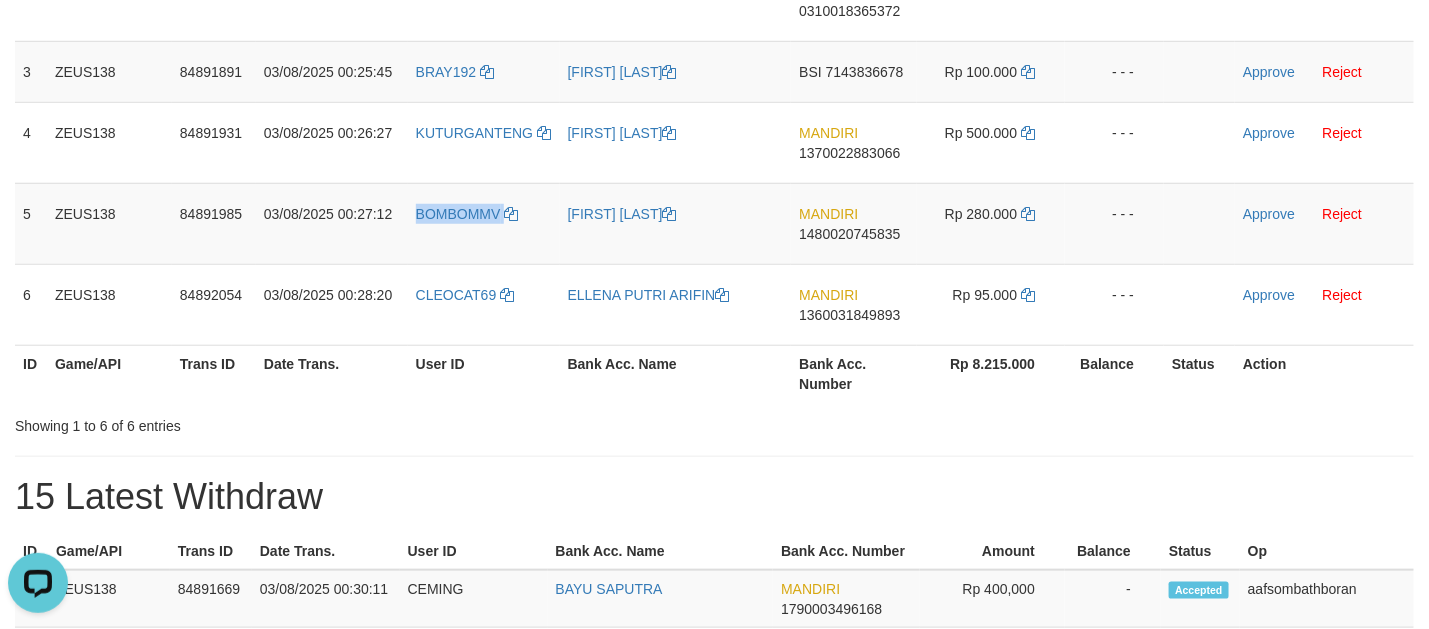 copy on "BOMBOMMV" 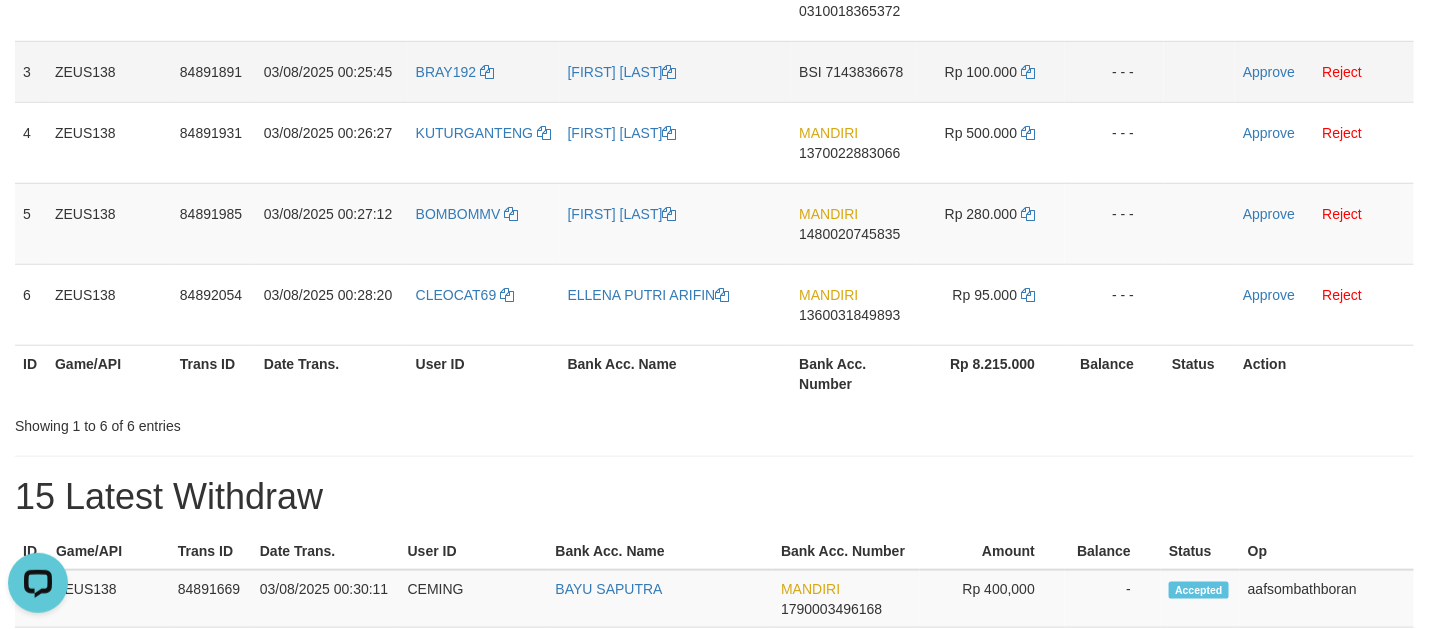 click on "BSI" at bounding box center [810, 72] 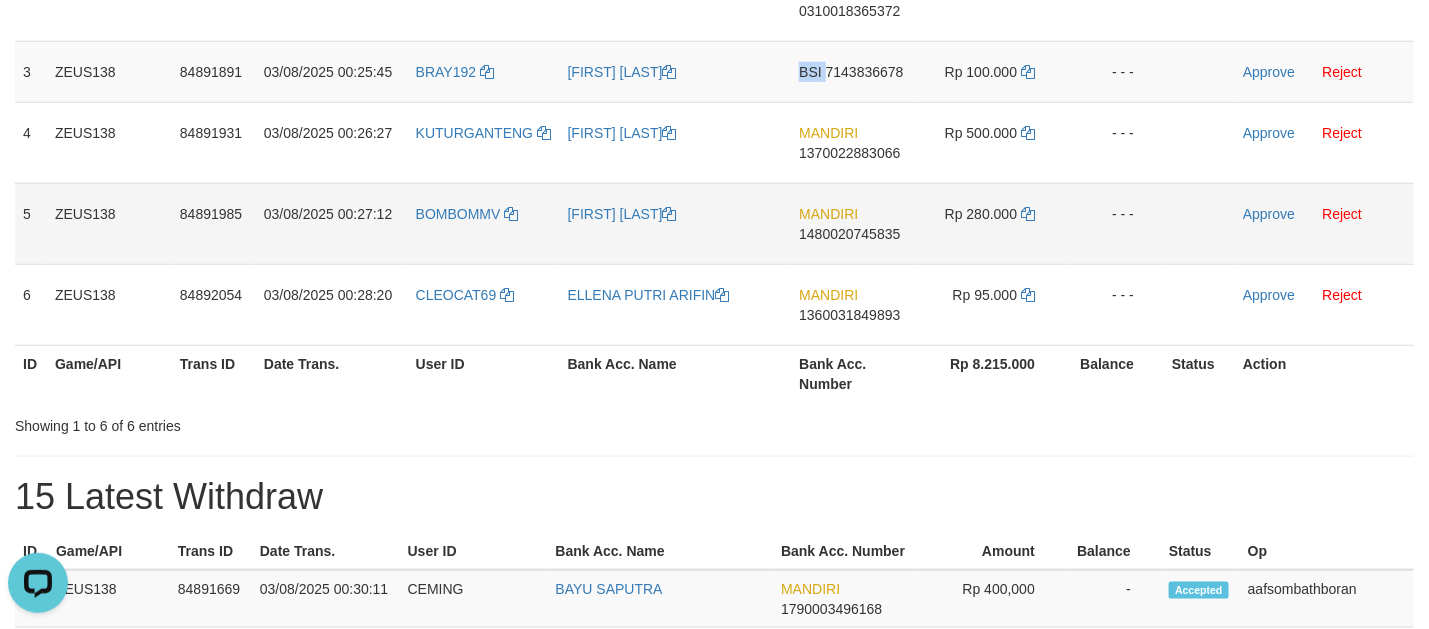 drag, startPoint x: 803, startPoint y: 71, endPoint x: 1230, endPoint y: 210, distance: 449.05457 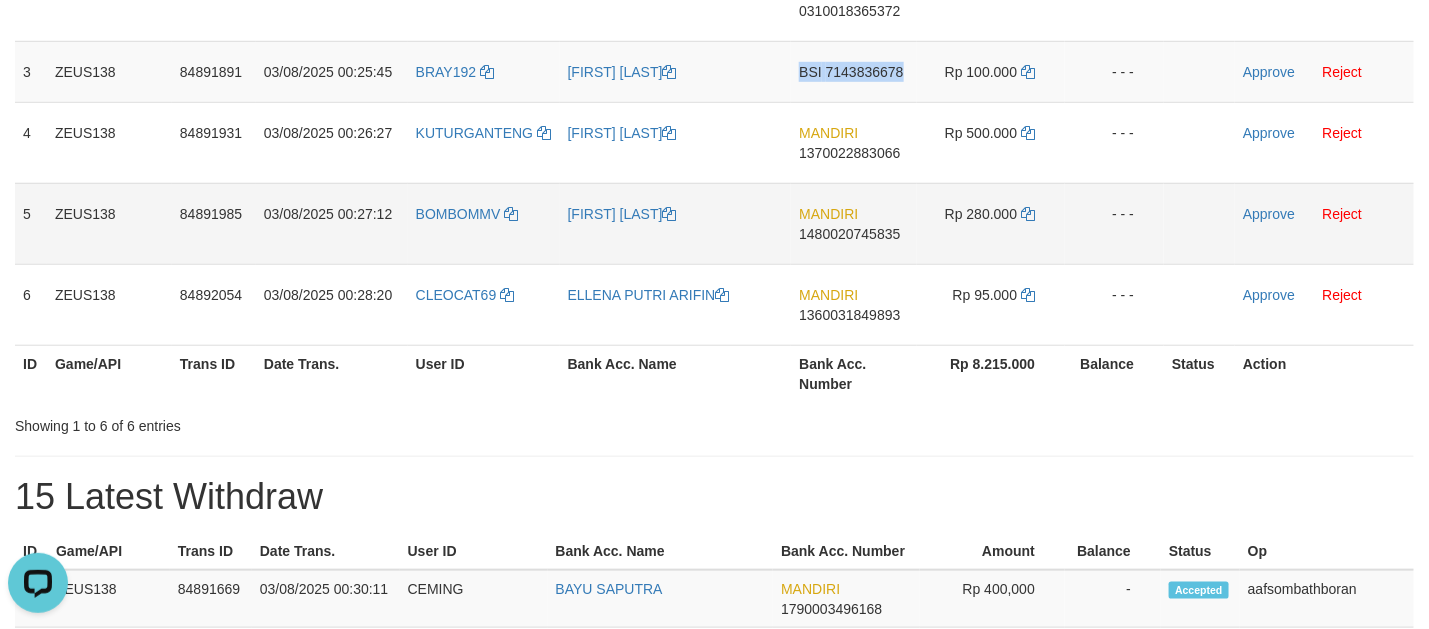 copy on "BSI
7143836678" 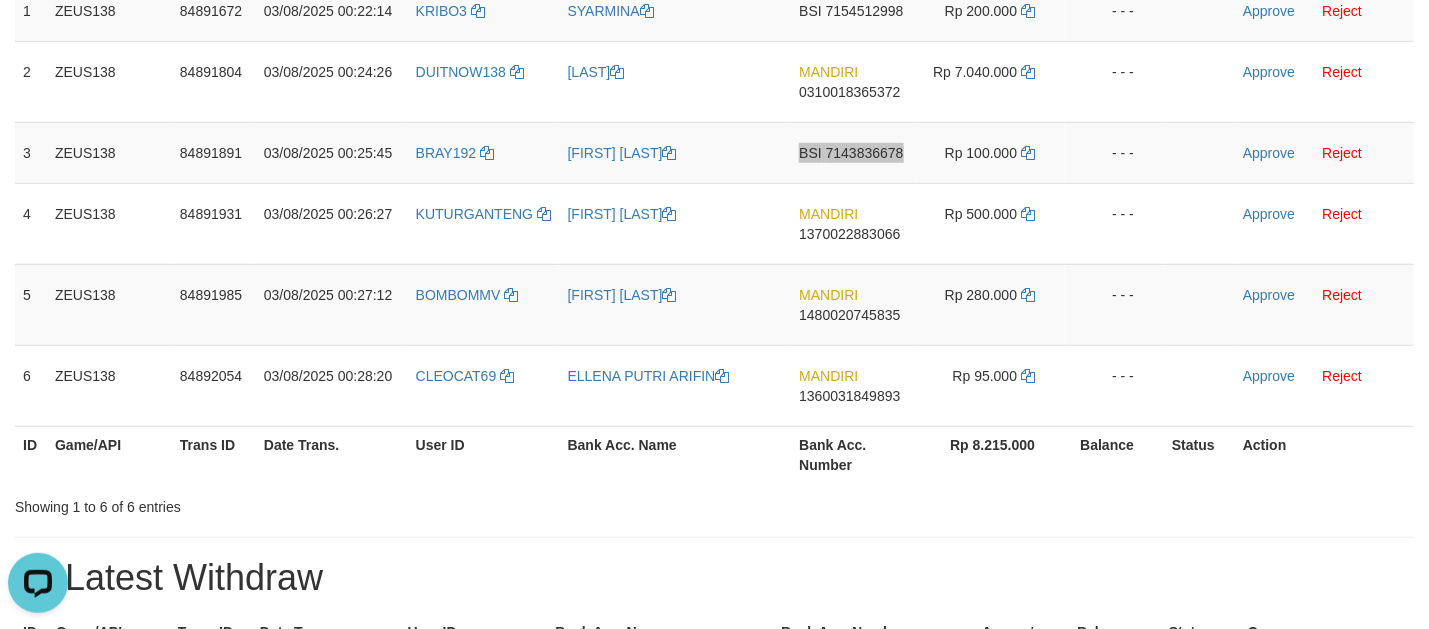 scroll, scrollTop: 370, scrollLeft: 0, axis: vertical 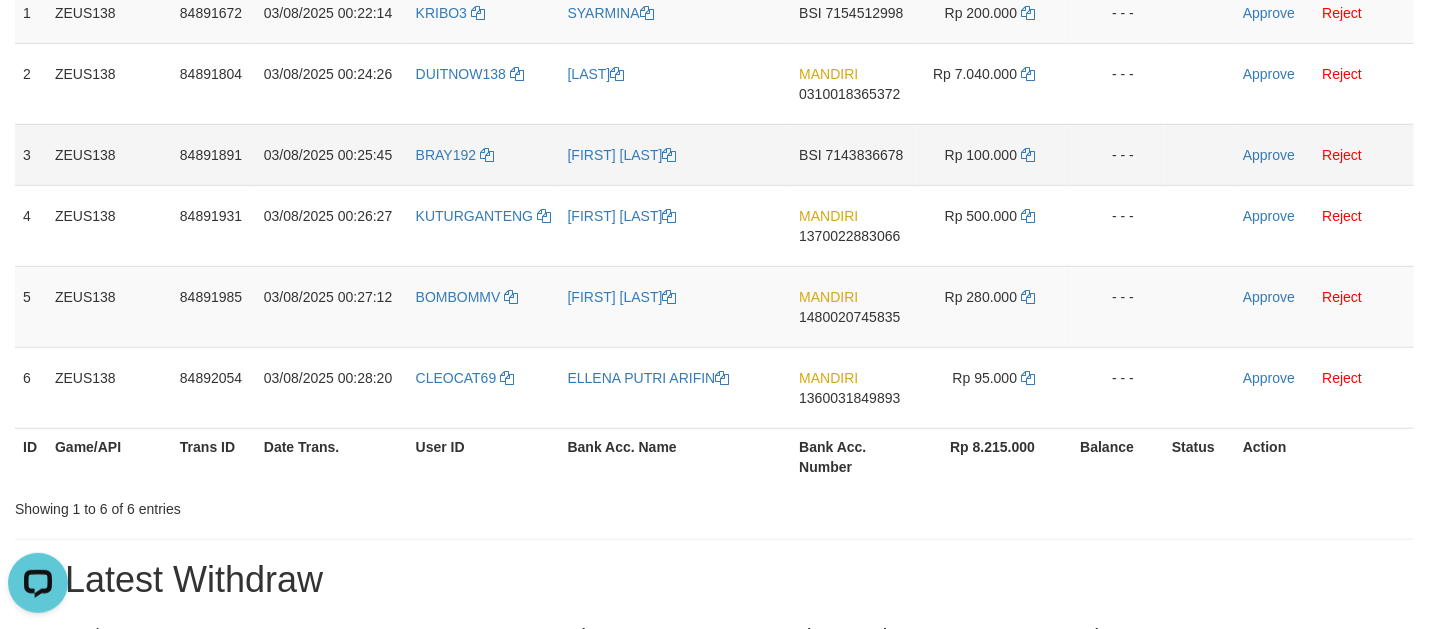 click on "Rp 100.000" at bounding box center [981, 155] 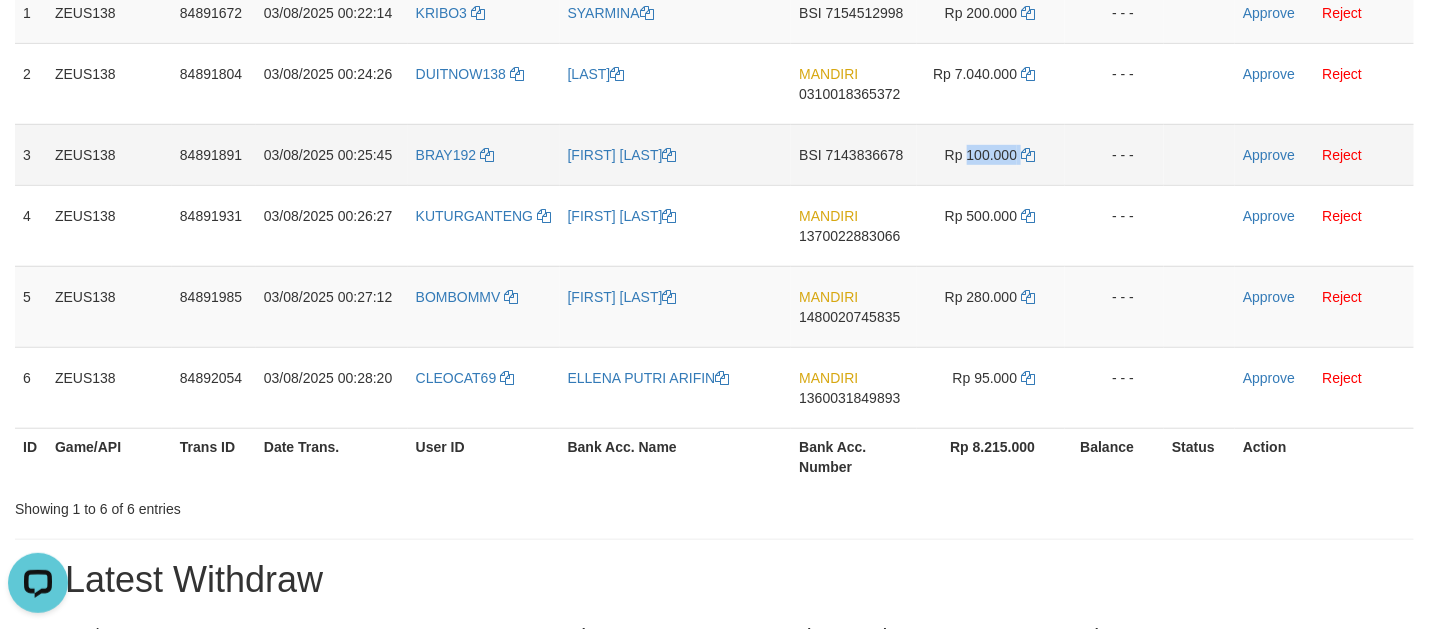 click on "Rp 100.000" at bounding box center [981, 155] 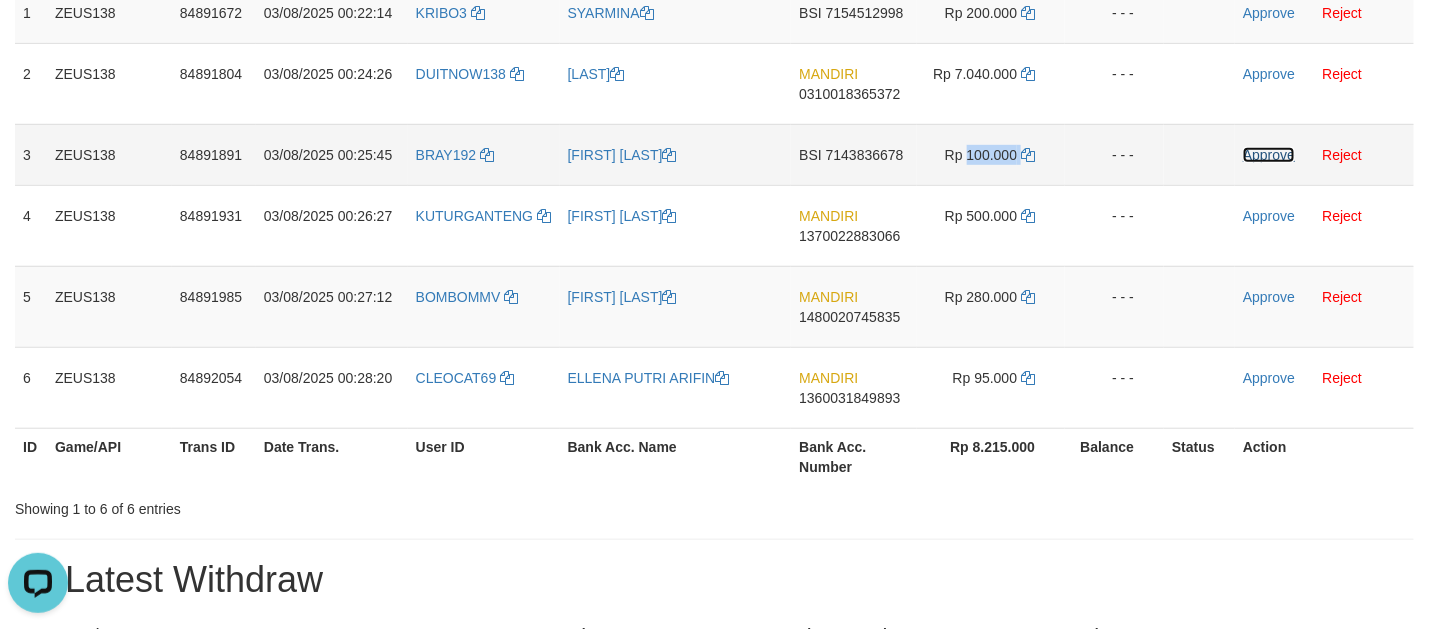 click on "Approve" at bounding box center (1269, 155) 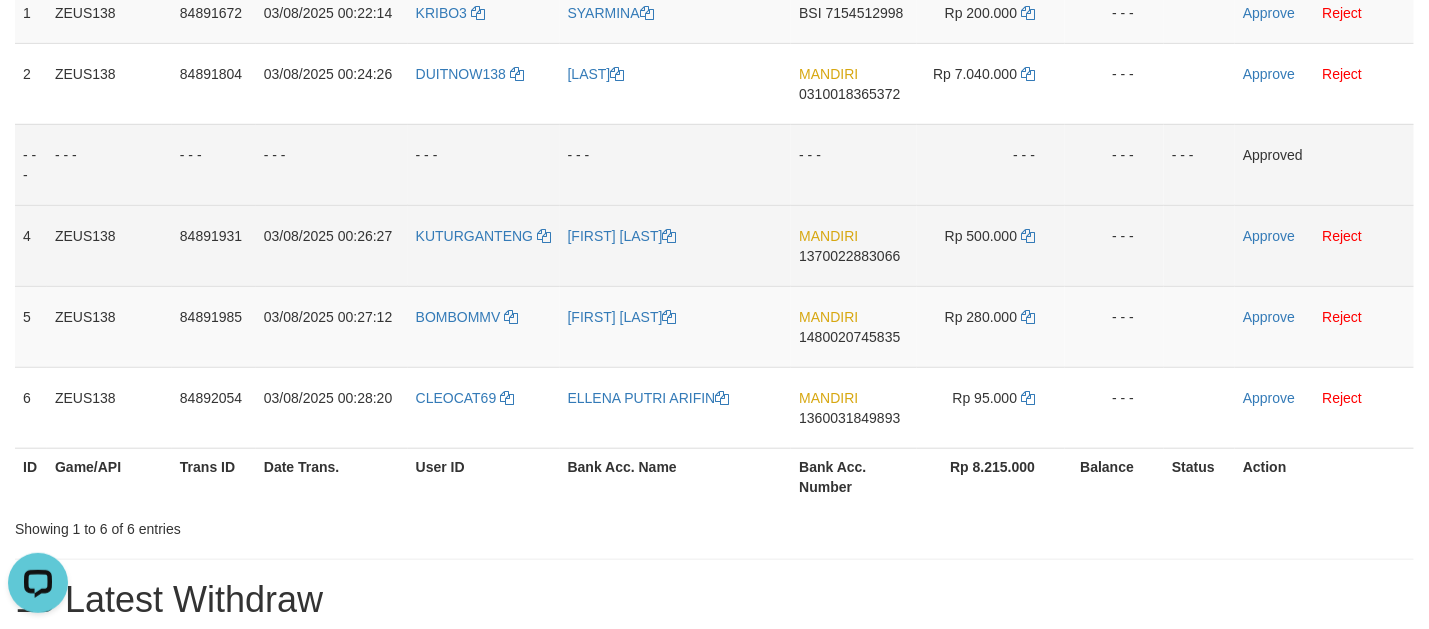 click on "1
ZEUS138
84891672
03/08/2025 00:22:14
KRIBO3
SYARMINA
BSI
7154512998
Rp 200.000
- - -
Approve
Reject
2
ZEUS138
84891804
03/08/2025 00:24:26
DUITNOW138
SYARIF RIJANI
MANDIRI
0310018365372
Rp 7.040.000
- - -
Approve
Reject
- - -
- - -
- - -
- - - 4 5" at bounding box center (714, 215) 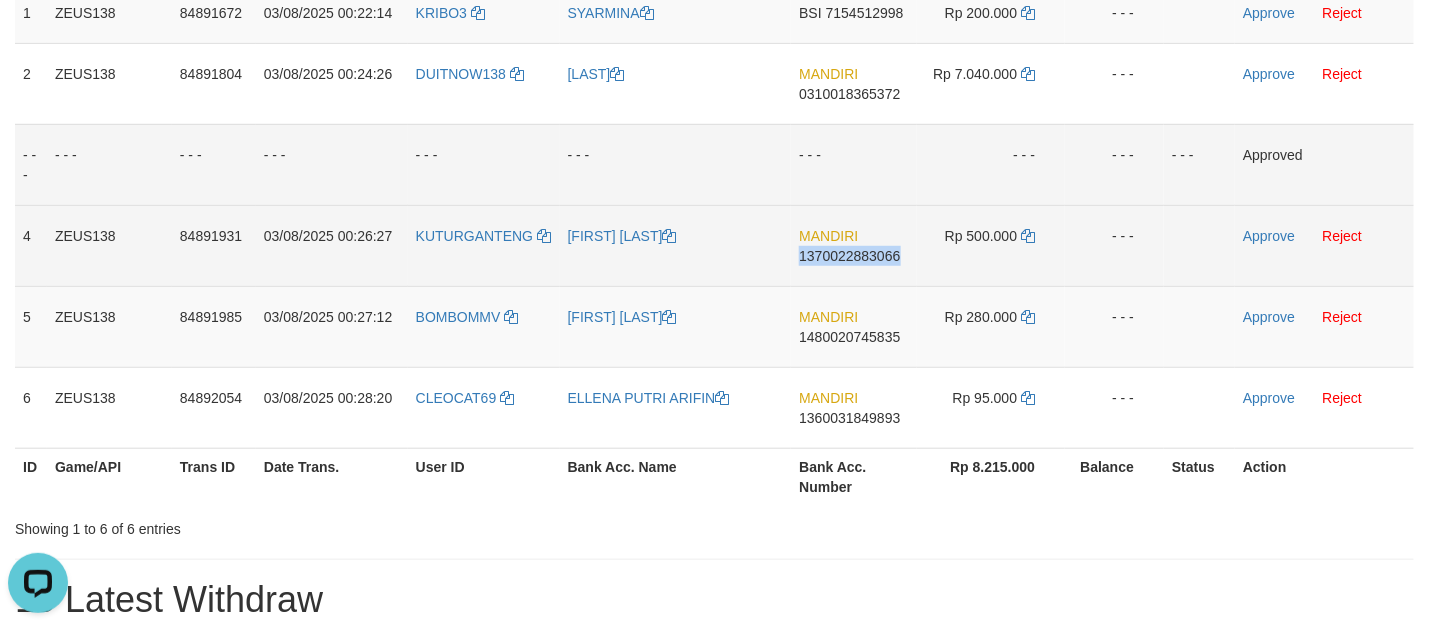 copy on "1370022883066" 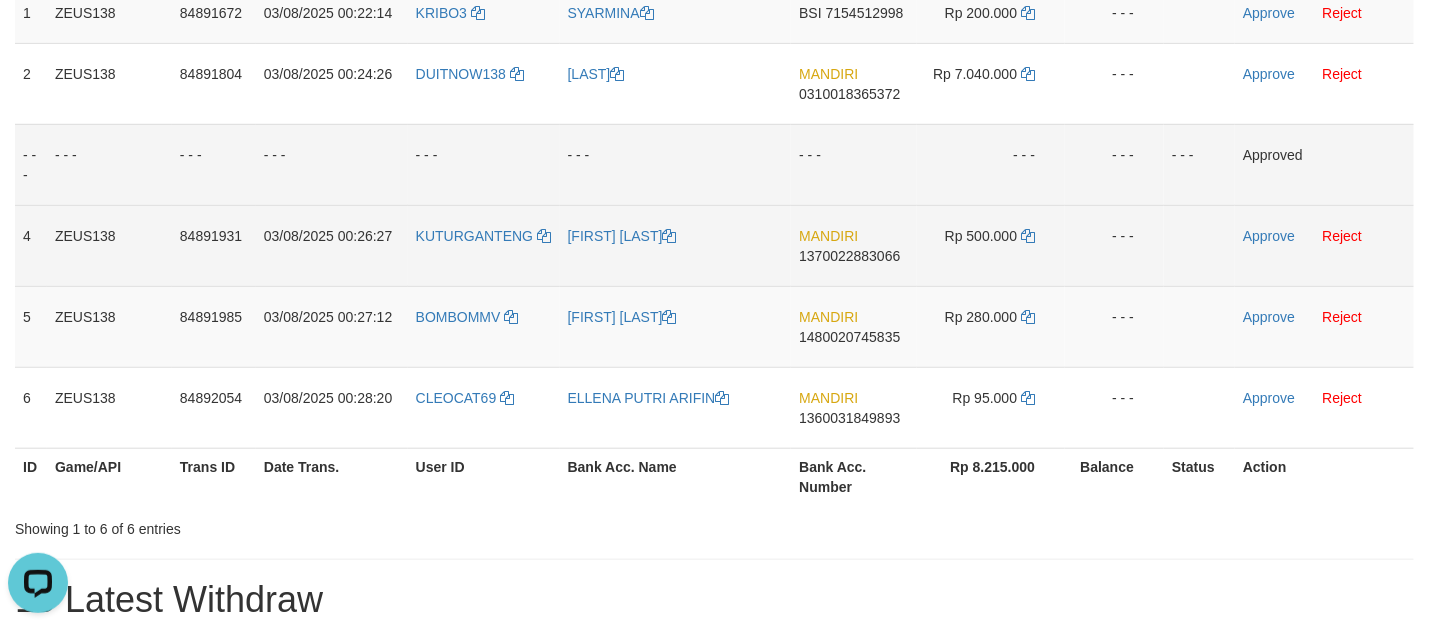 click on "Rp 500.000" at bounding box center [991, 245] 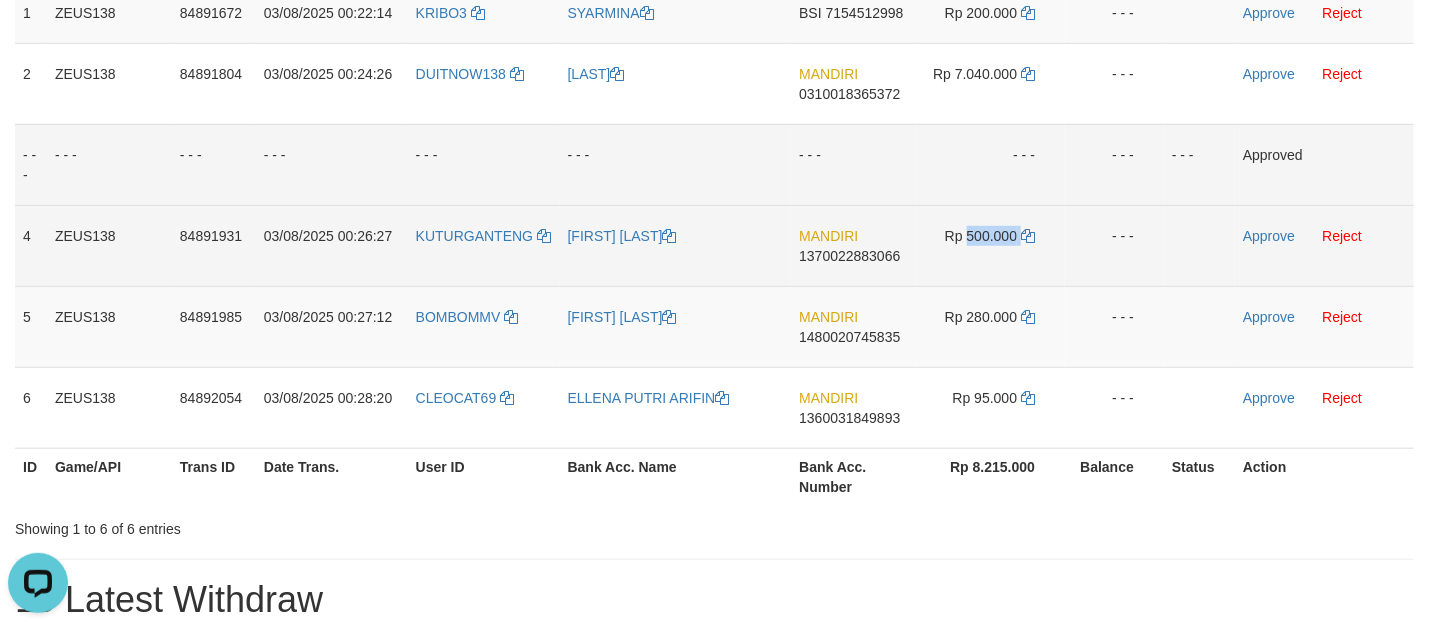 click on "Rp 500.000" at bounding box center (991, 245) 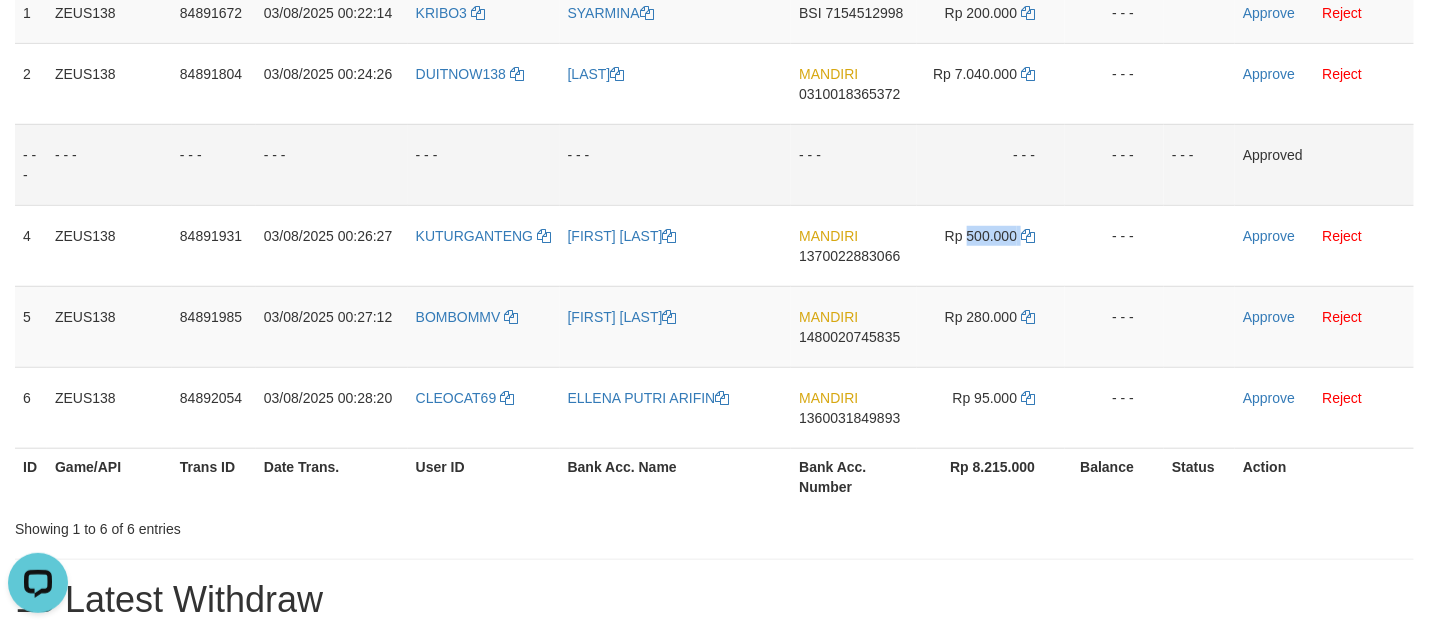 copy on "500.000" 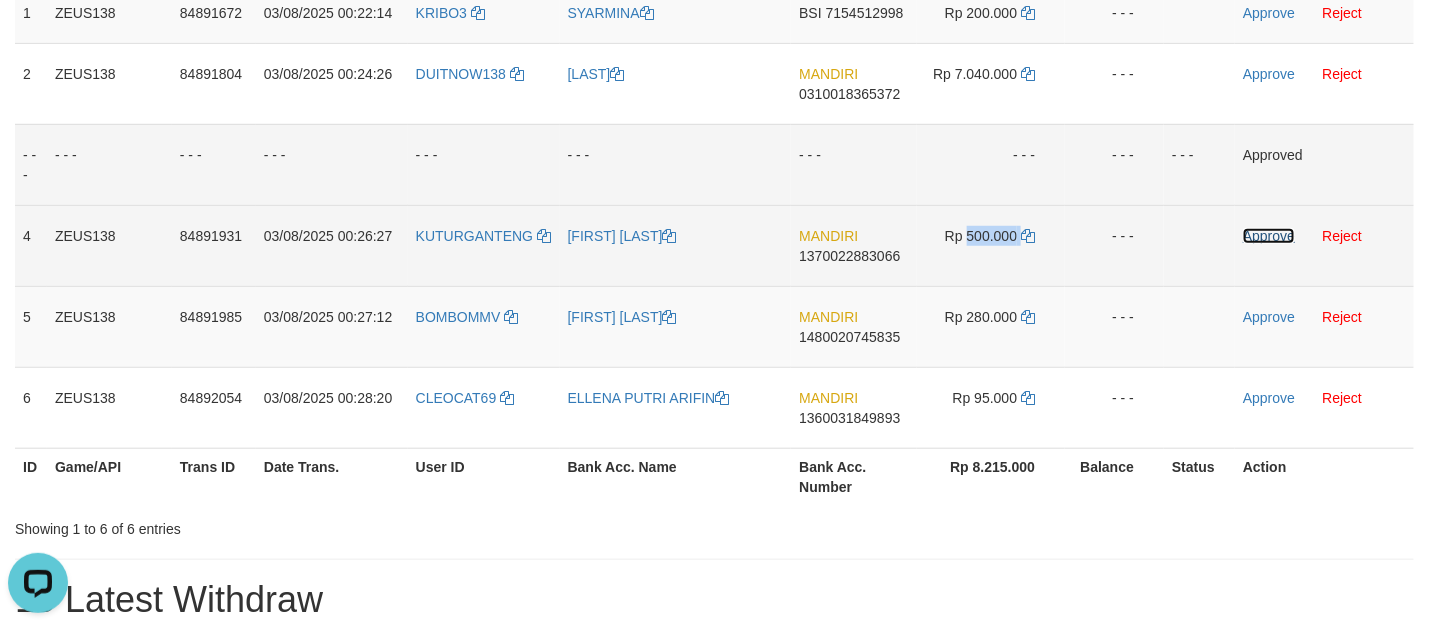 click on "Approve" at bounding box center [1269, 236] 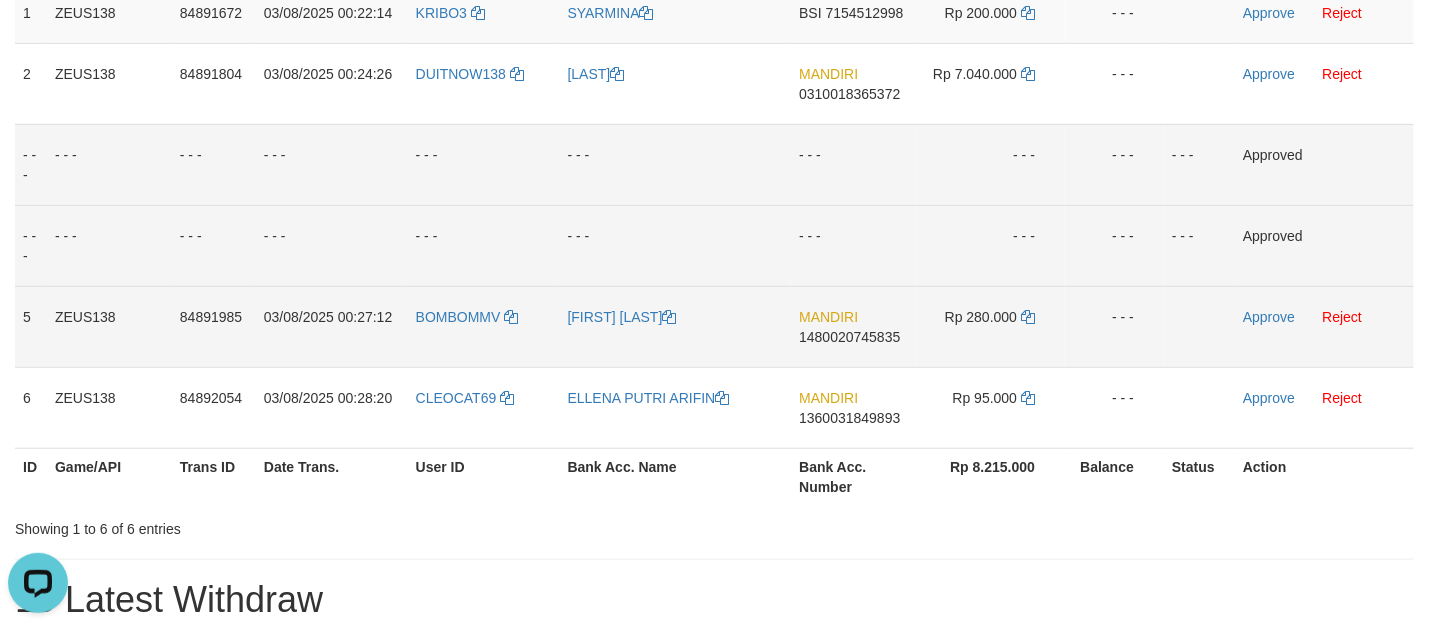 click on "1480020745835" at bounding box center (849, 337) 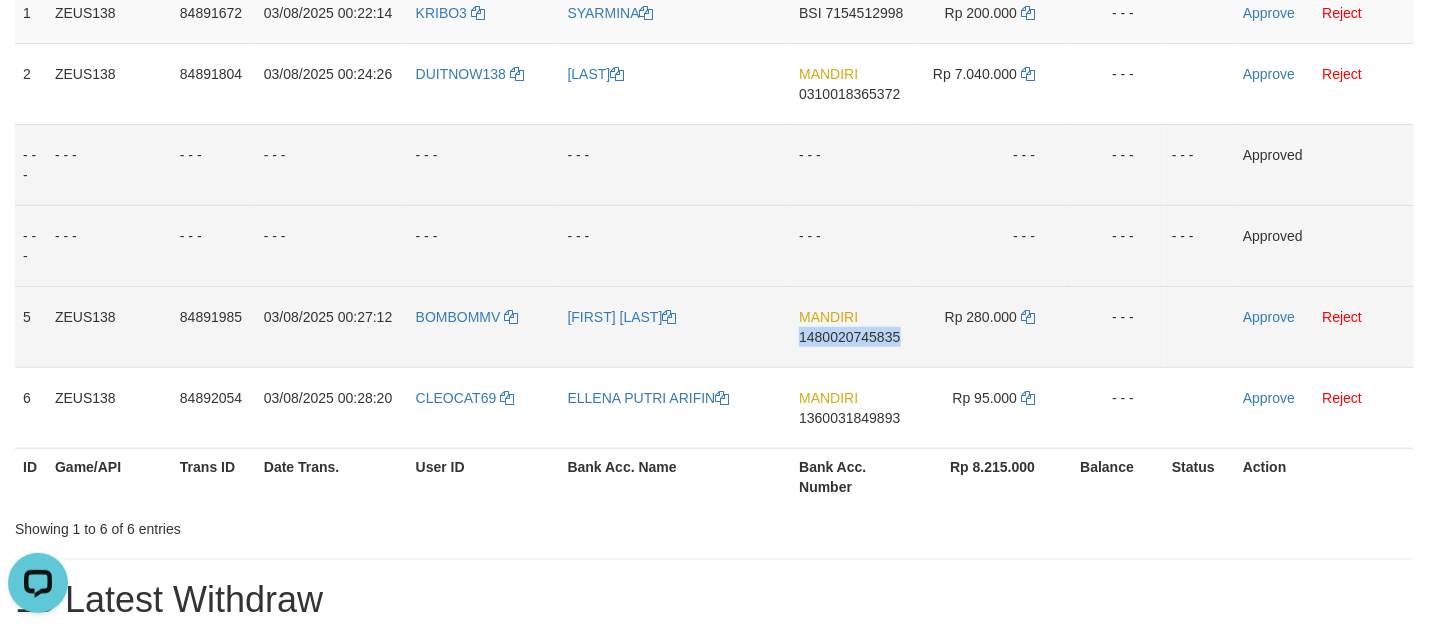 click on "MANDIRI
1480020745835" at bounding box center (854, 326) 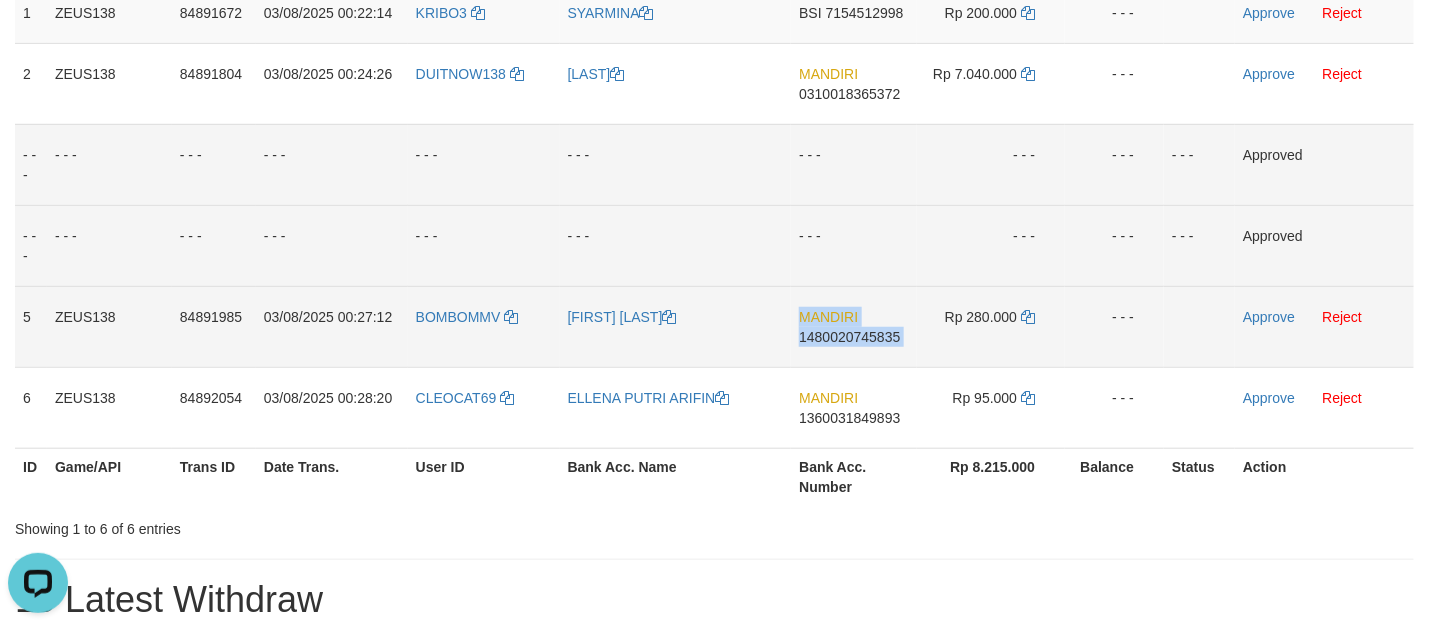 click on "MANDIRI
1480020745835" at bounding box center [854, 326] 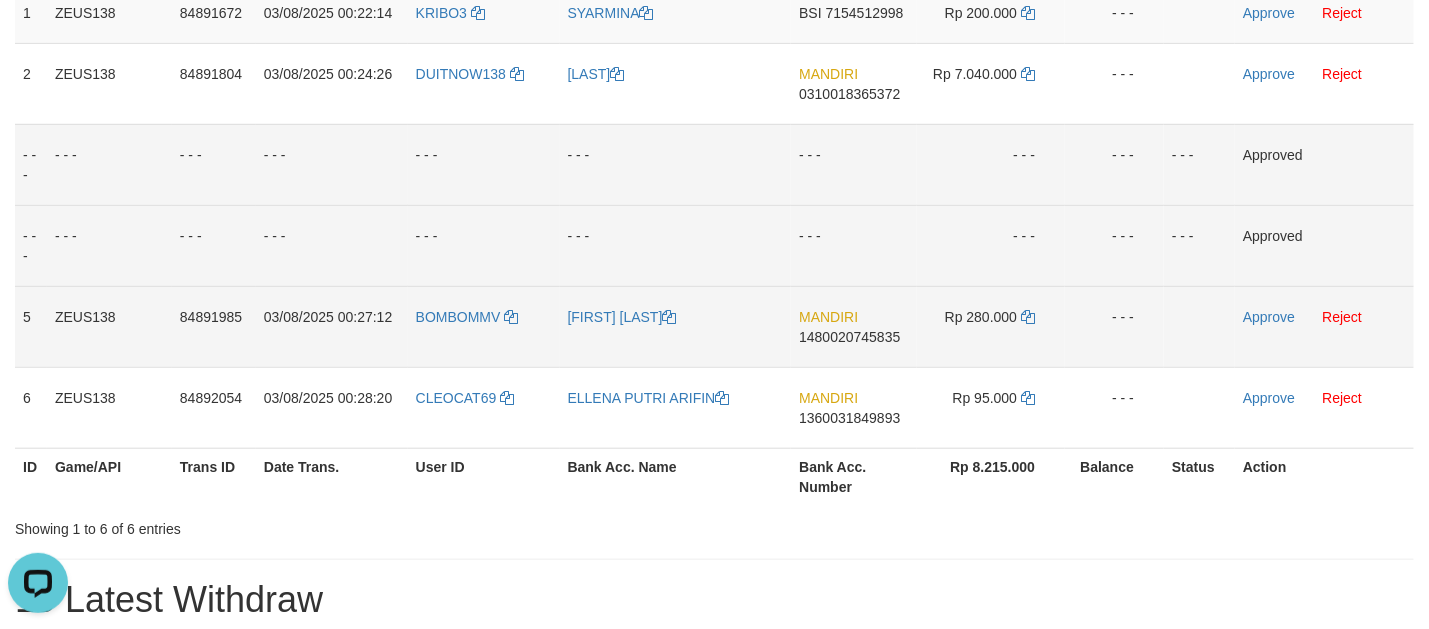 click on "Rp 280.000" at bounding box center [981, 317] 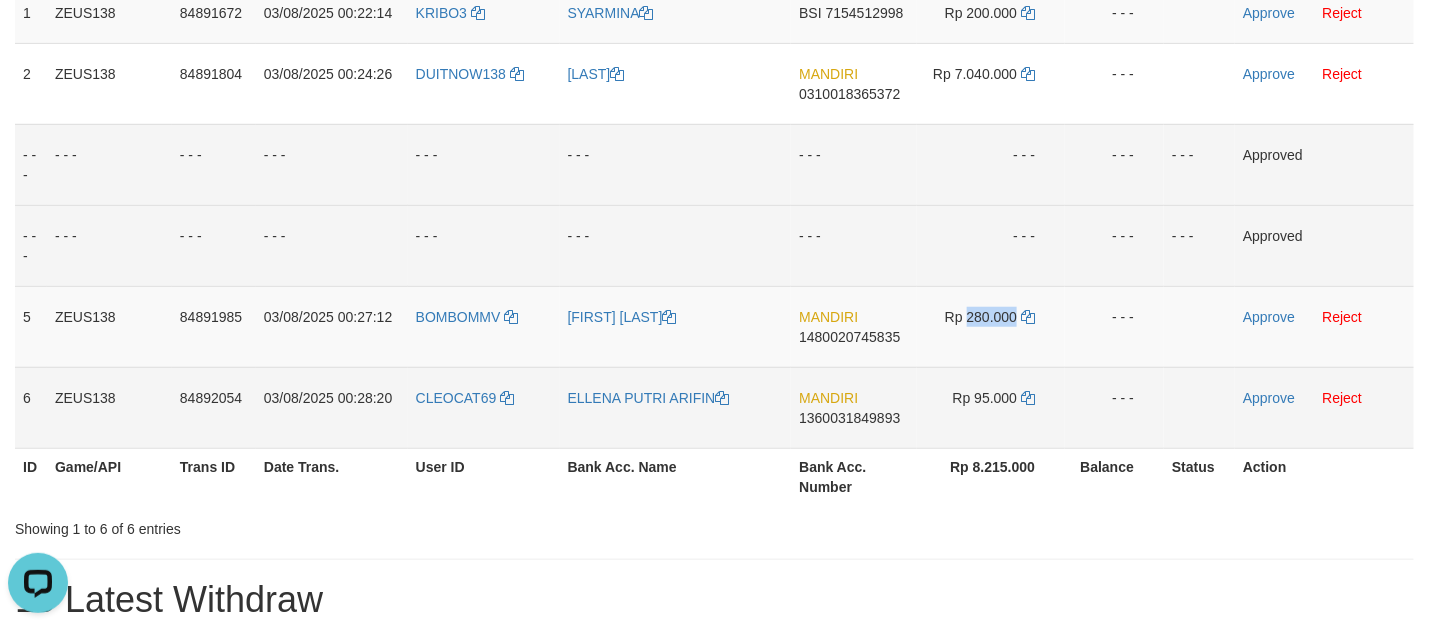 drag, startPoint x: 995, startPoint y: 315, endPoint x: 1159, endPoint y: 420, distance: 194.73315 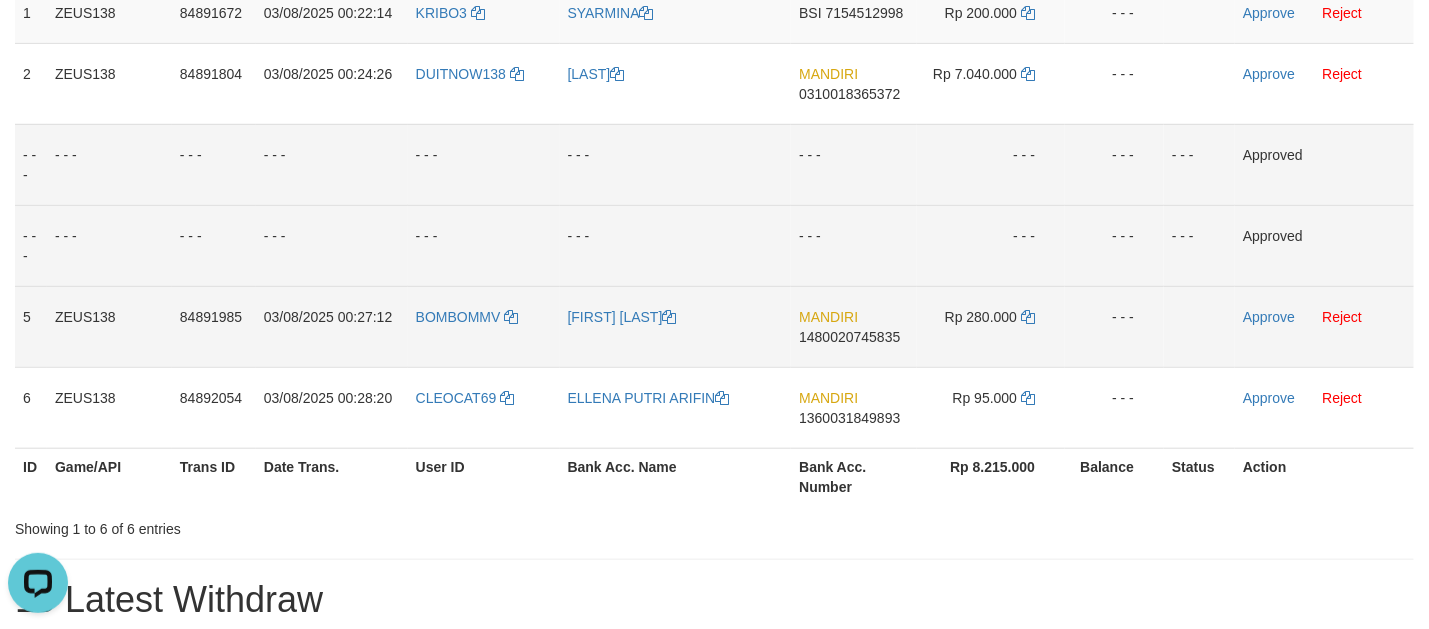 click on "Approve
Reject" at bounding box center (1324, 326) 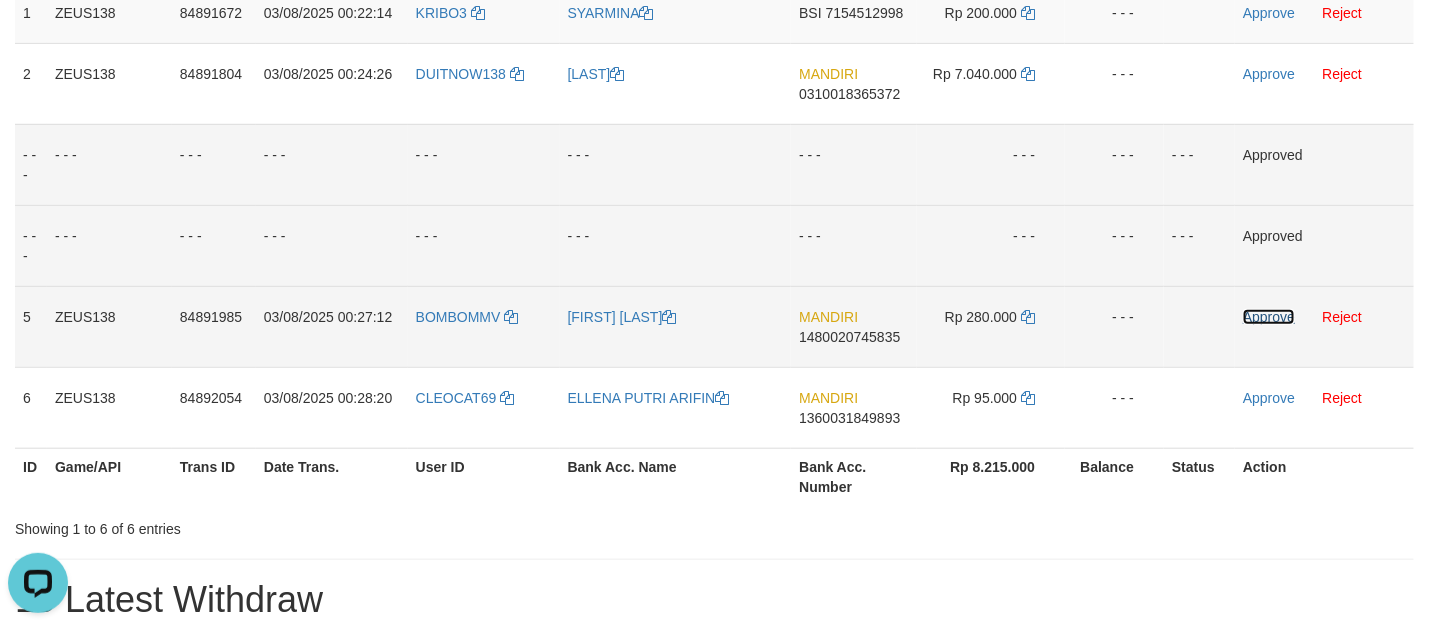 click on "Approve" at bounding box center [1269, 317] 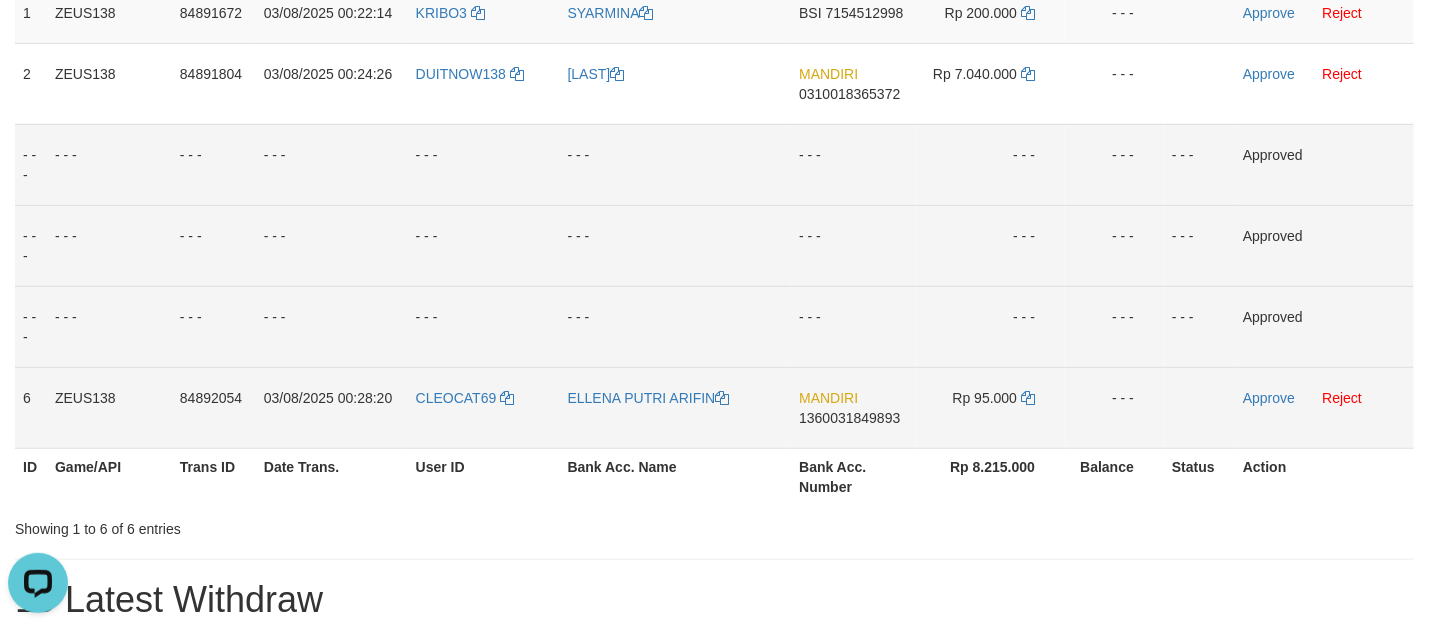 click on "MANDIRI
1360031849893" at bounding box center (854, 407) 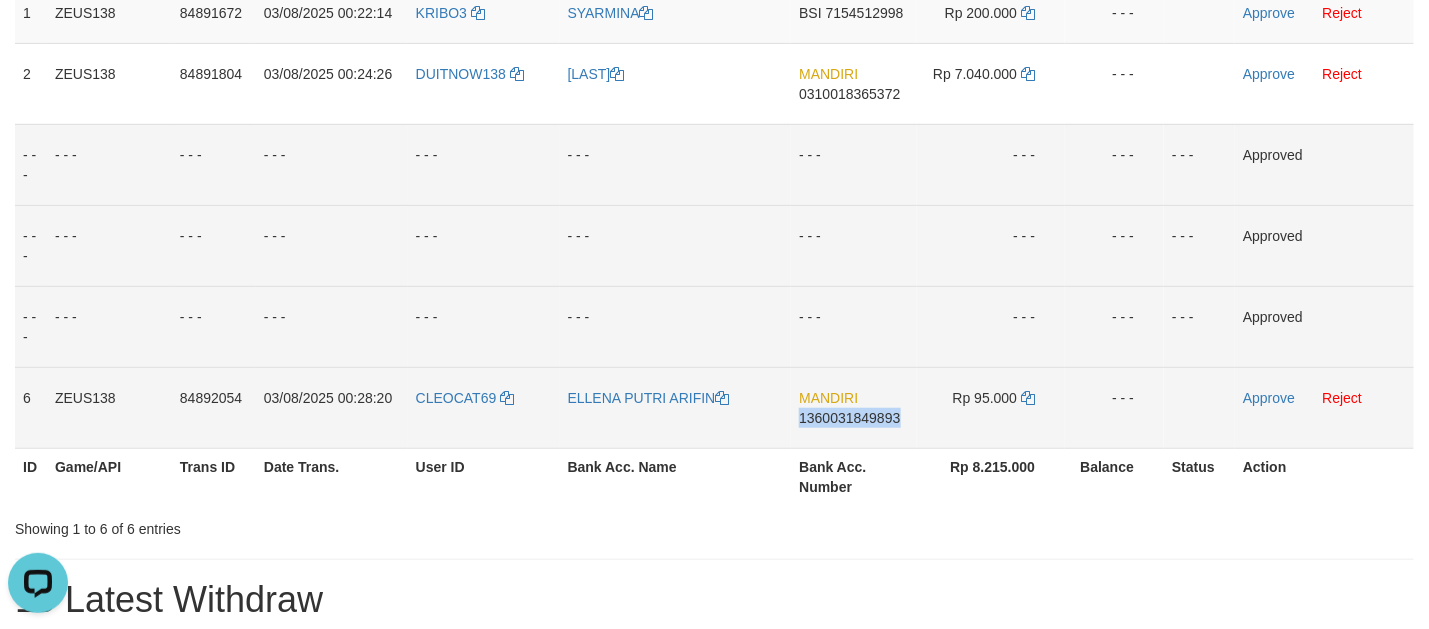 click on "MANDIRI
1360031849893" at bounding box center [854, 407] 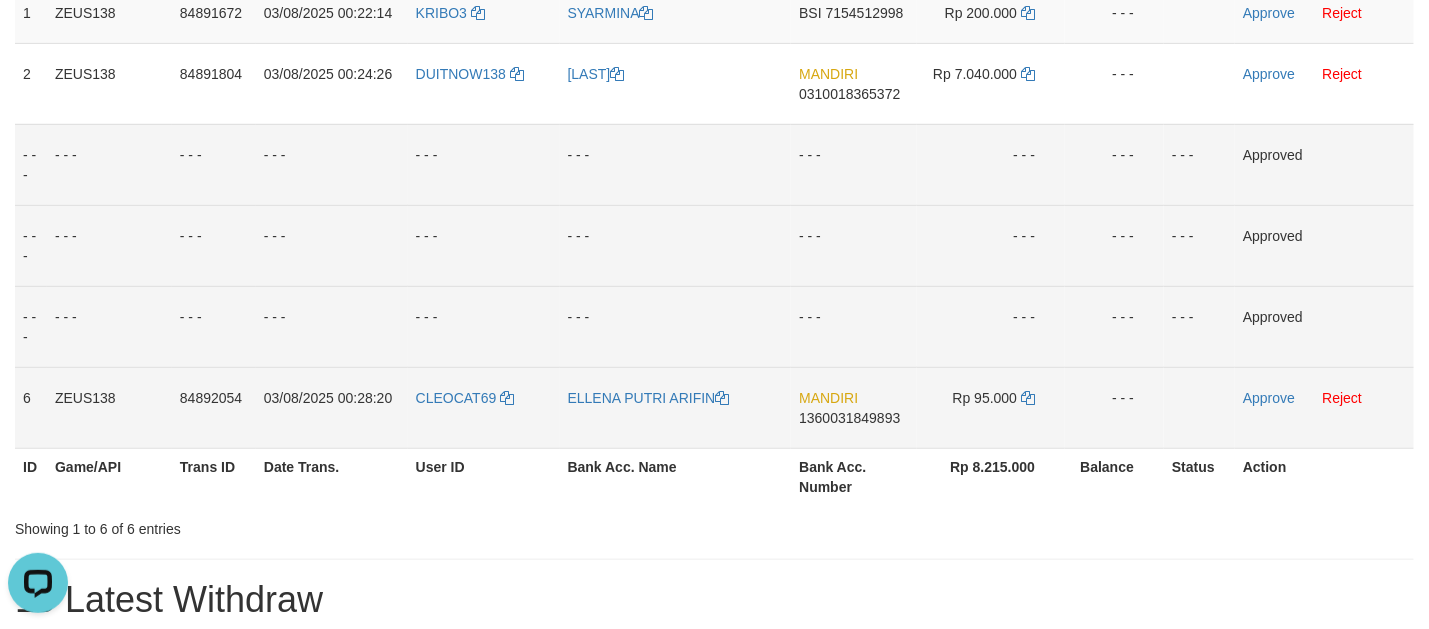 click on "Rp 95.000" at bounding box center [991, 407] 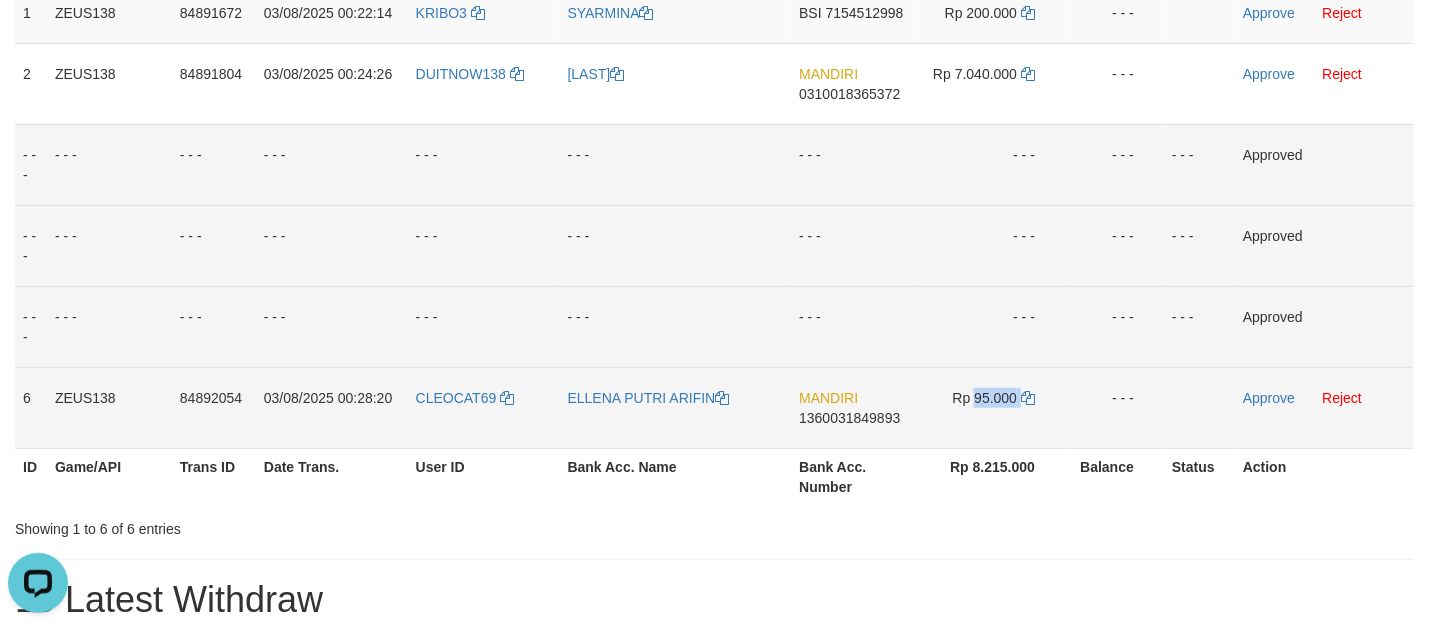 click on "Rp 95.000" at bounding box center [991, 407] 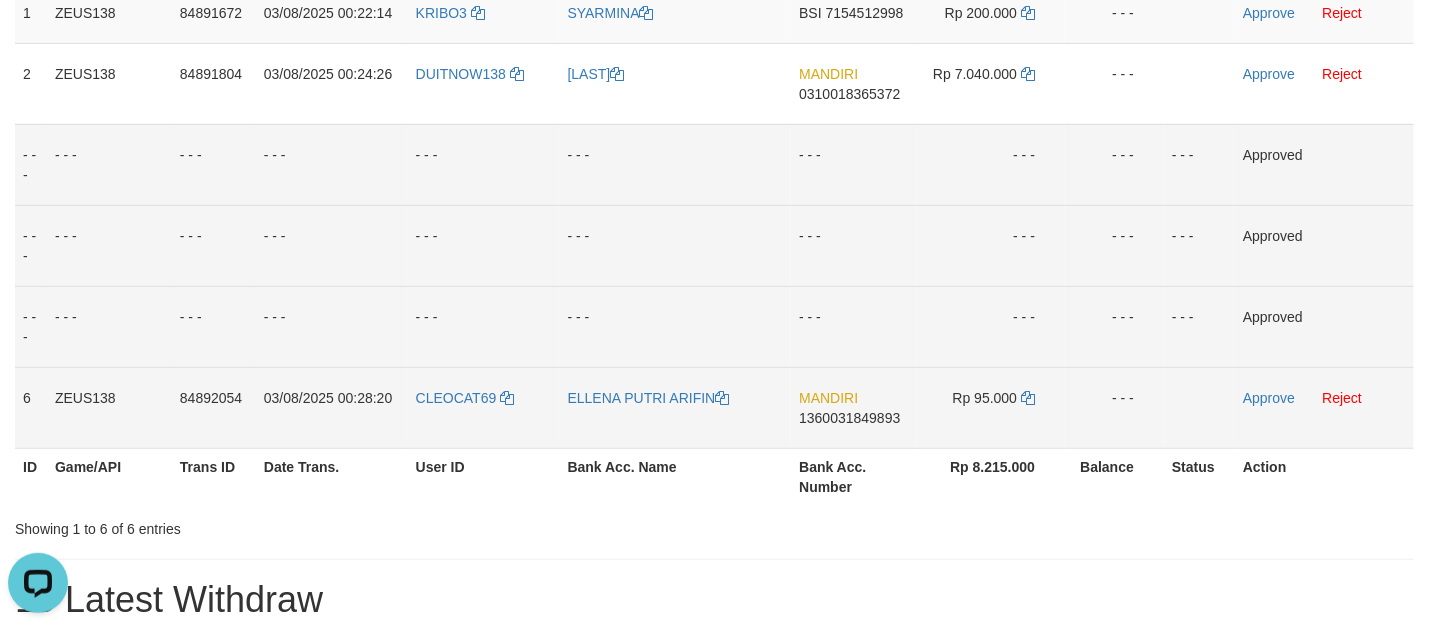 click on "ELLENA PUTRI ARIFIN" at bounding box center [676, 407] 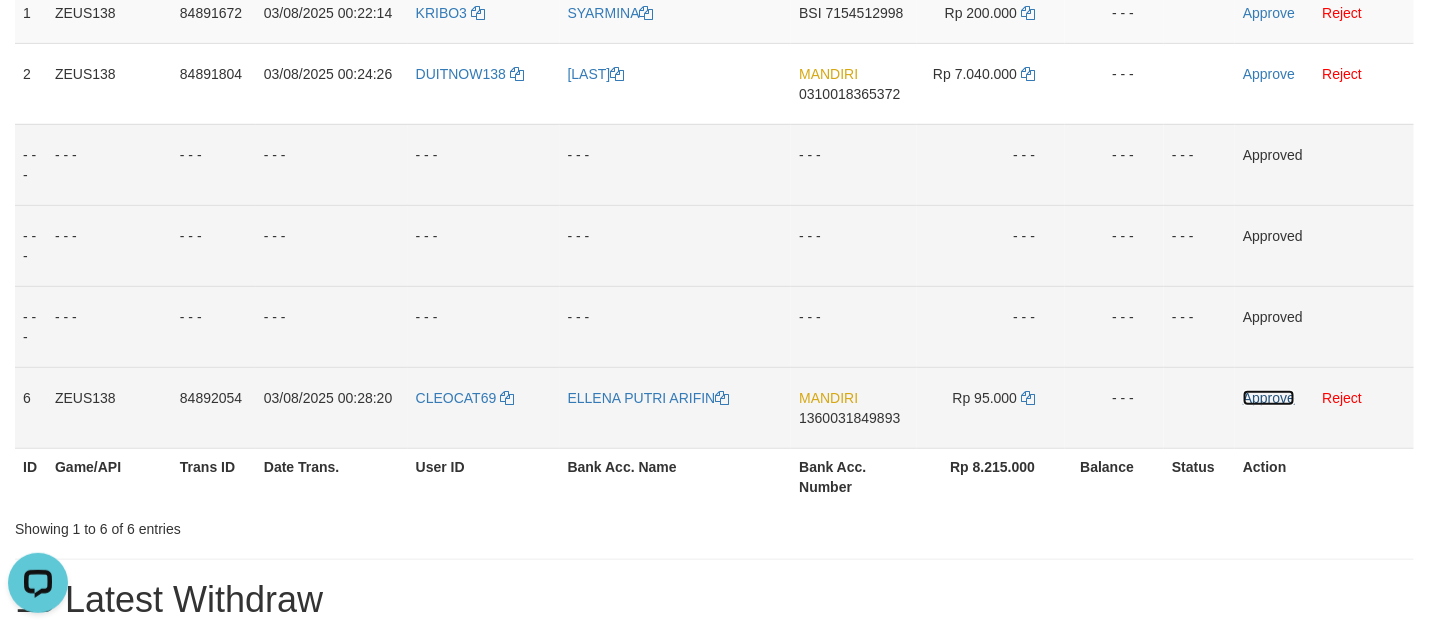 click on "Approve" at bounding box center (1269, 398) 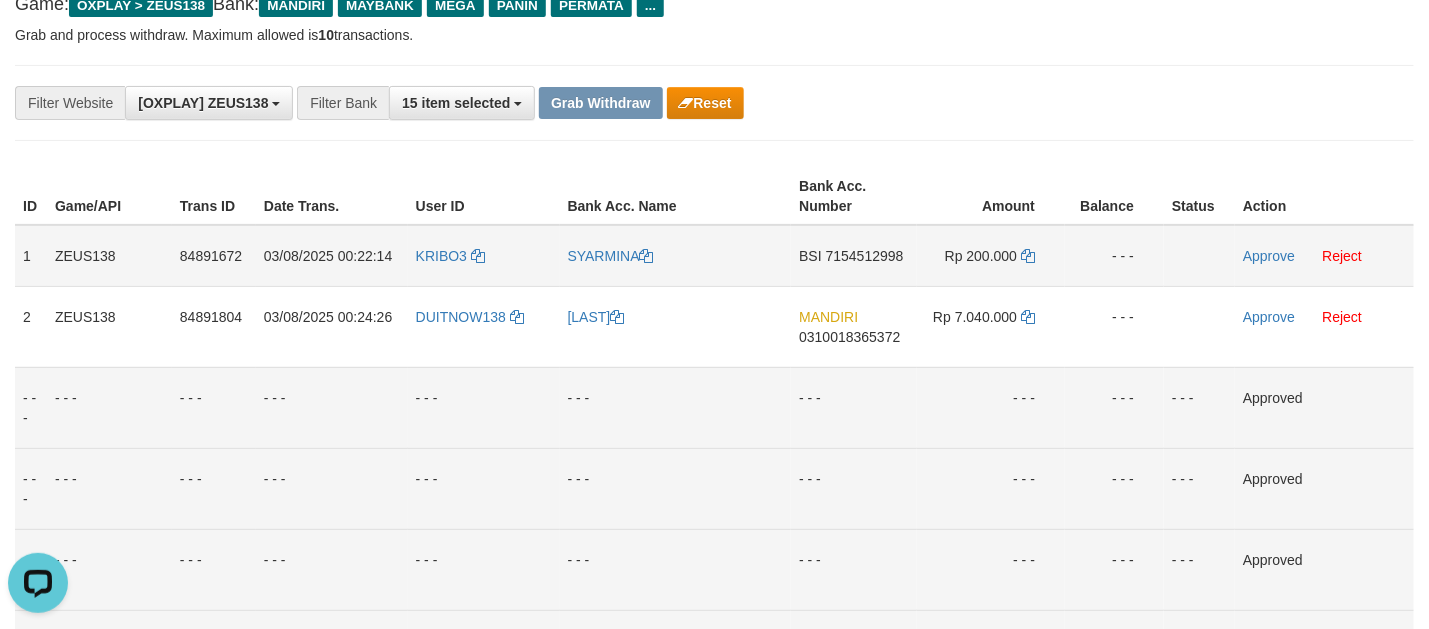 scroll, scrollTop: 78, scrollLeft: 0, axis: vertical 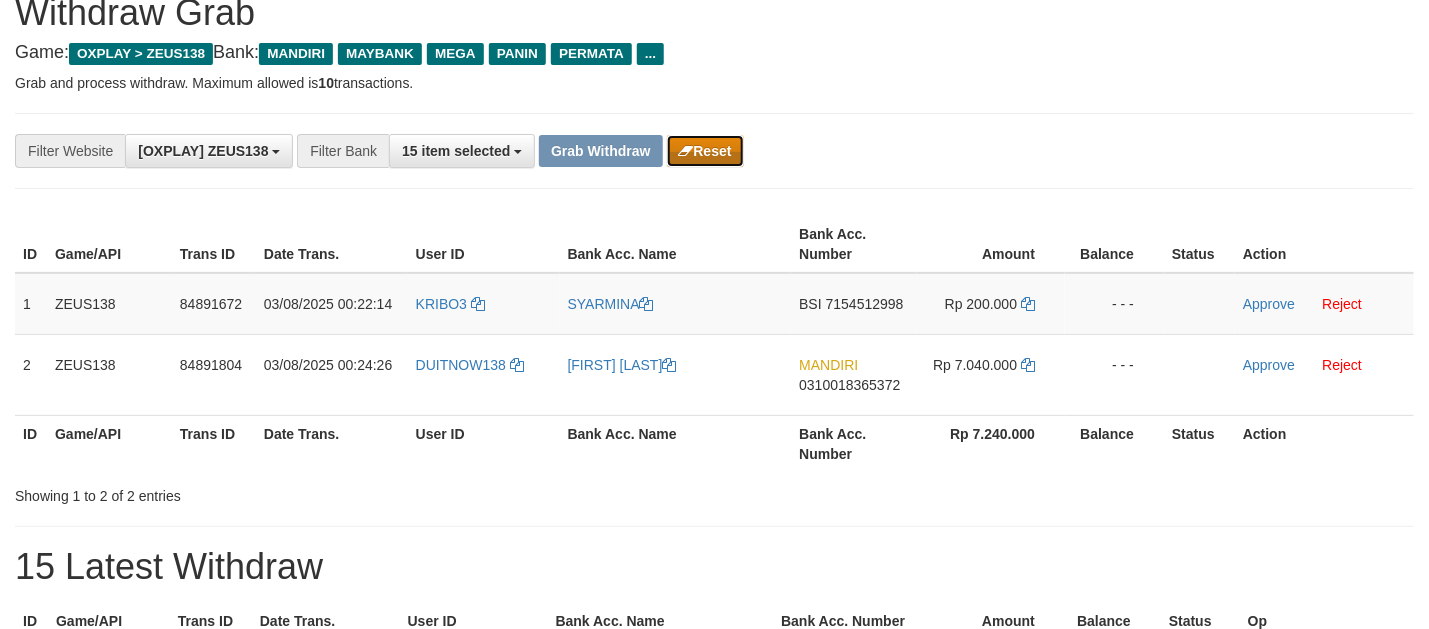 click on "Reset" at bounding box center (705, 151) 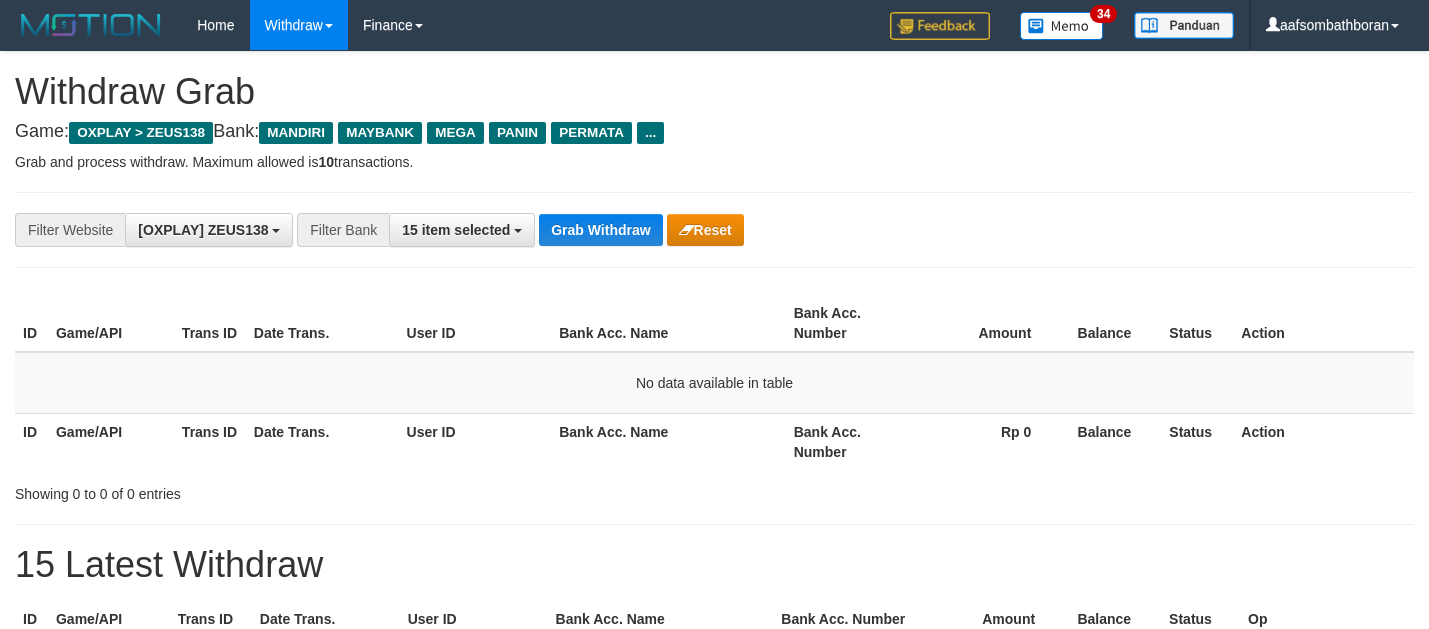 click on "**********" at bounding box center (714, 1053) 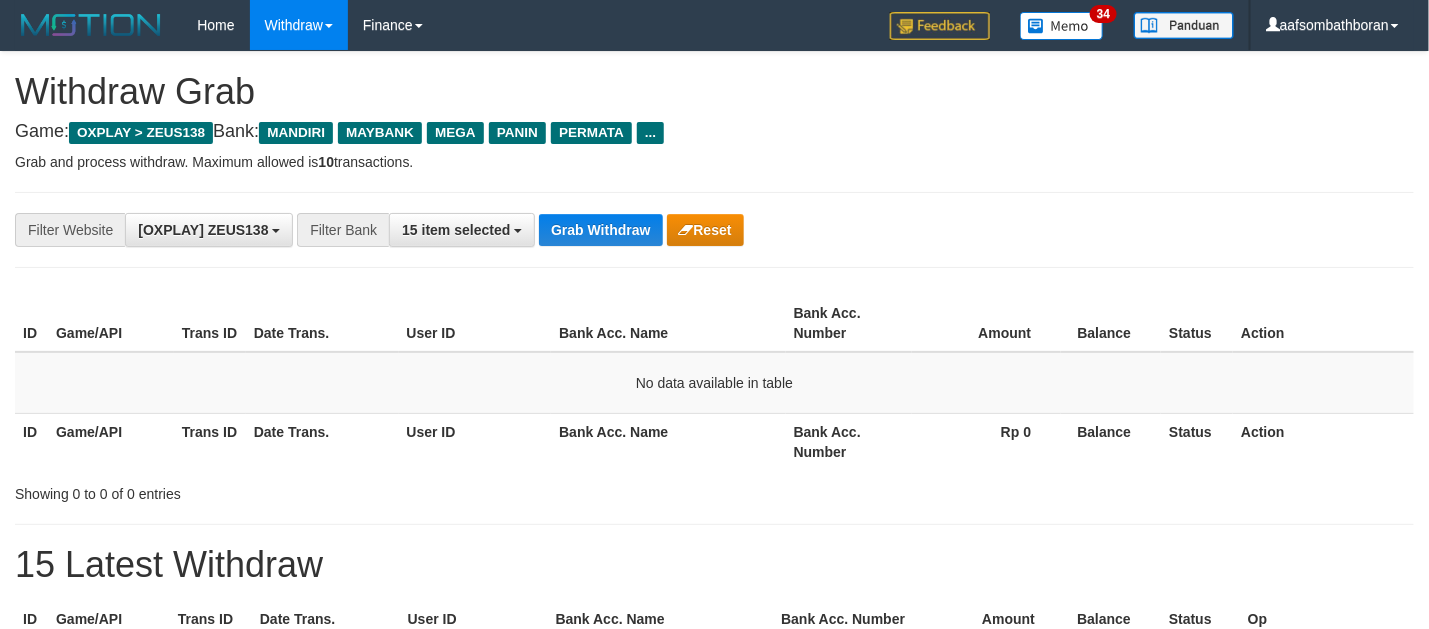 click on "**********" at bounding box center (714, 230) 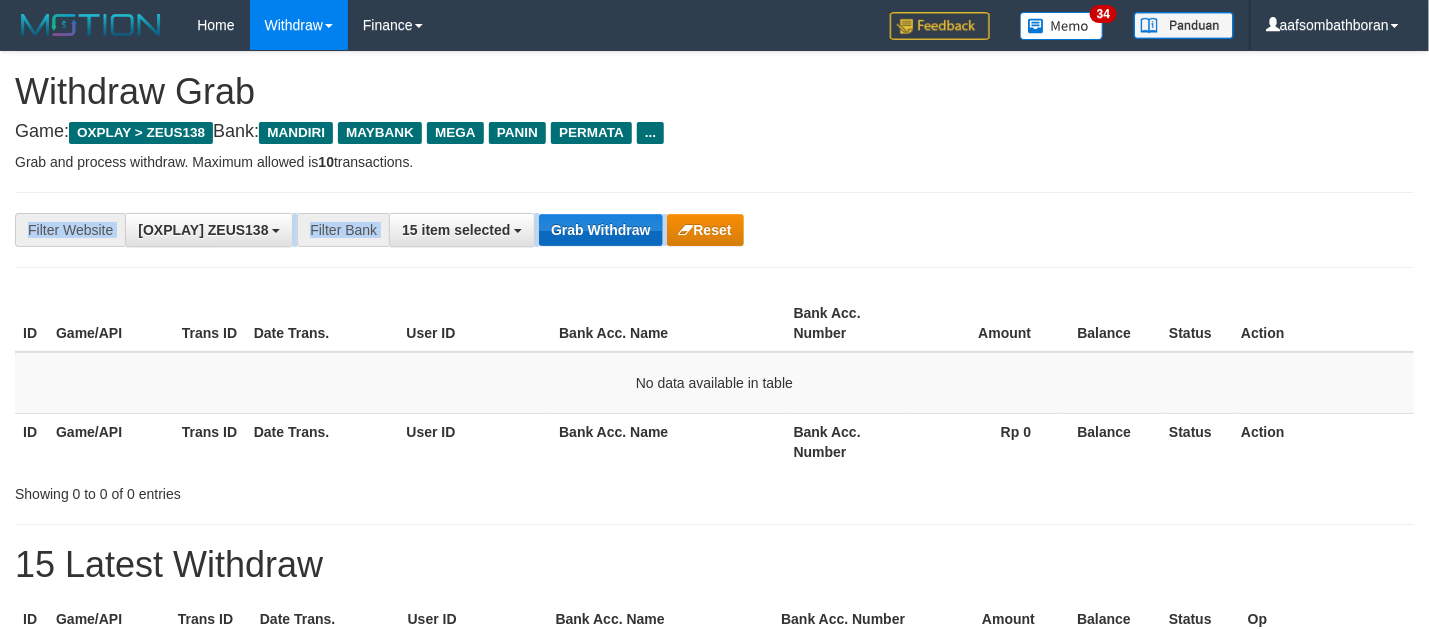drag, startPoint x: 601, startPoint y: 219, endPoint x: 610, endPoint y: 226, distance: 11.401754 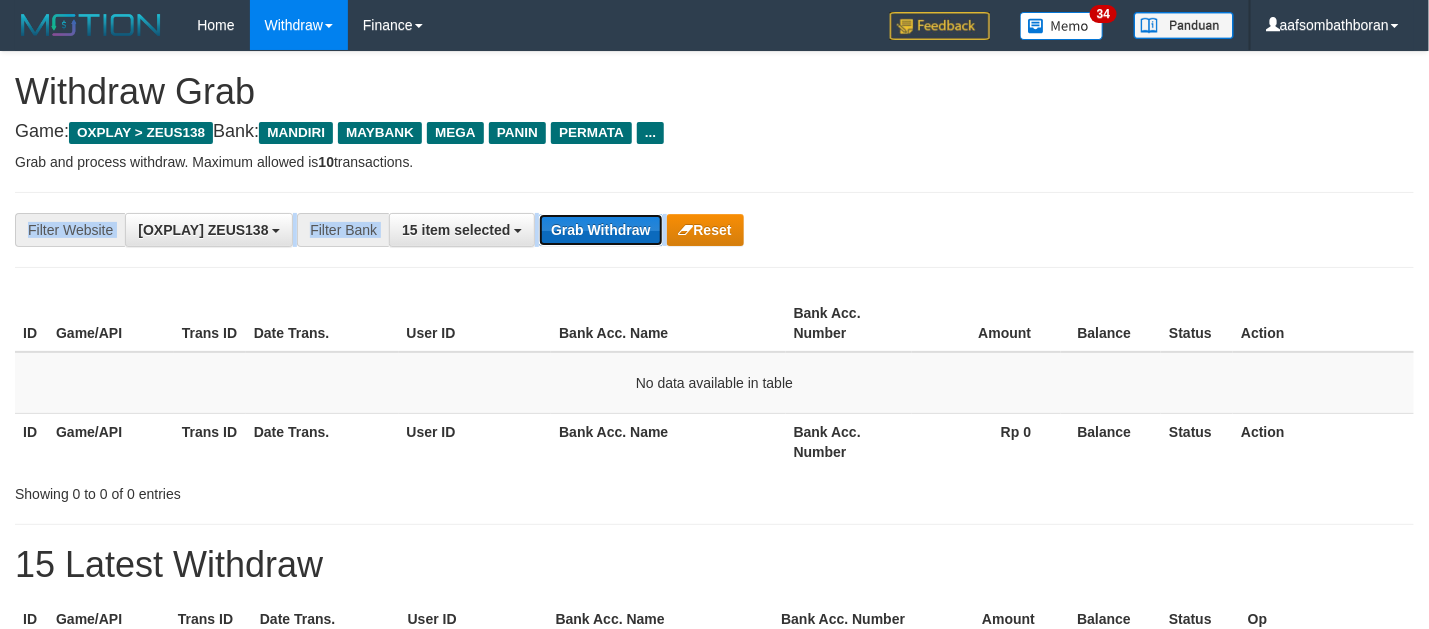 click on "Grab Withdraw" at bounding box center [600, 230] 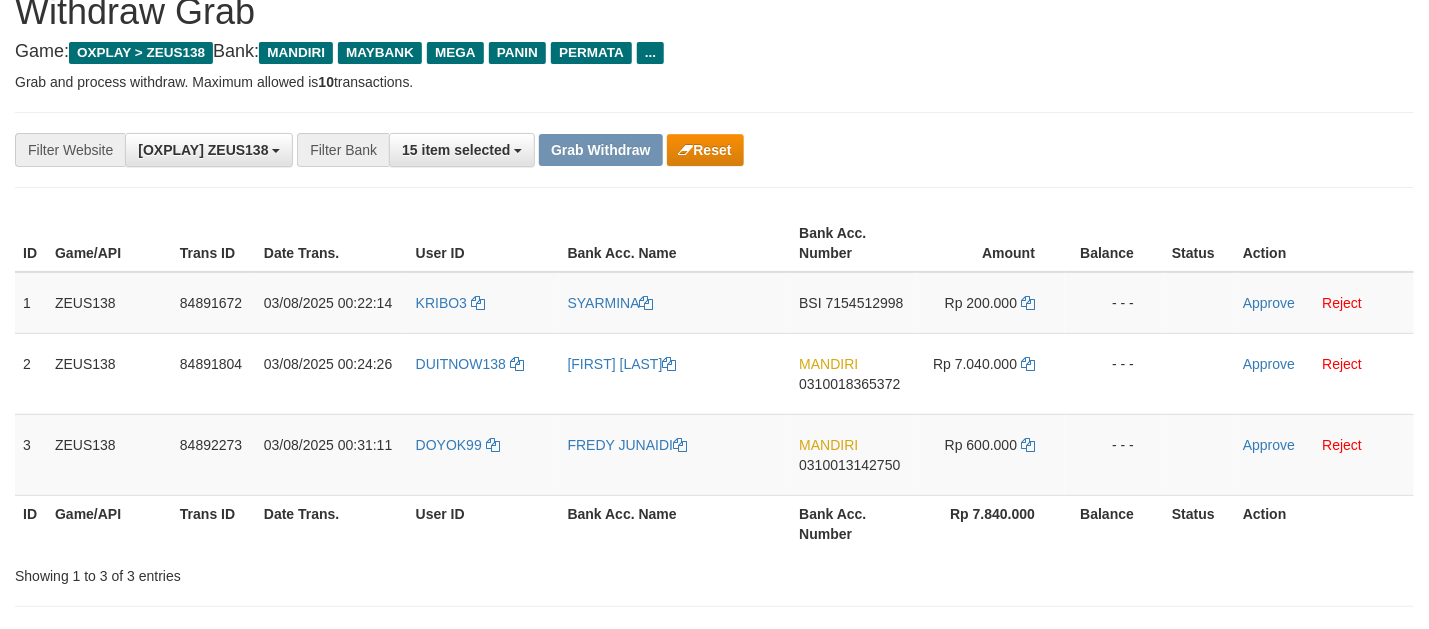 scroll, scrollTop: 82, scrollLeft: 0, axis: vertical 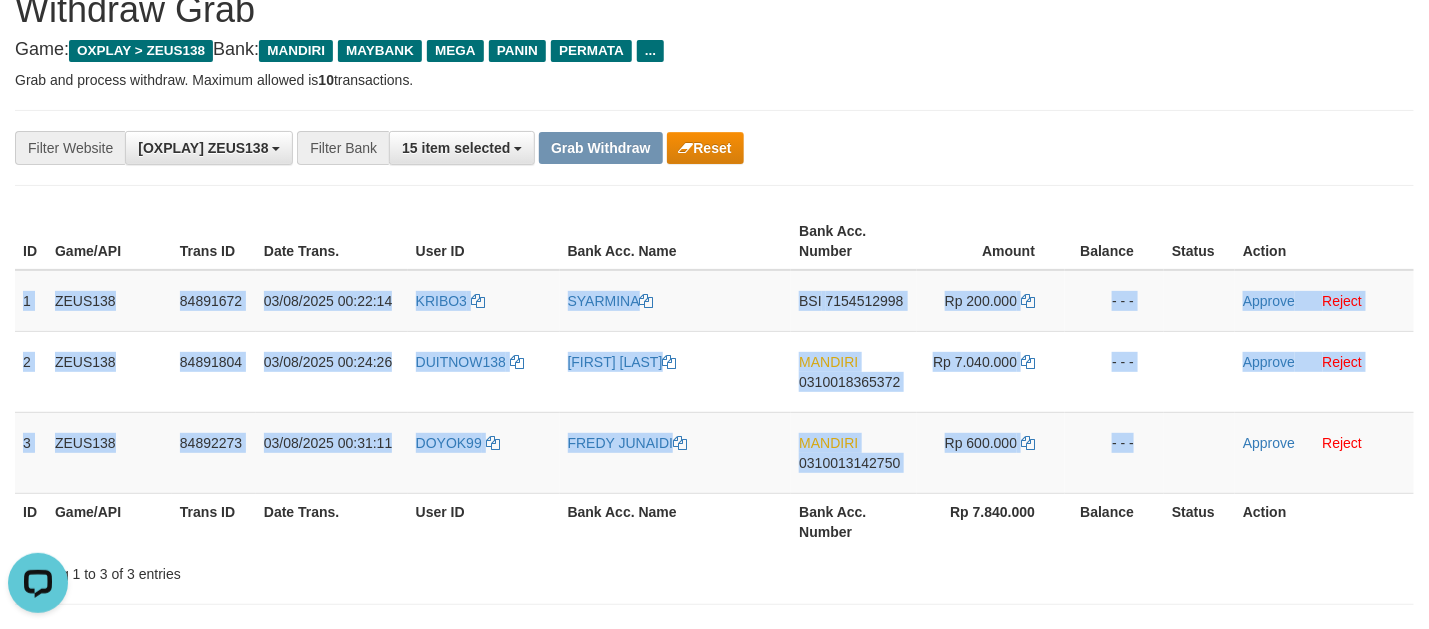 copy on "1
ZEUS138
84891672
03/08/2025 00:22:14
KRIBO3
SYARMINA
BSI
7154512998
Rp 200.000
- - -
Approve
Reject
2
ZEUS138
84891804
03/08/2025 00:24:26
DUITNOW138
SYARIF RIJANI
MANDIRI
0310018365372
Rp 7.040.000
- - -
Approve
Reject
3
ZEUS138
84892273
03/08/2025 00:31:11
DOYOK99
FREDY JUNAIDI
MANDIRI
0310013142750
Rp 600.000
- - -" 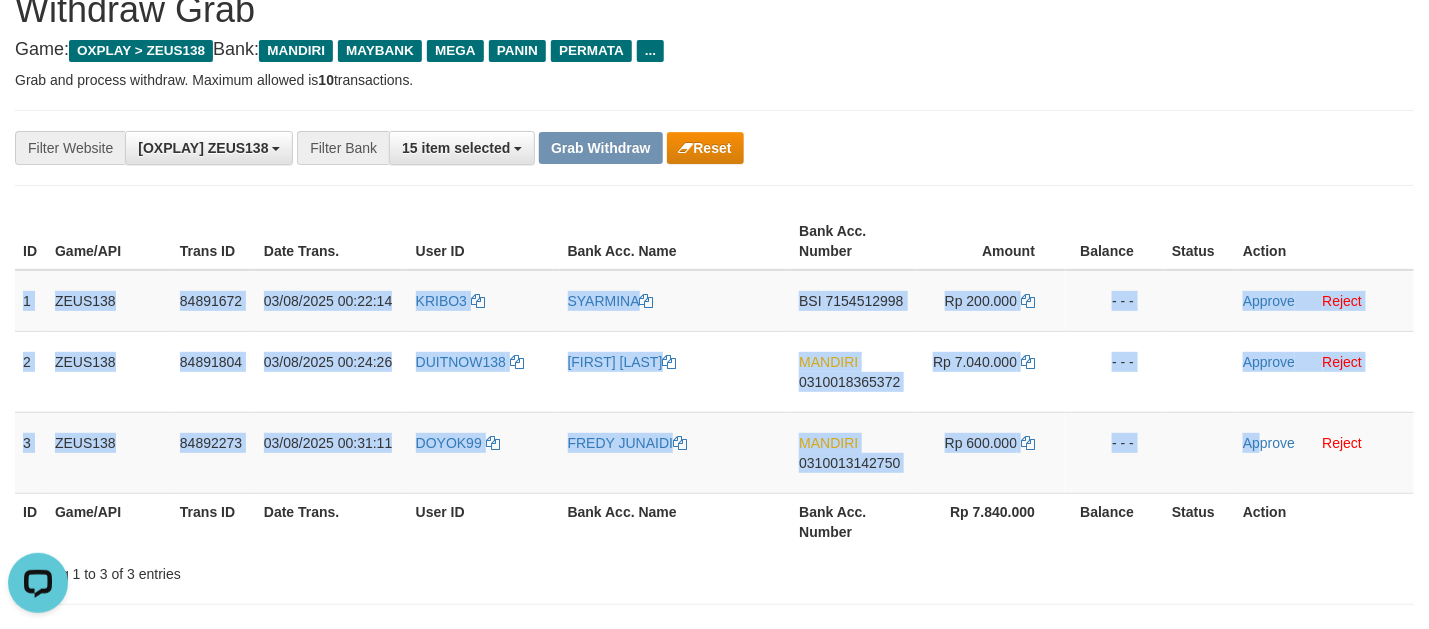 copy on "1
ZEUS138
84891672
03/08/2025 00:22:14
KRIBO3
SYARMINA
BSI
7154512998
Rp 200.000
- - -
Approve
Reject
2
ZEUS138
84891804
03/08/2025 00:24:26
DUITNOW138
SYARIF RIJANI
MANDIRI
0310018365372
Rp 7.040.000
- - -
Approve
Reject
3
ZEUS138
84892273
03/08/2025 00:31:11
DOYOK99
FREDY JUNAIDI
MANDIRI
0310013142750
Rp 600.000
- - -
Ap" 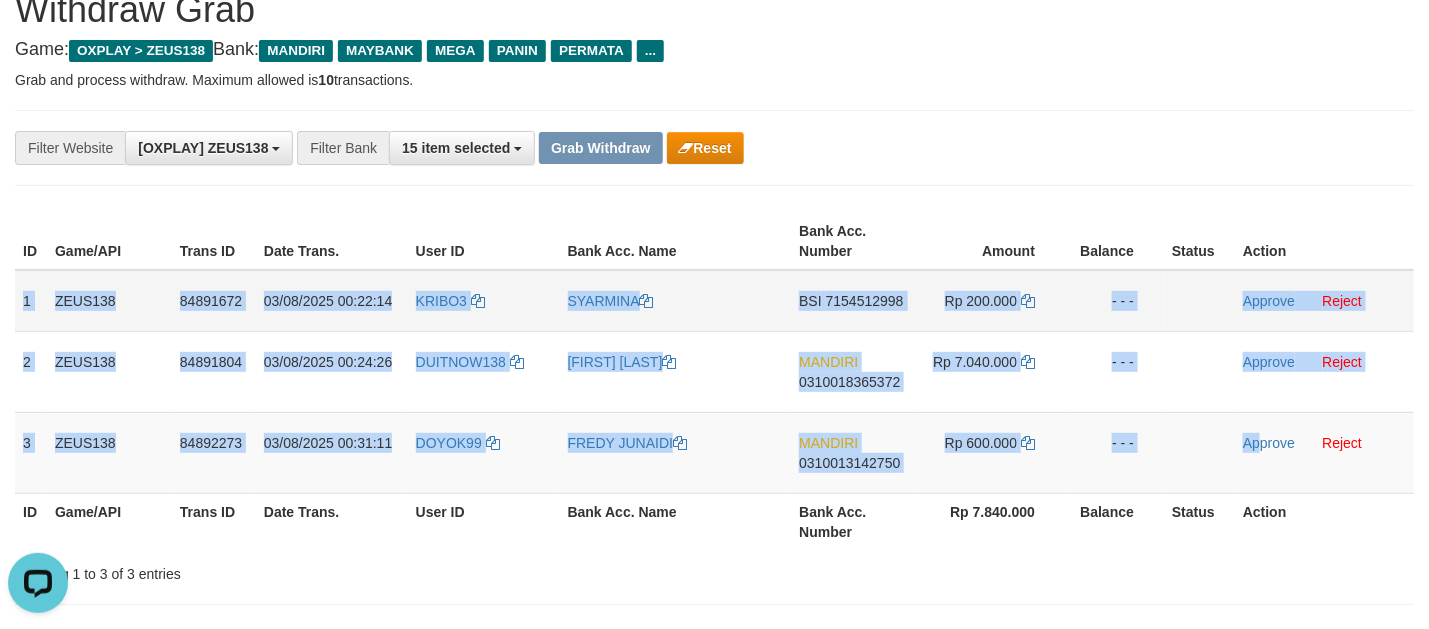click on "Rp 200.000" at bounding box center (991, 301) 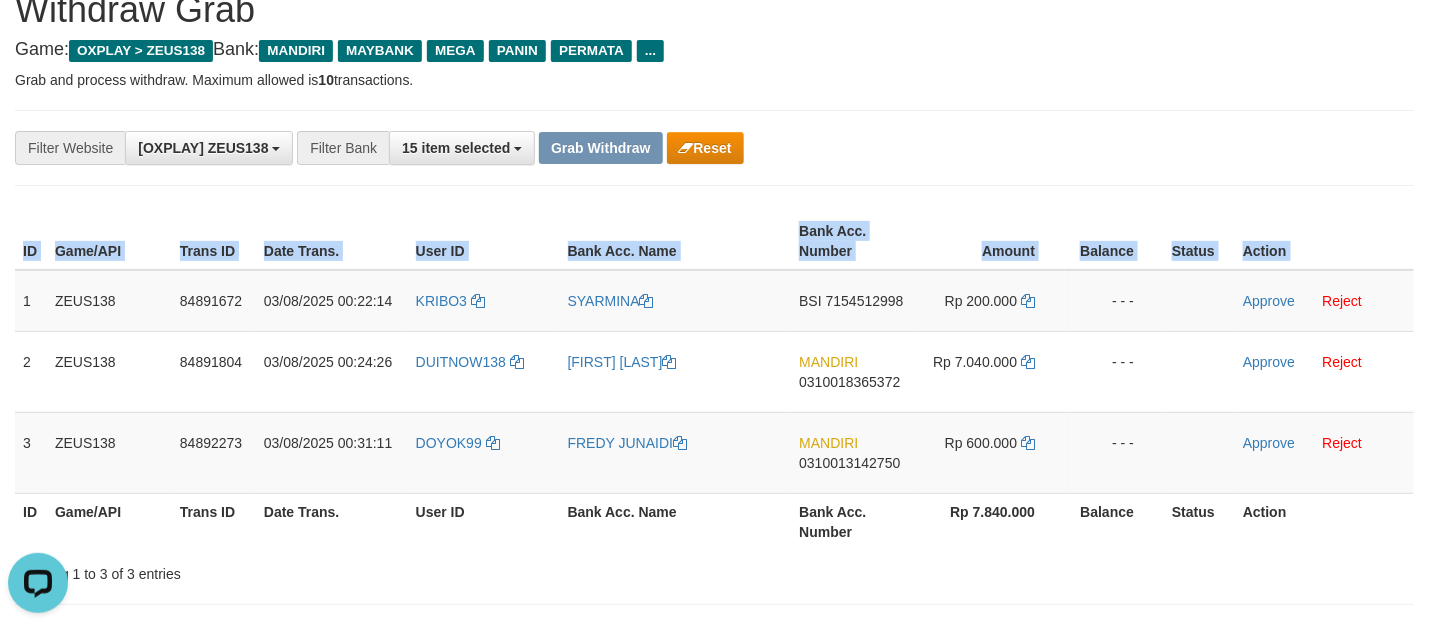 copy on "ID Game/API Trans ID Date Trans. User ID Bank Acc. Name Bank Acc. Number Amount Balance Status Action" 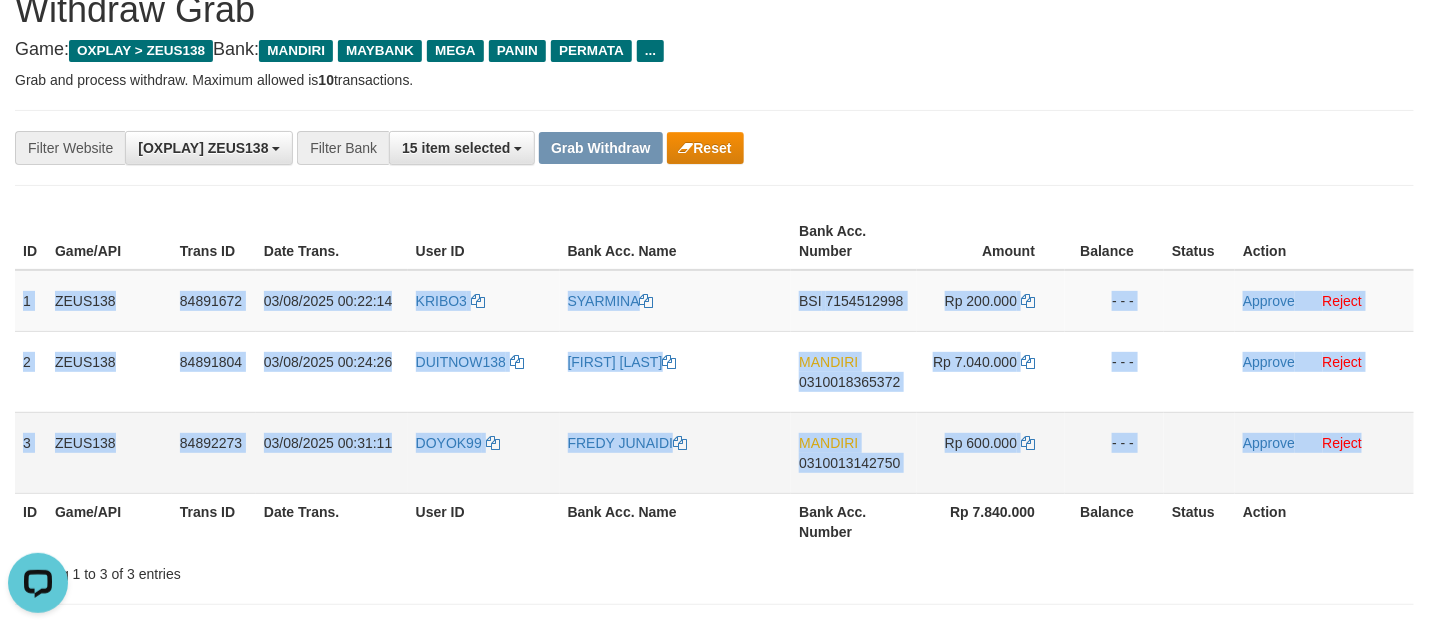 copy on "1
ZEUS138
84891672
03/08/2025 00:22:14
KRIBO3
SYARMINA
BSI
7154512998
Rp 200.000
- - -
Approve
Reject
2
ZEUS138
84891804
03/08/2025 00:24:26
DUITNOW138
SYARIF RIJANI
MANDIRI
0310018365372
Rp 7.040.000
- - -
Approve
Reject
3
ZEUS138
84892273
03/08/2025 00:31:11
DOYOK99
FREDY JUNAIDI
MANDIRI
0310013142750
Rp 600.000
- - -
Approve
Reject" 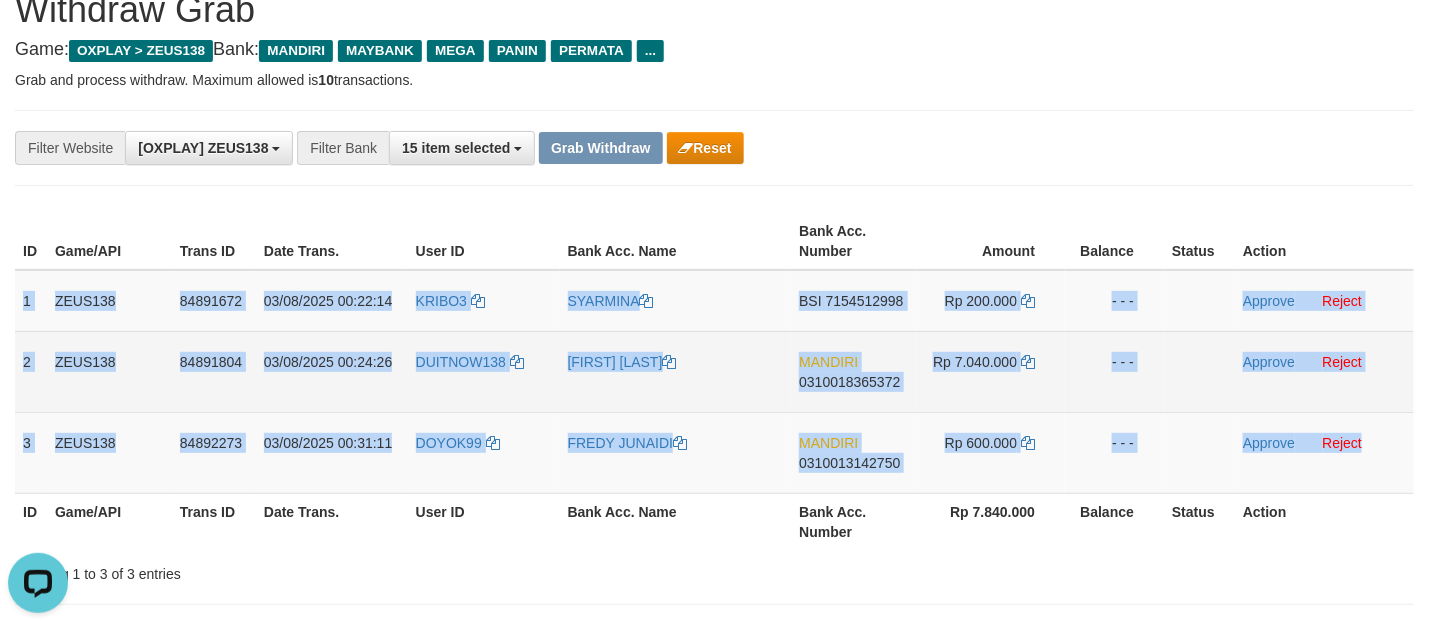 copy on "1
ZEUS138
84891672
03/08/2025 00:22:14
KRIBO3
SYARMINA
BSI
7154512998
Rp 200.000
- - -
Approve
Reject
2
ZEUS138
84891804
03/08/2025 00:24:26
DUITNOW138
SYARIF RIJANI
MANDIRI
0310018365372
Rp 7.040.000
- - -
Approve
Reject
3
ZEUS138
84892273
03/08/2025 00:31:11
DOYOK99
FREDY JUNAIDI
MANDIRI
0310013142750
Rp 600.000
- - -
Approve
Reject" 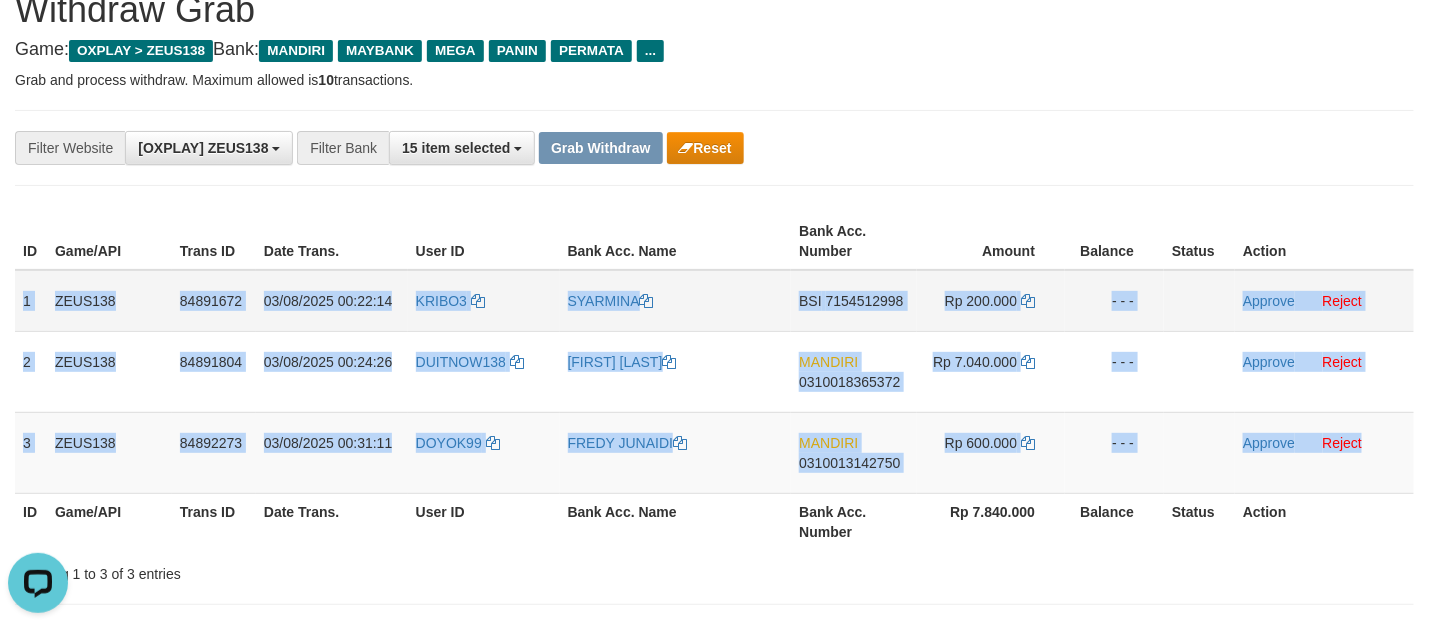 click on "7154512998" at bounding box center [865, 301] 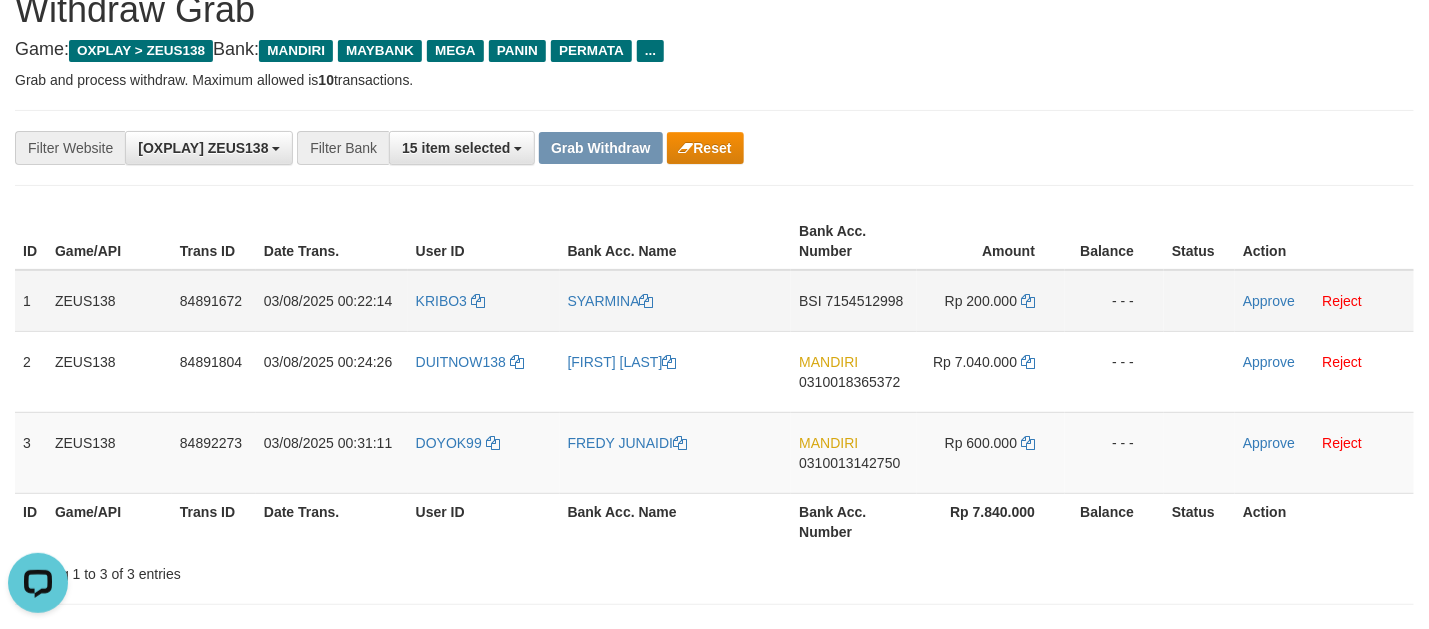 click on "BSI
7154512998" at bounding box center [854, 301] 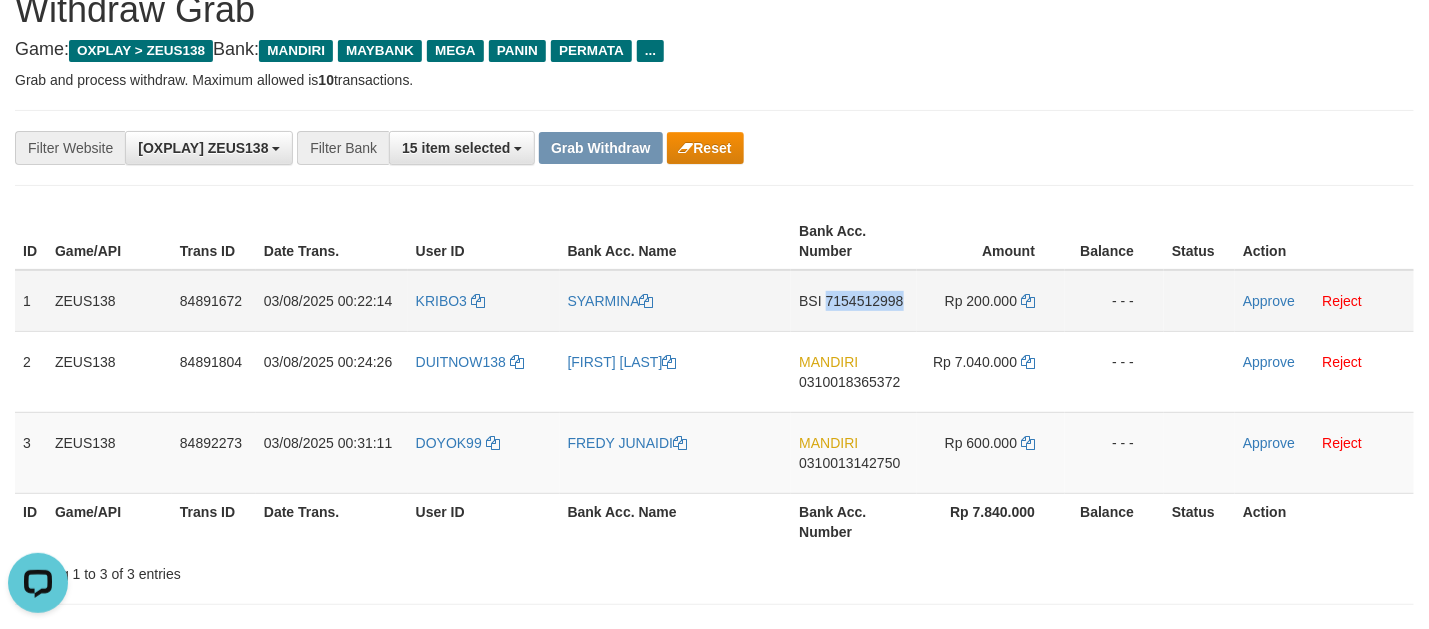 click on "BSI
7154512998" at bounding box center [854, 301] 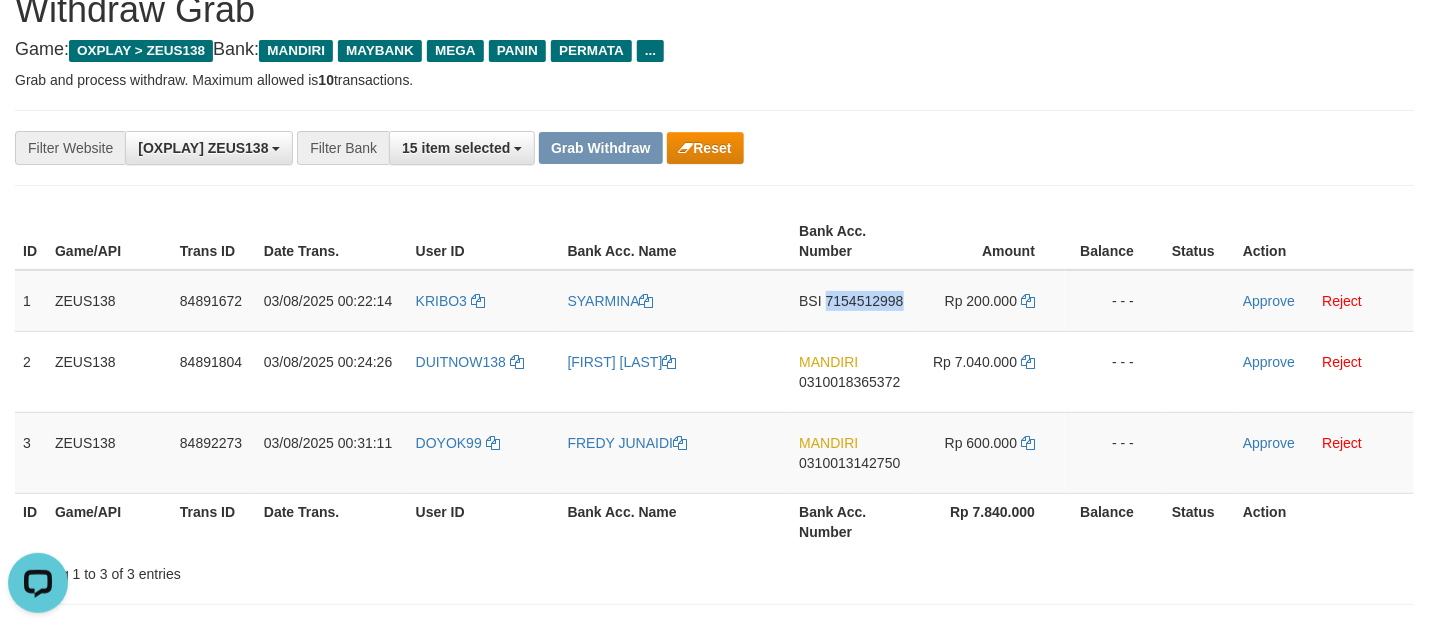 copy on "7154512998" 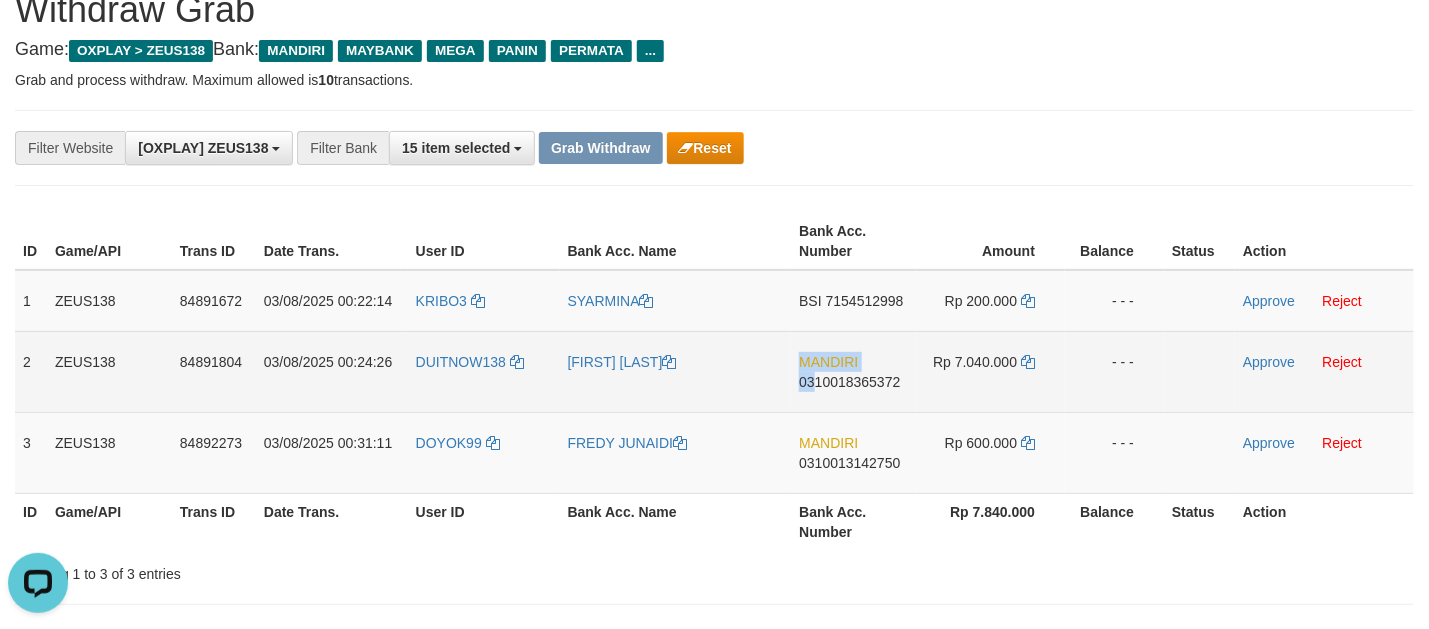 click on "MANDIRI
0310018365372" at bounding box center (854, 371) 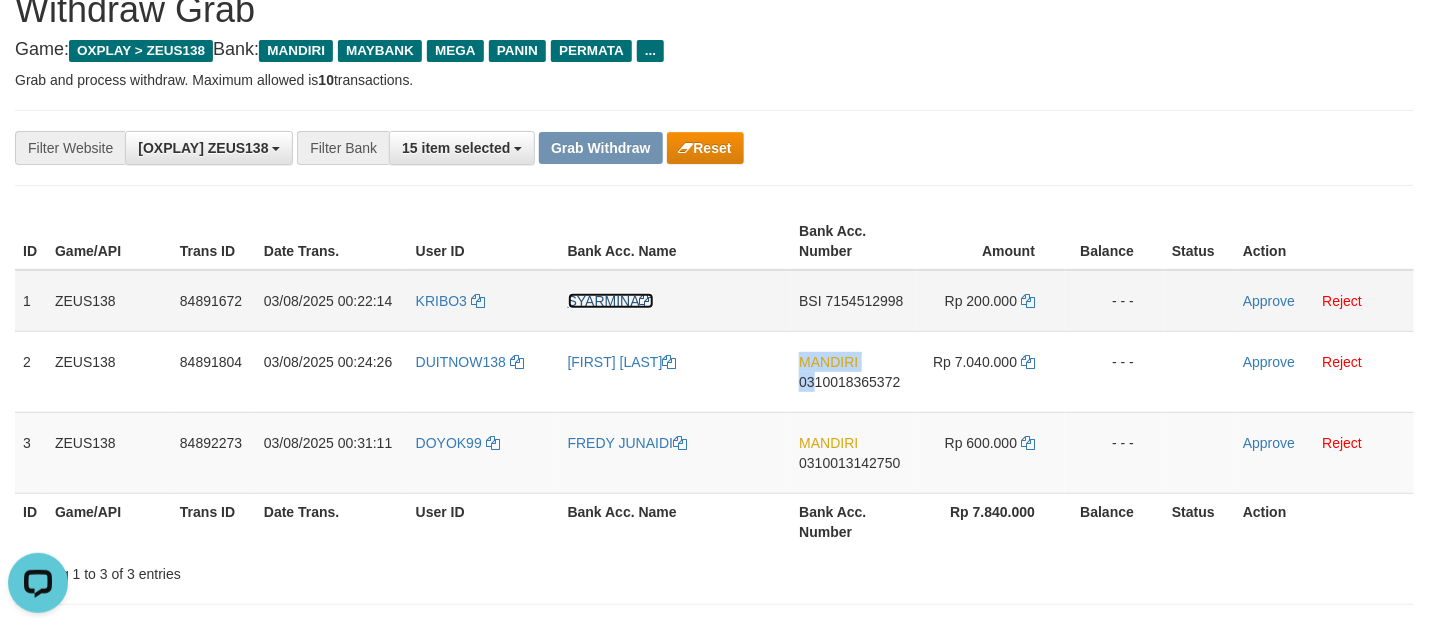 click on "SYARMINA" at bounding box center (611, 301) 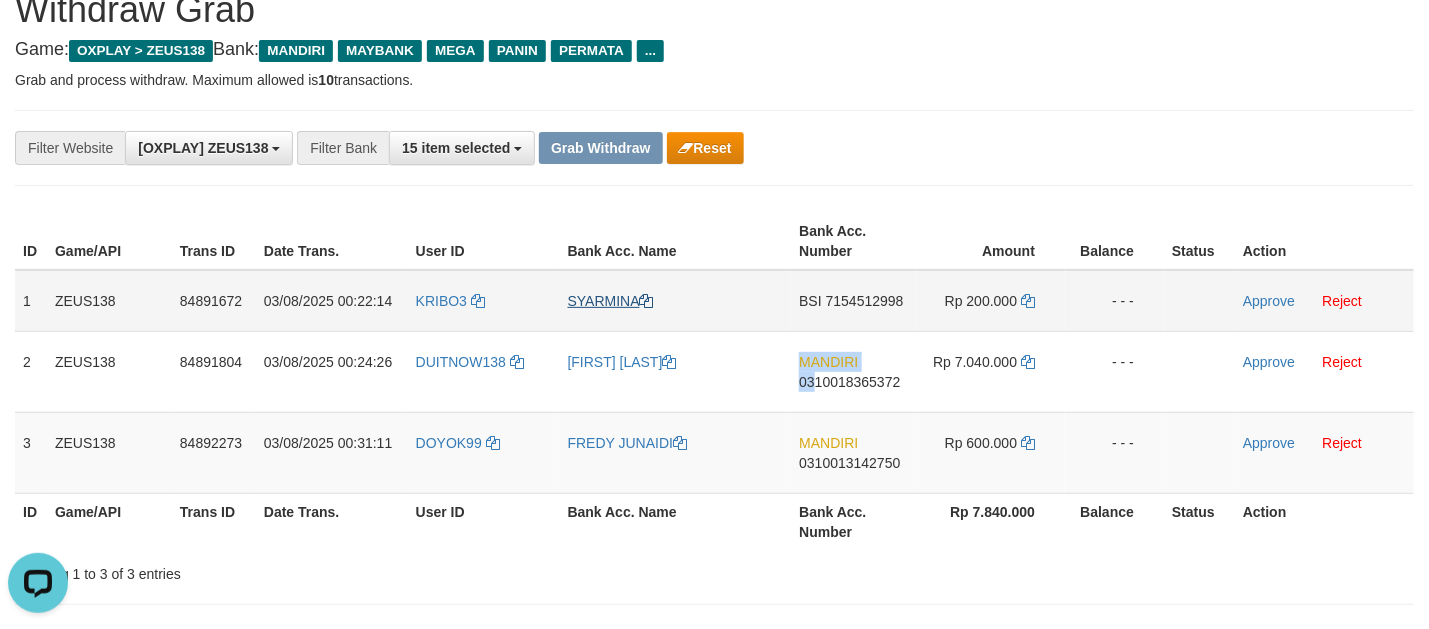 copy on "MANDIRI
03" 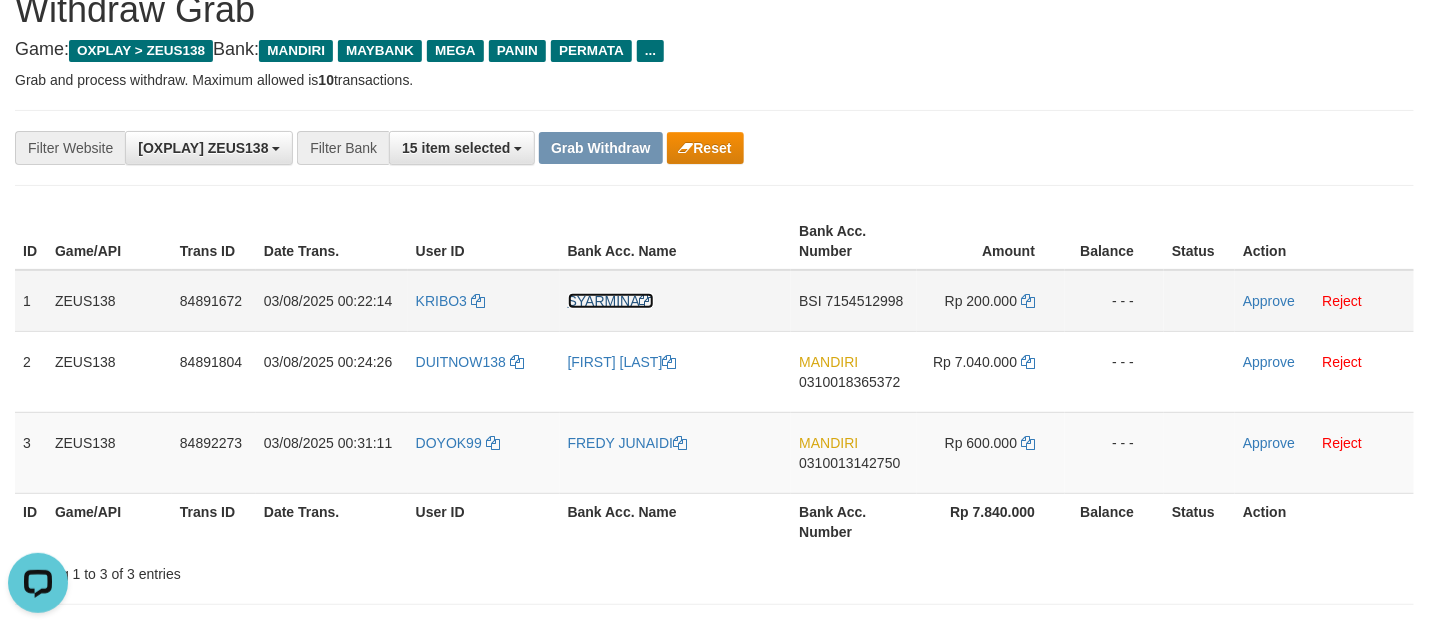click on "SYARMINA" at bounding box center [611, 301] 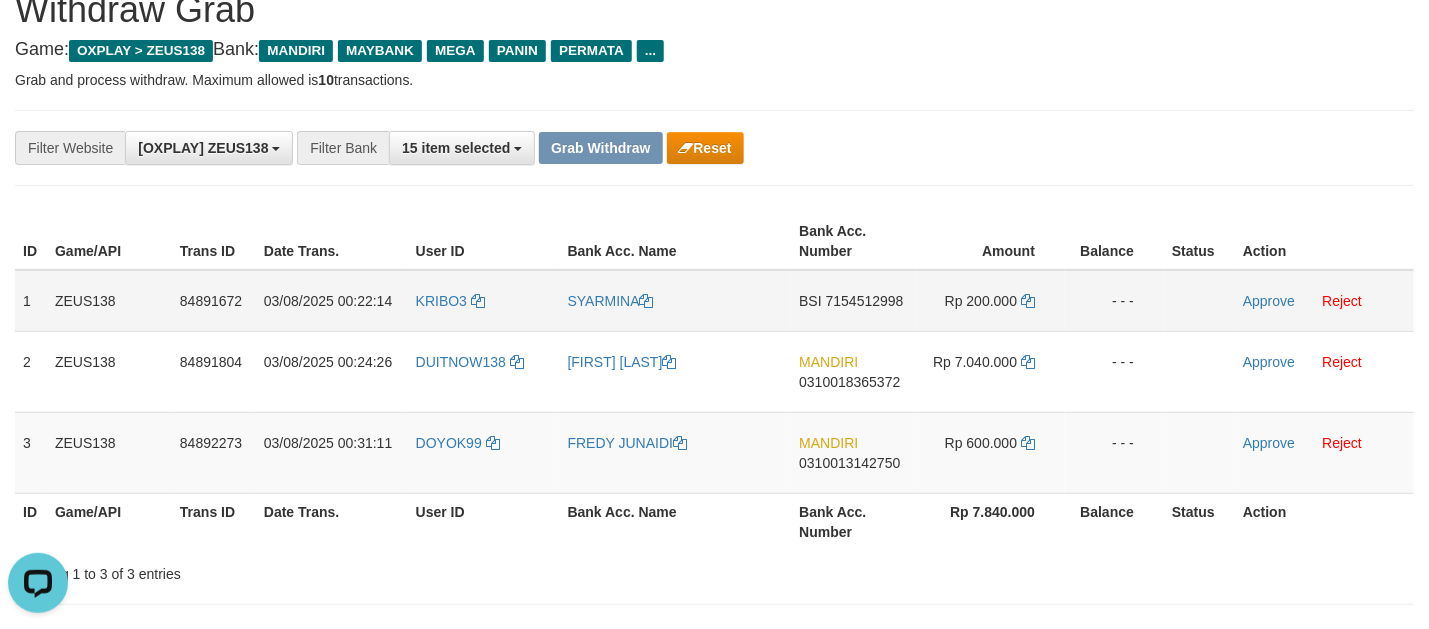 click on "Rp 200.000" at bounding box center [981, 301] 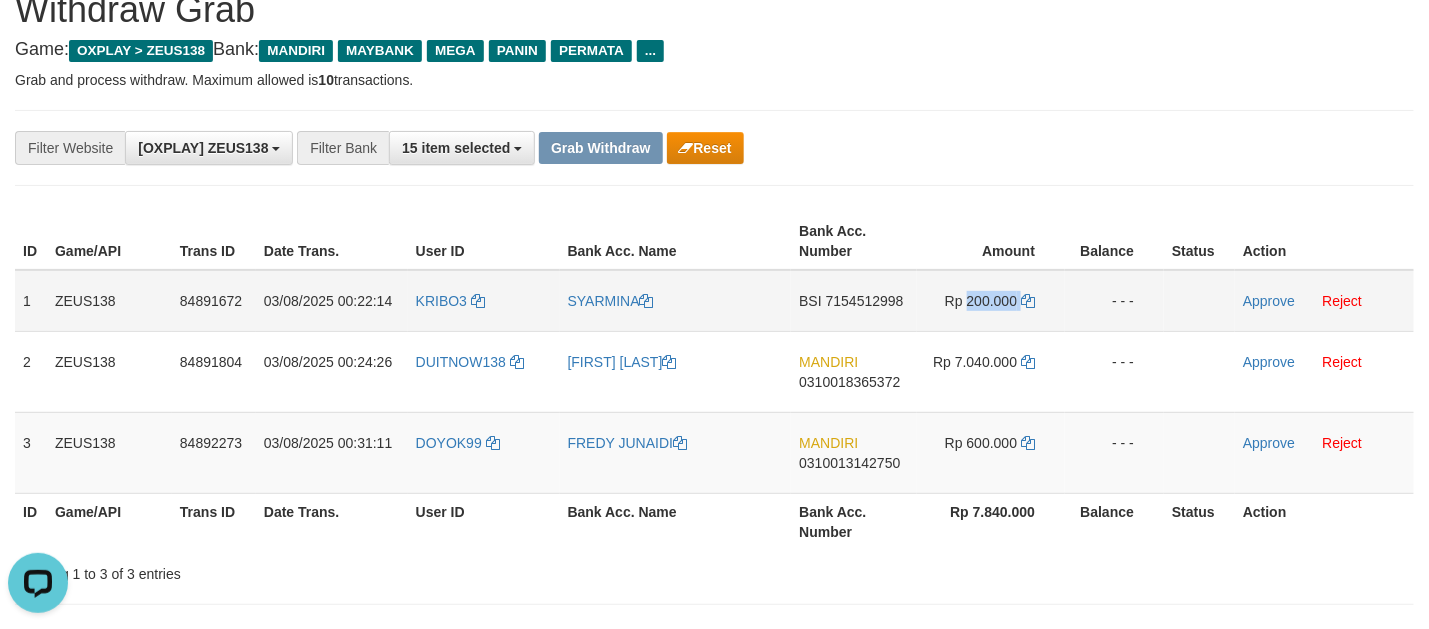 click on "Rp 200.000" at bounding box center (981, 301) 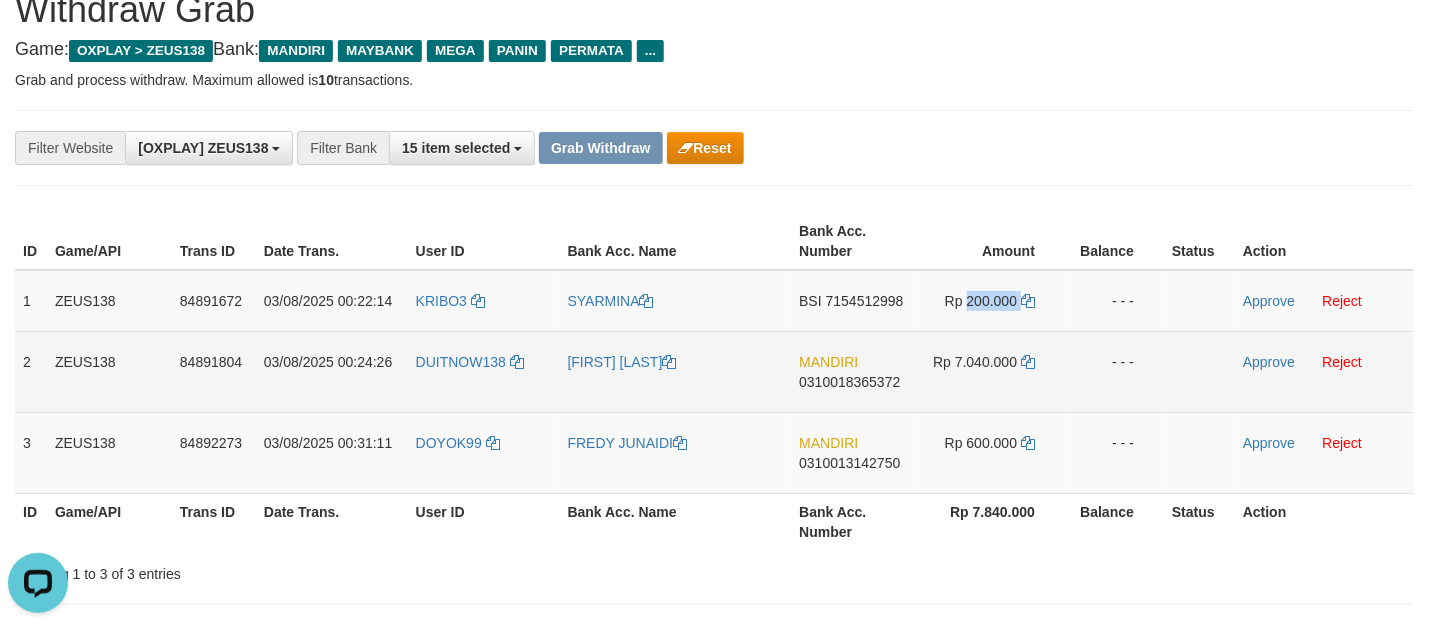 copy on "200.000" 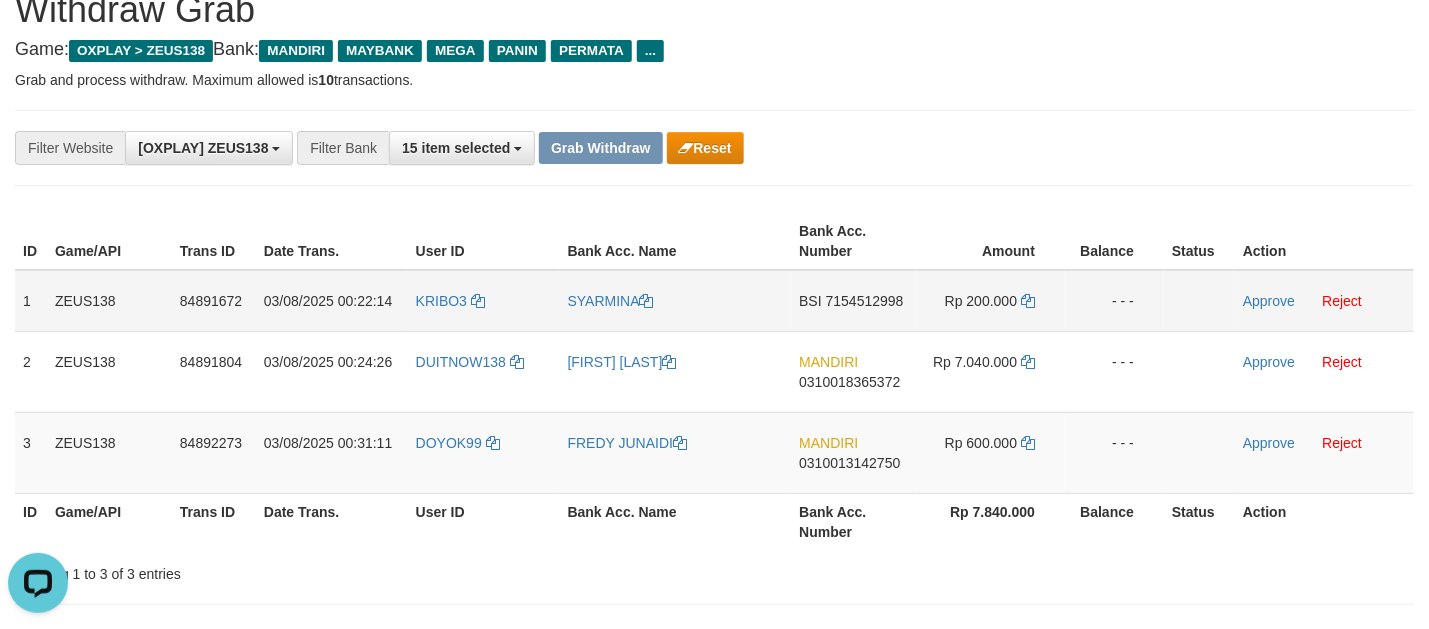 drag, startPoint x: 605, startPoint y: 323, endPoint x: 615, endPoint y: 327, distance: 10.770329 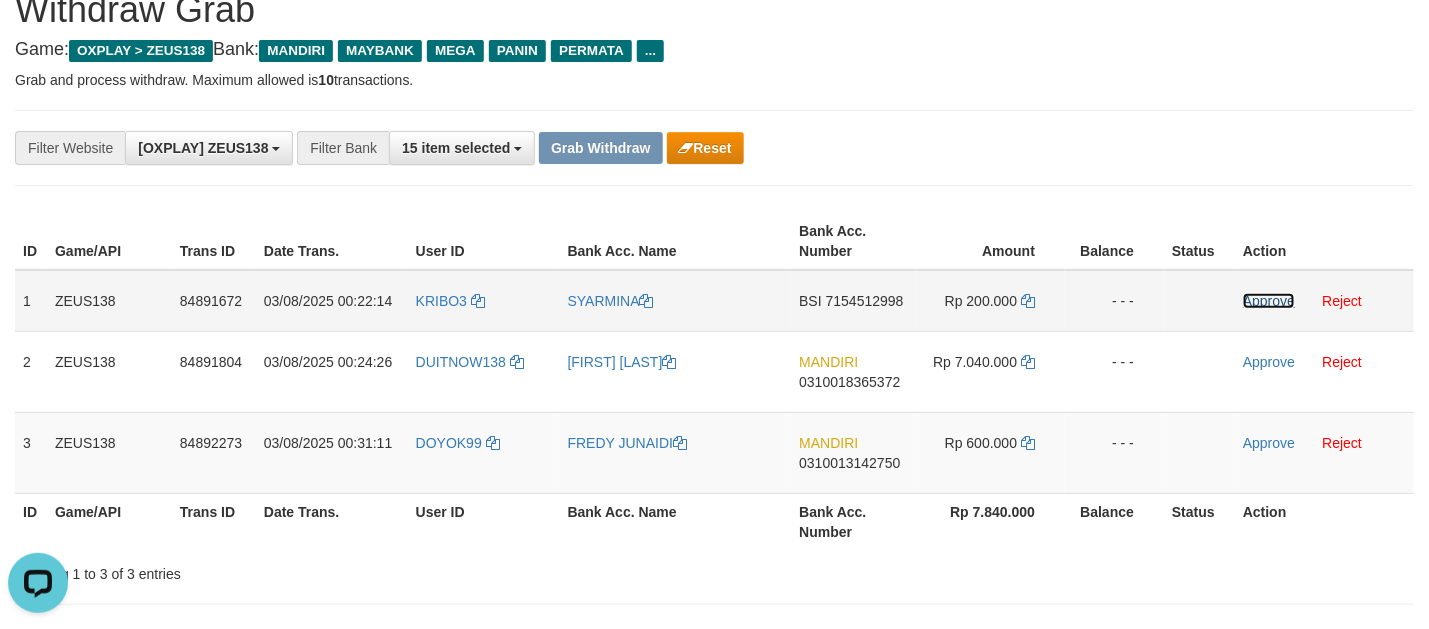 click on "Approve" at bounding box center [1269, 301] 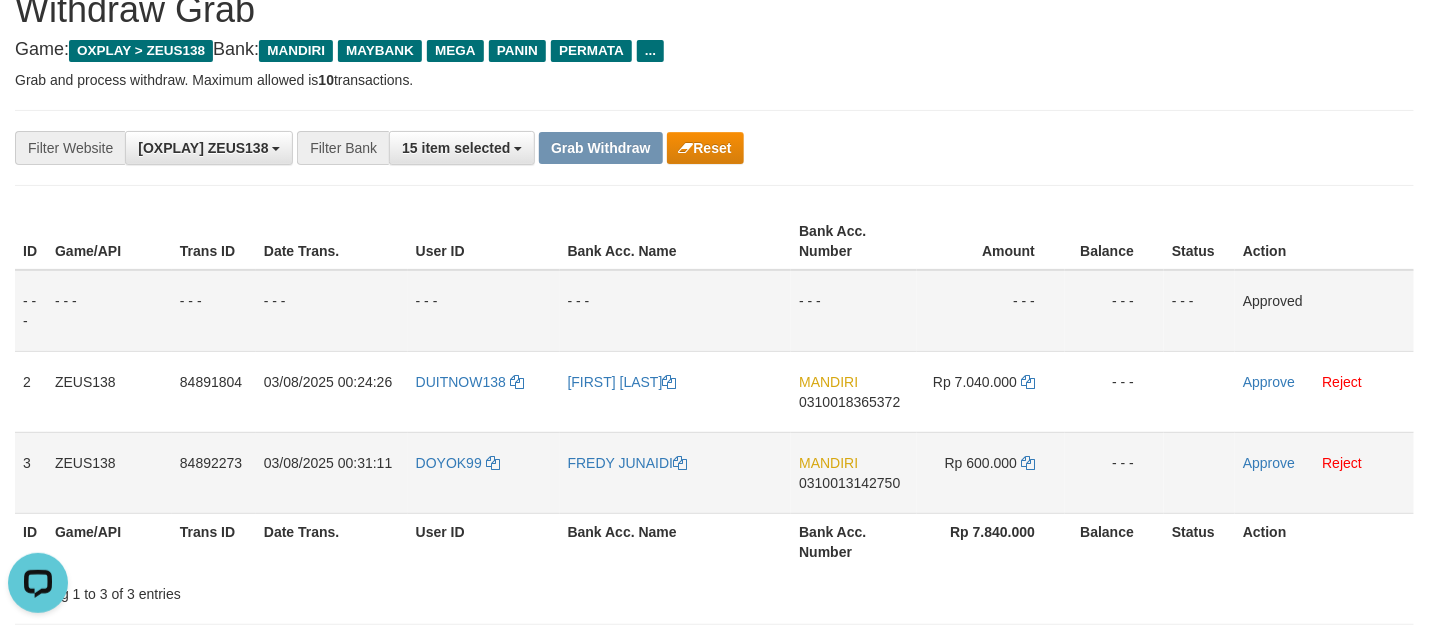 click on "MANDIRI
0310013142750" at bounding box center [854, 472] 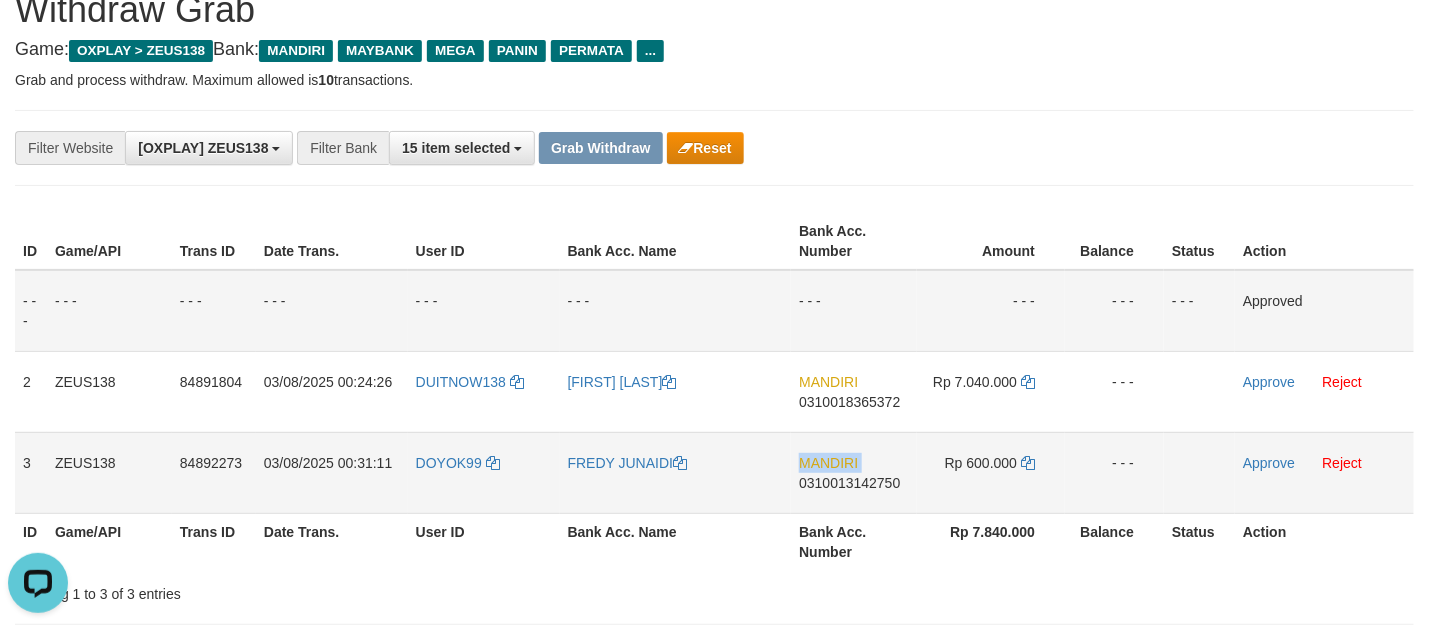 click on "MANDIRI
0310013142750" at bounding box center (854, 472) 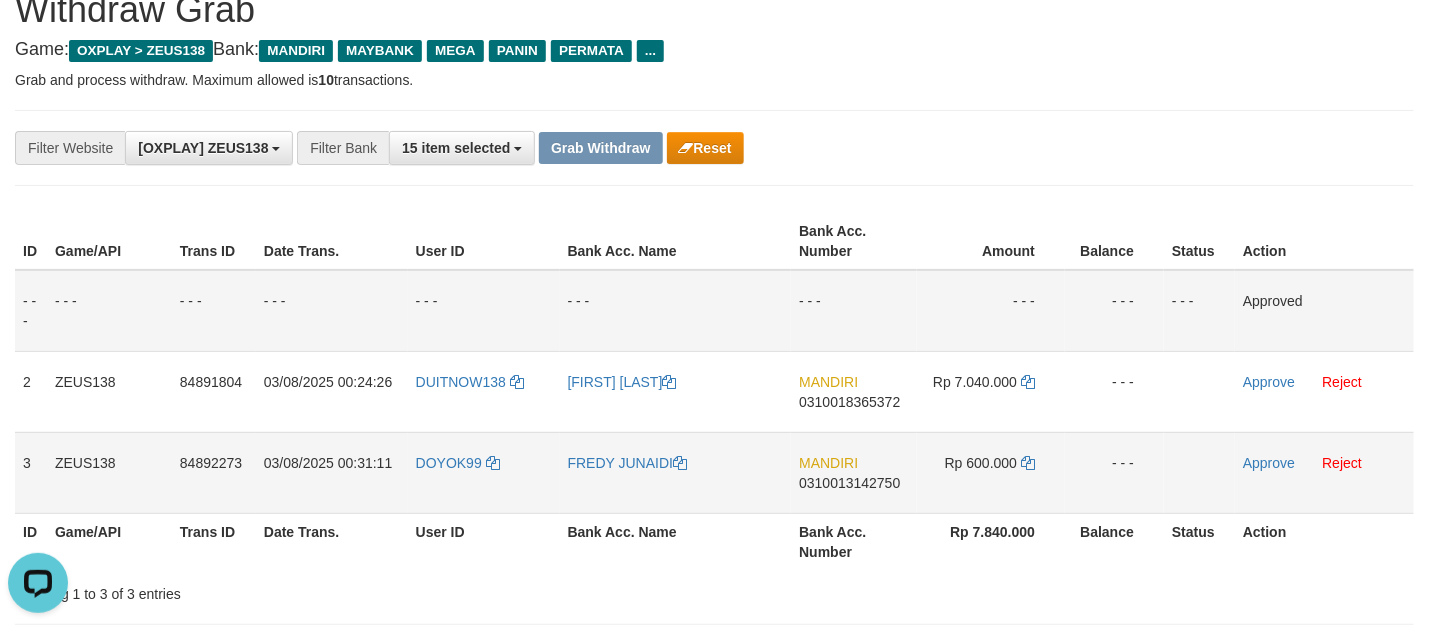 drag, startPoint x: 930, startPoint y: 445, endPoint x: 919, endPoint y: 438, distance: 13.038404 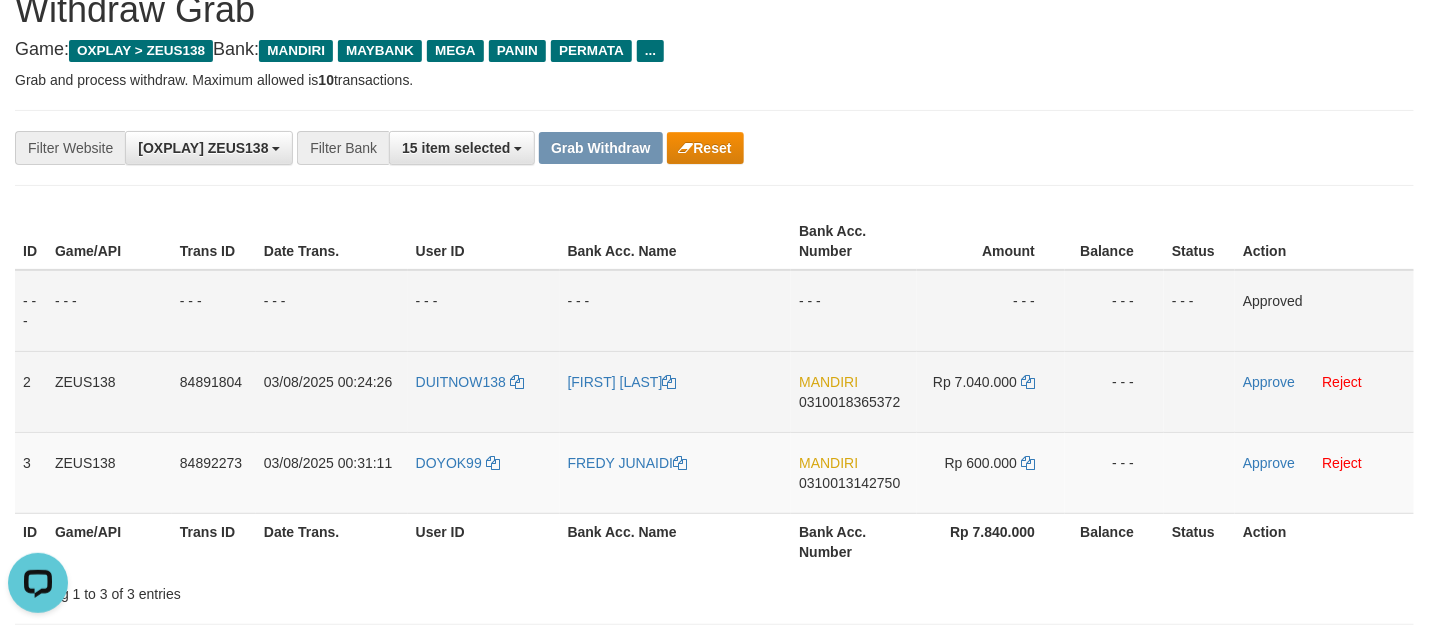 click on "MANDIRI
0310018365372" at bounding box center [854, 391] 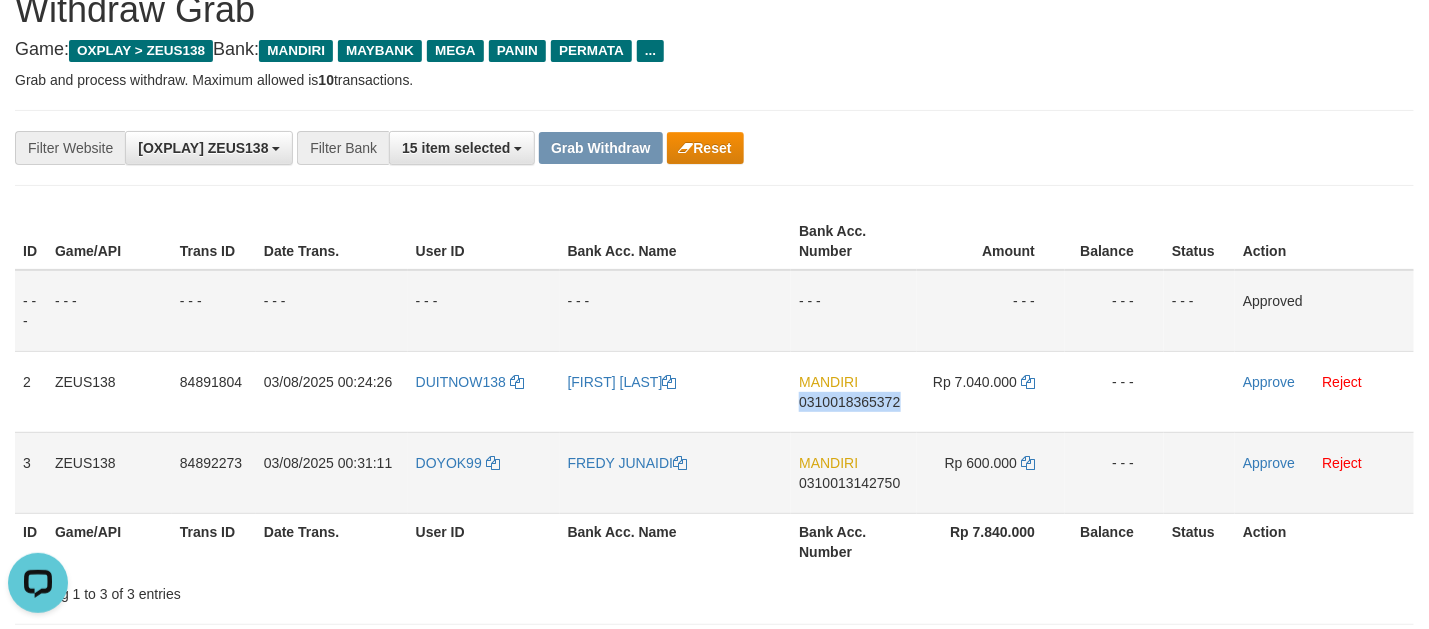 drag, startPoint x: 873, startPoint y: 415, endPoint x: 912, endPoint y: 433, distance: 42.953465 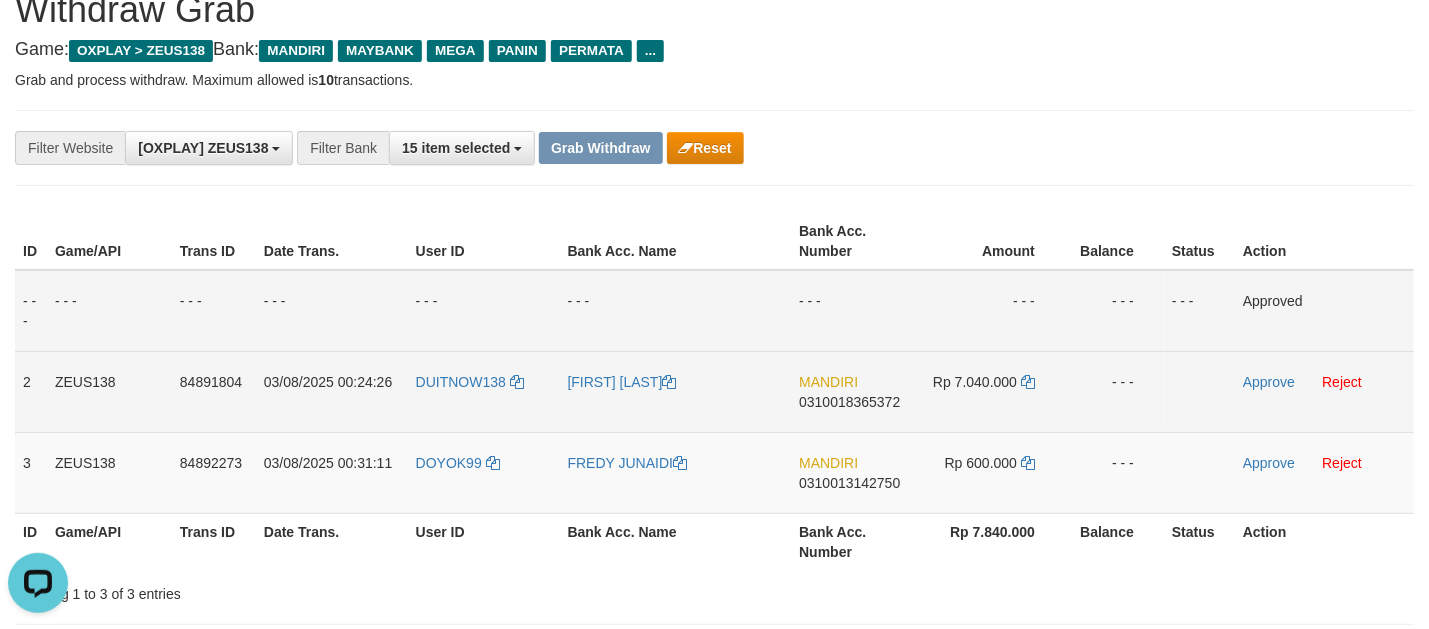 click on "Rp 7.040.000" at bounding box center [975, 382] 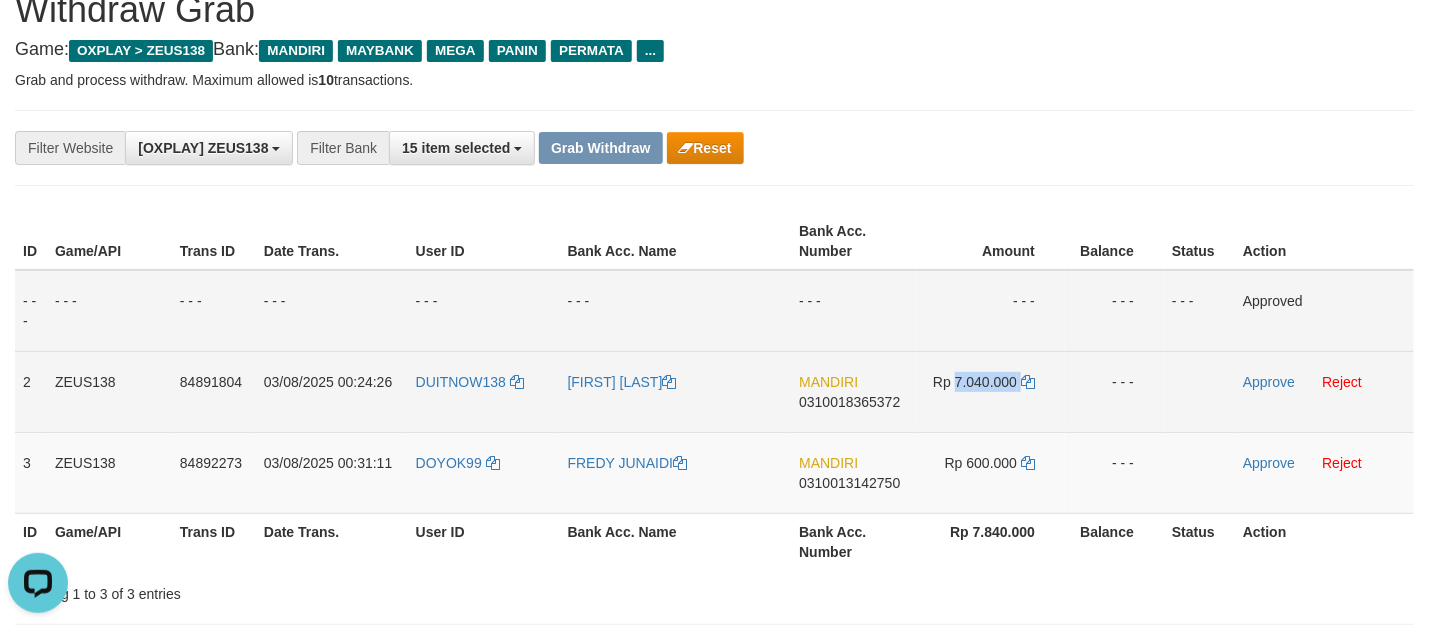 click on "Rp 7.040.000" at bounding box center (975, 382) 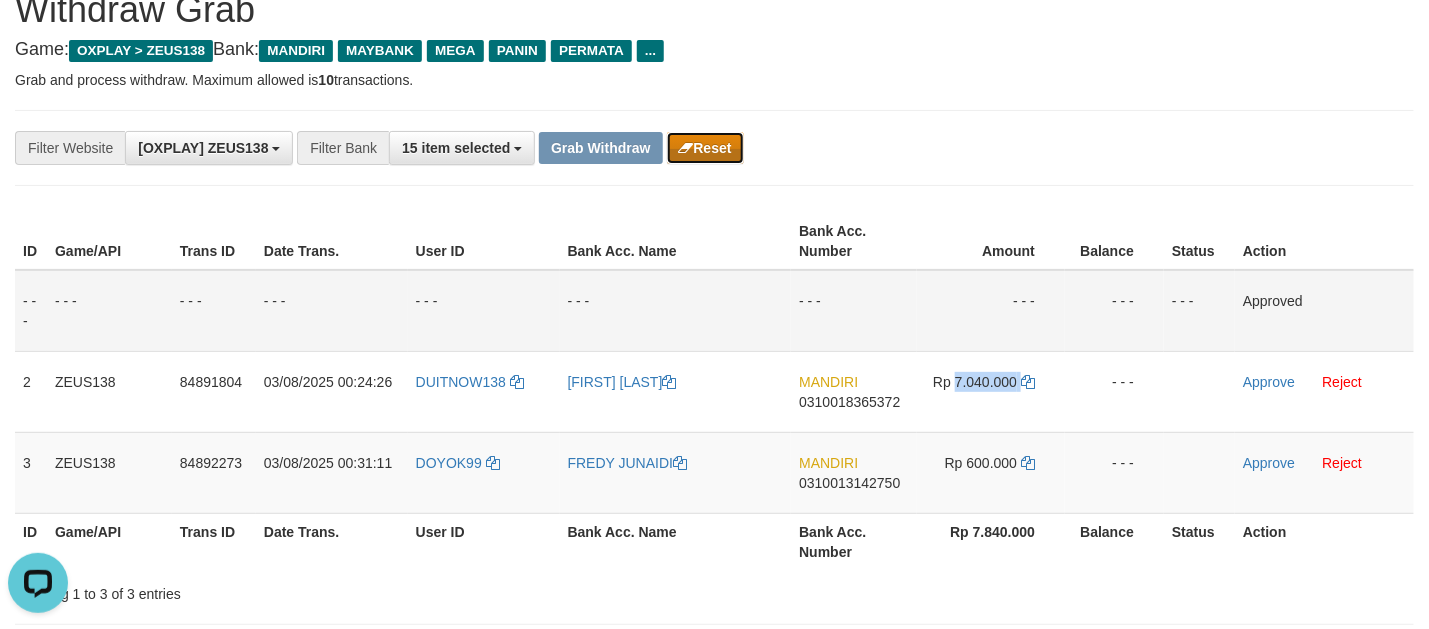 click on "Reset" at bounding box center (705, 148) 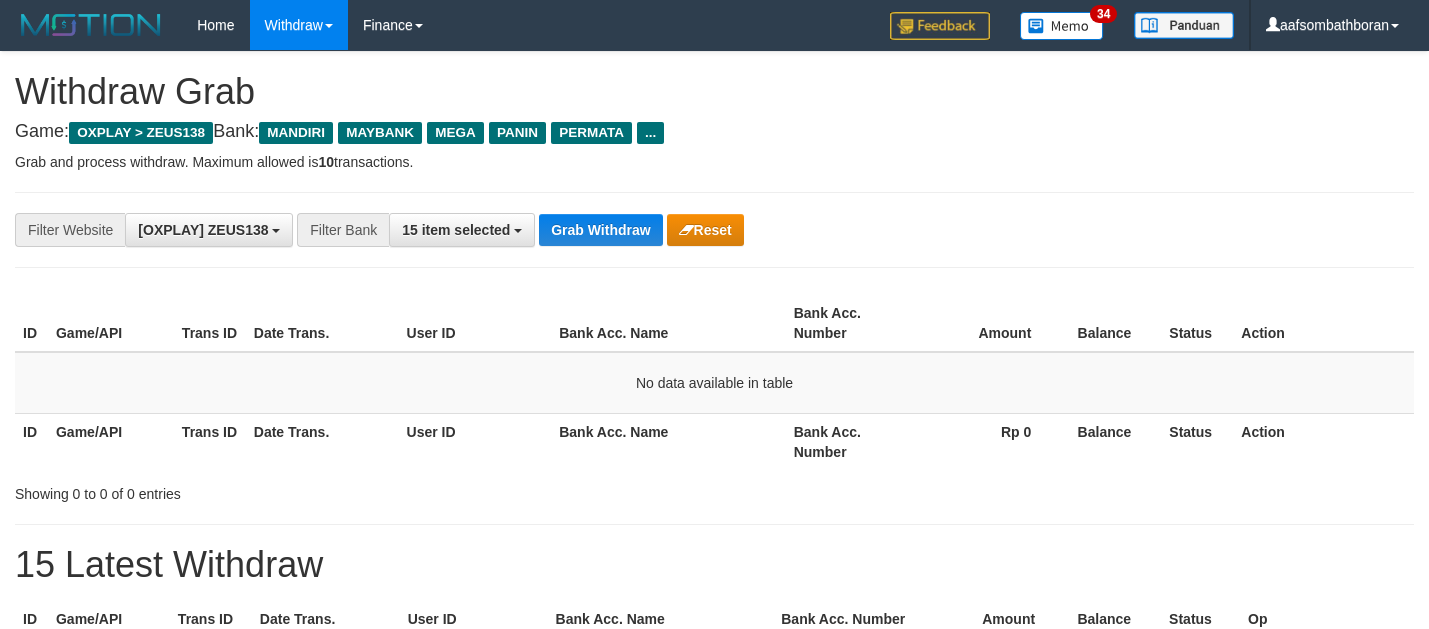 scroll, scrollTop: 0, scrollLeft: 0, axis: both 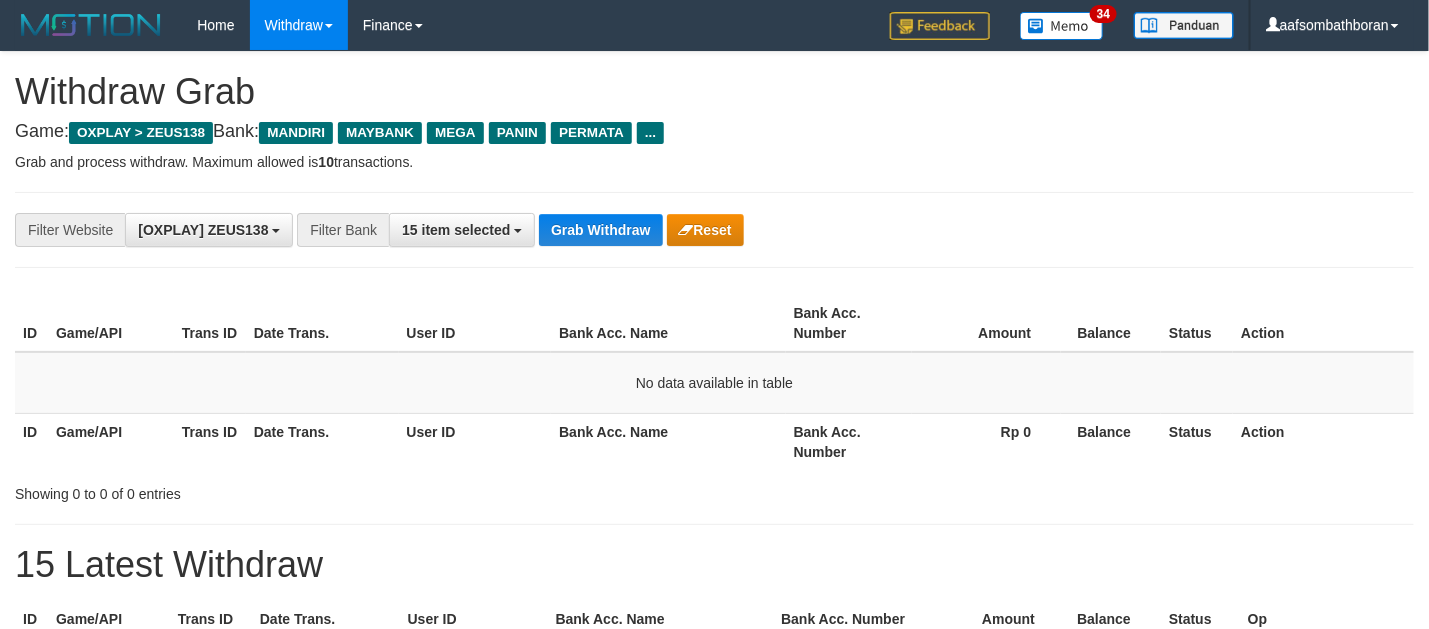 click on "**********" at bounding box center (714, 1043) 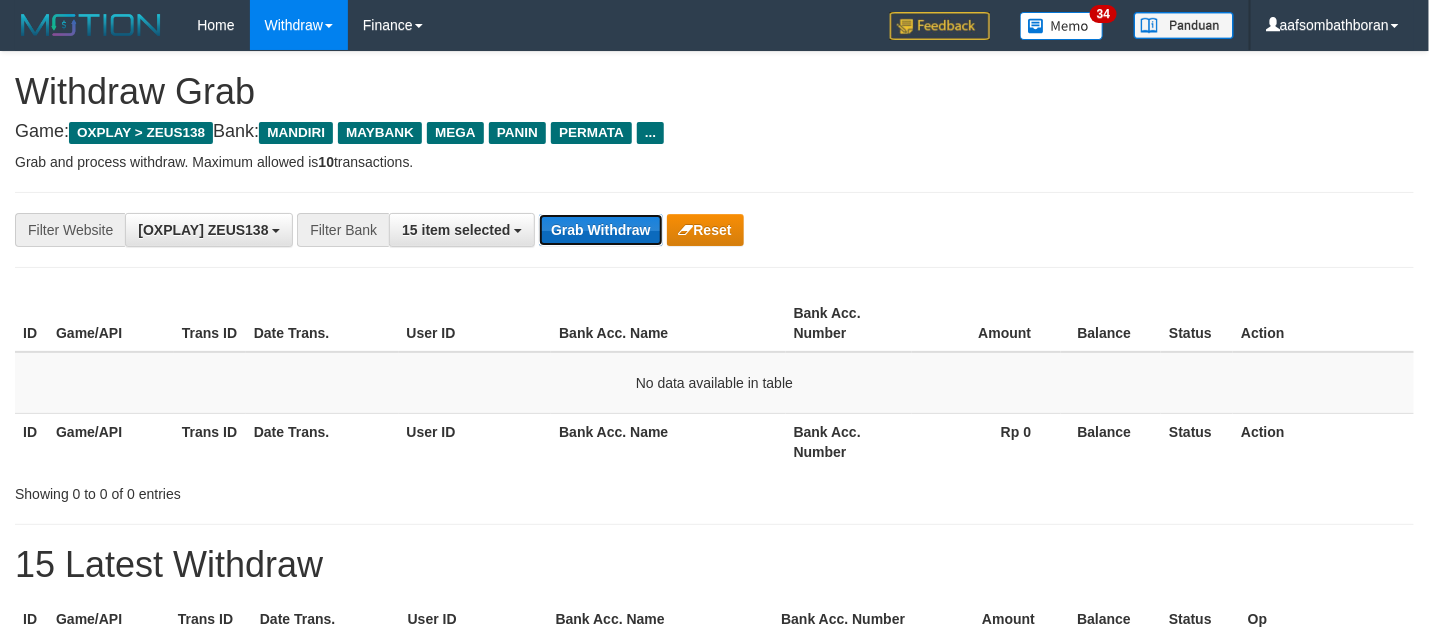 click on "Grab Withdraw" at bounding box center [600, 230] 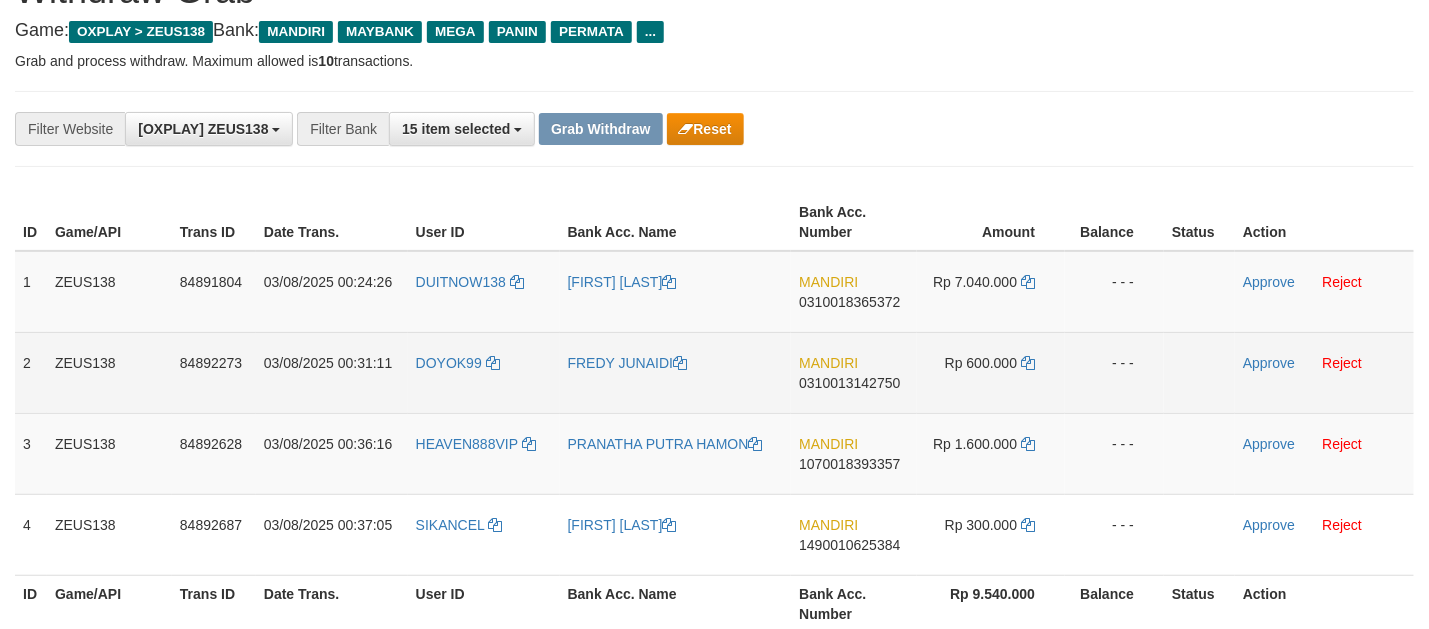 scroll, scrollTop: 124, scrollLeft: 0, axis: vertical 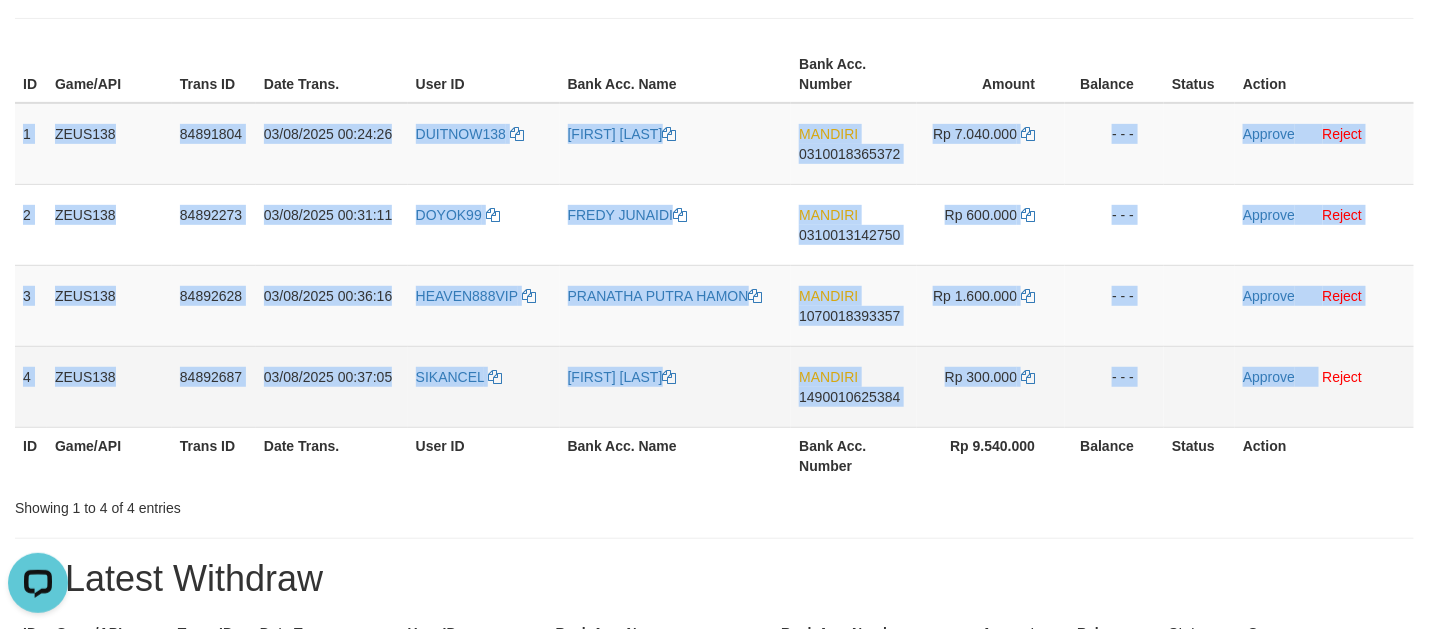 copy on "1
ZEUS138
84891804
[DATE] [TIME]
DUITNOW138
MANDIRI
0310018365372
Rp 7.040.000
- - -
Approve
Reject
2
ZEUS138
84892273
[DATE] [TIME]
DOYOK99
MANDIRI
0310013142750
Rp 600.000
- - -
Approve
Reject
3
ZEUS138
4
[DATE] [TIME]
HEAVEN888VIP
MANDIRI
1070018393357
Rp 1.600.000
- - -
Approve
Reject
4
ZEUS138
84892687
[DATE] [TIME]
SIKANCEL
MANDIRI
1490010625384
Rp 300.000
- - -
Approve" 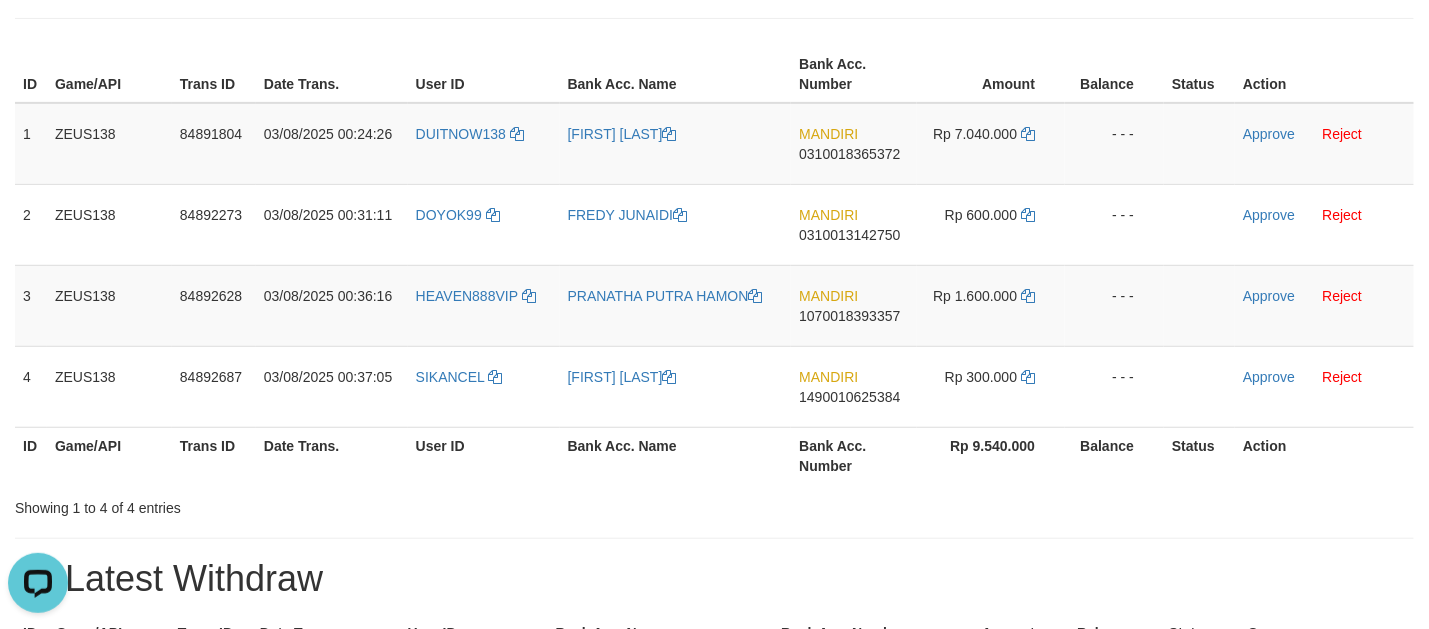 click on "Balance" at bounding box center (1114, 74) 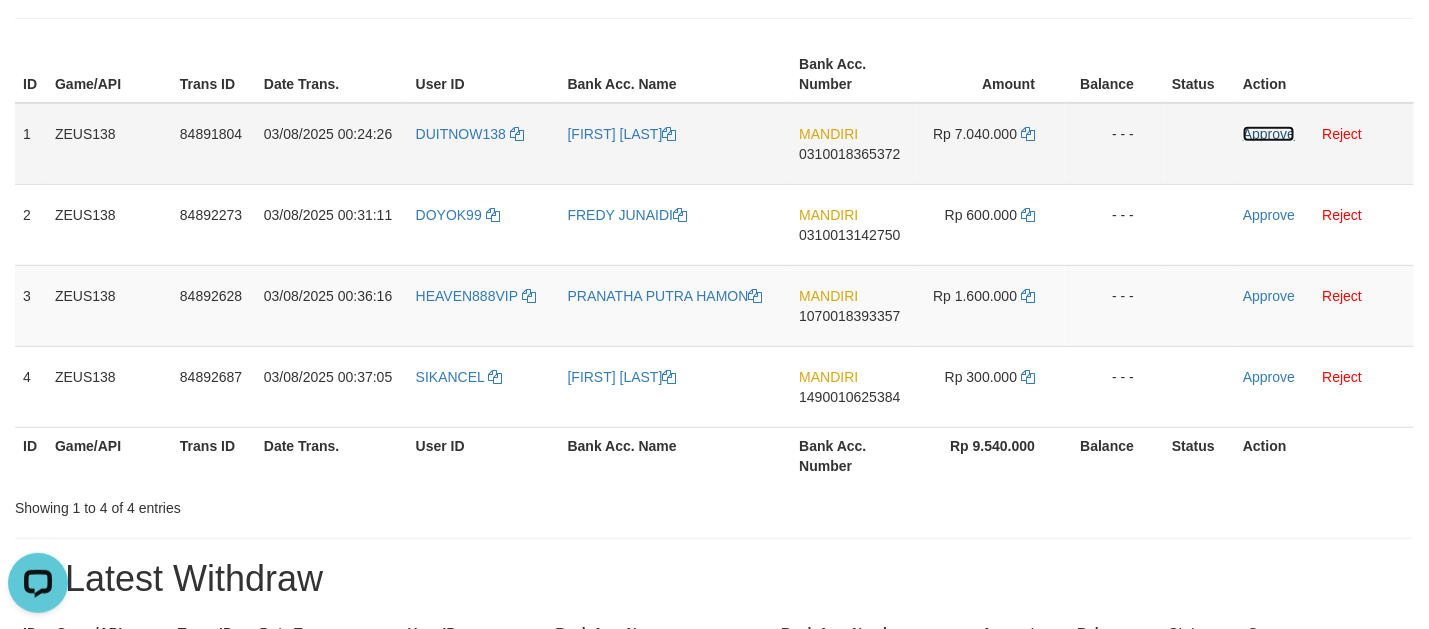 click on "Approve" at bounding box center [1269, 134] 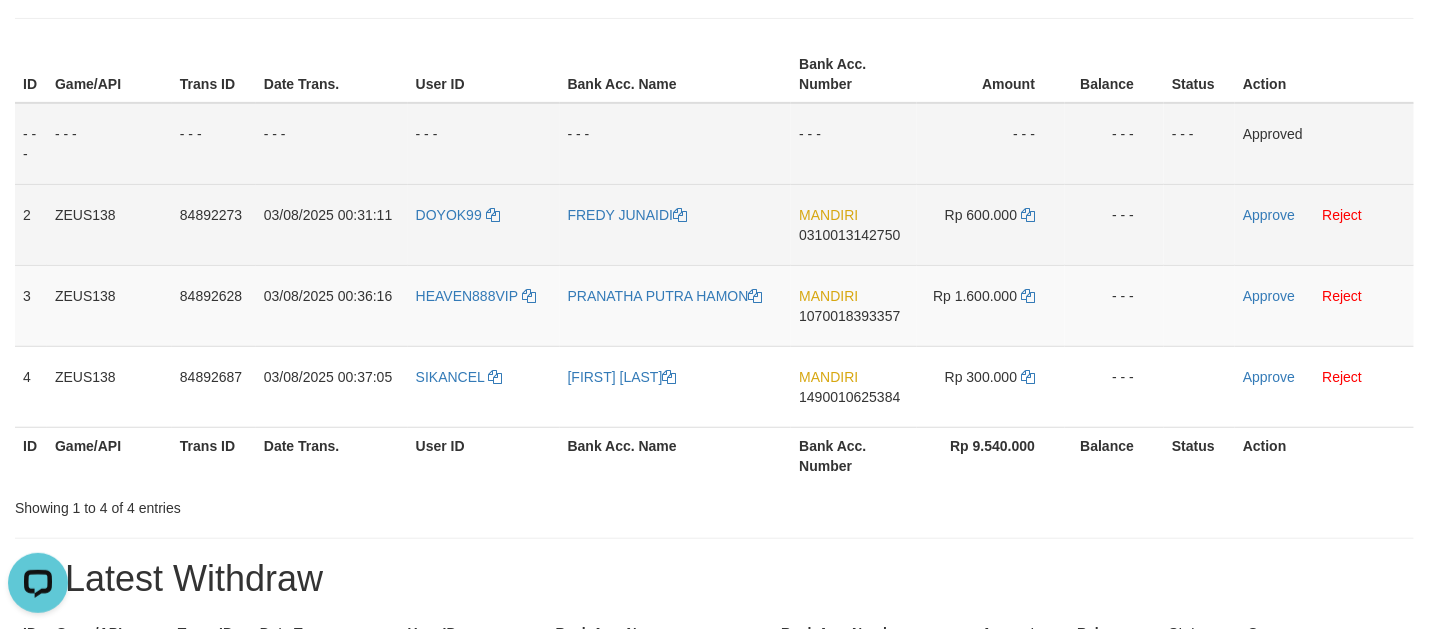 click on "MANDIRI
0310013142750" at bounding box center [854, 224] 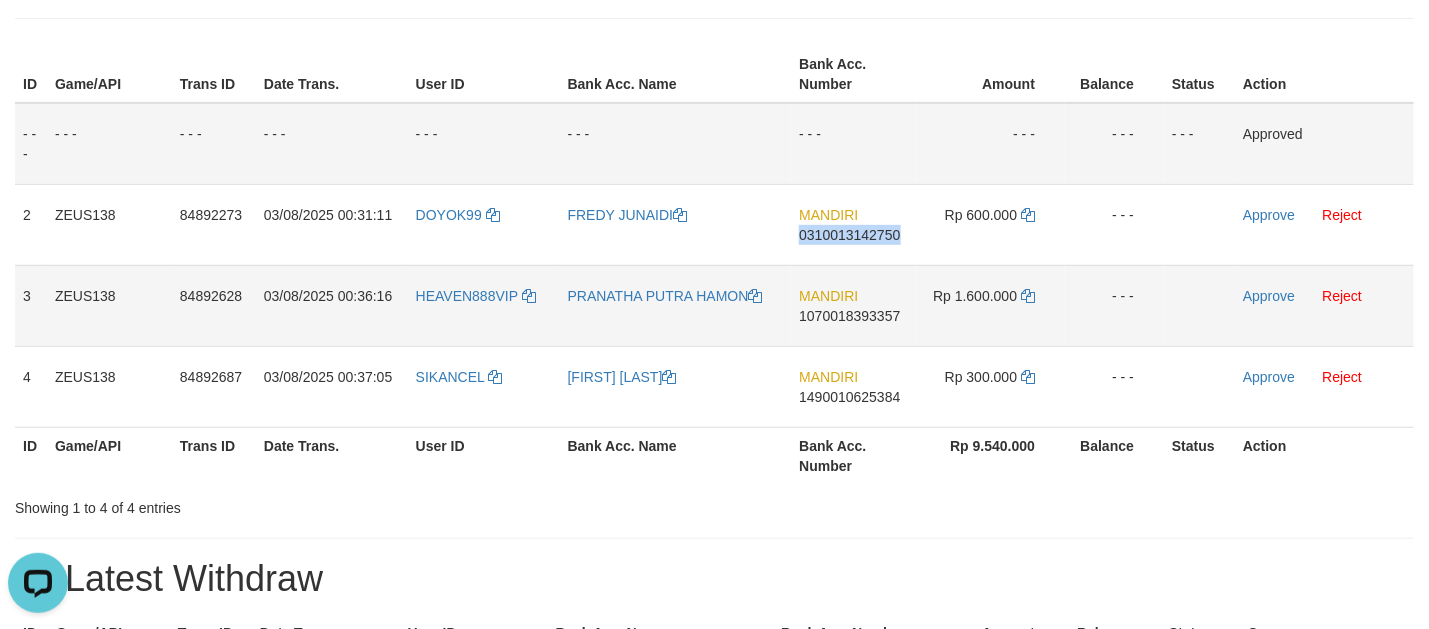 drag, startPoint x: 854, startPoint y: 254, endPoint x: 868, endPoint y: 269, distance: 20.518284 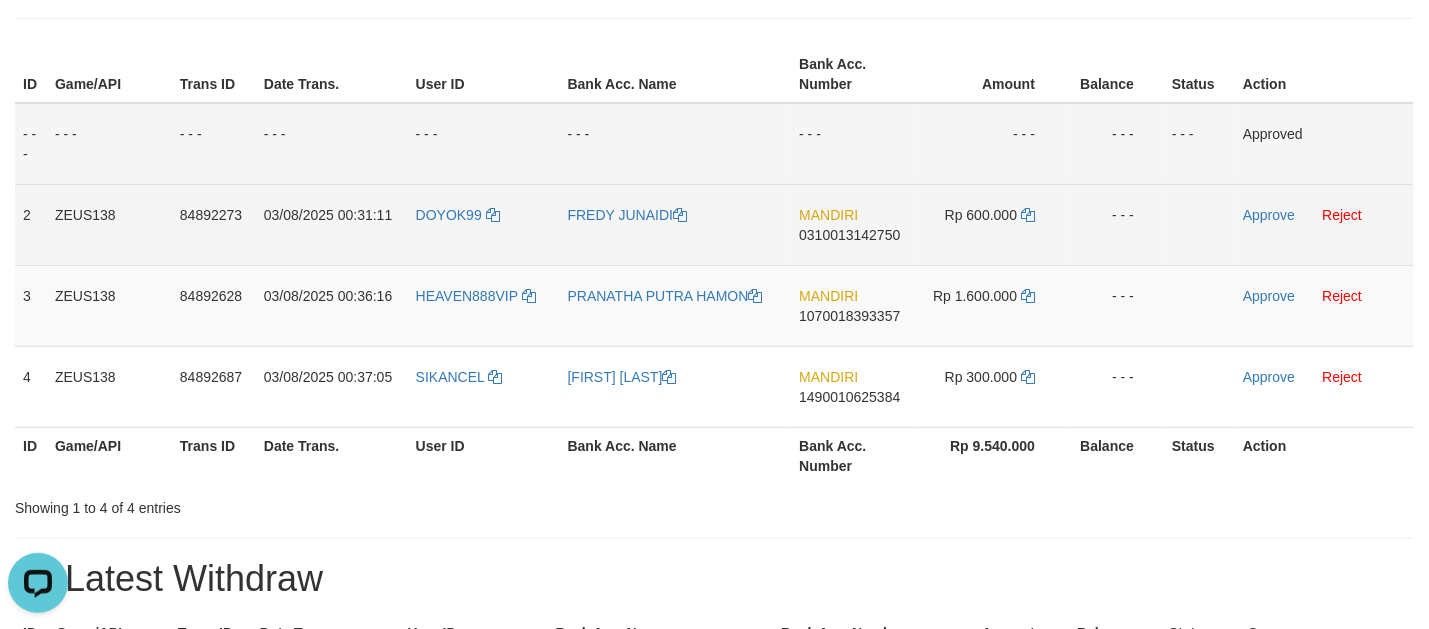 click on "Rp 600.000" at bounding box center (991, 224) 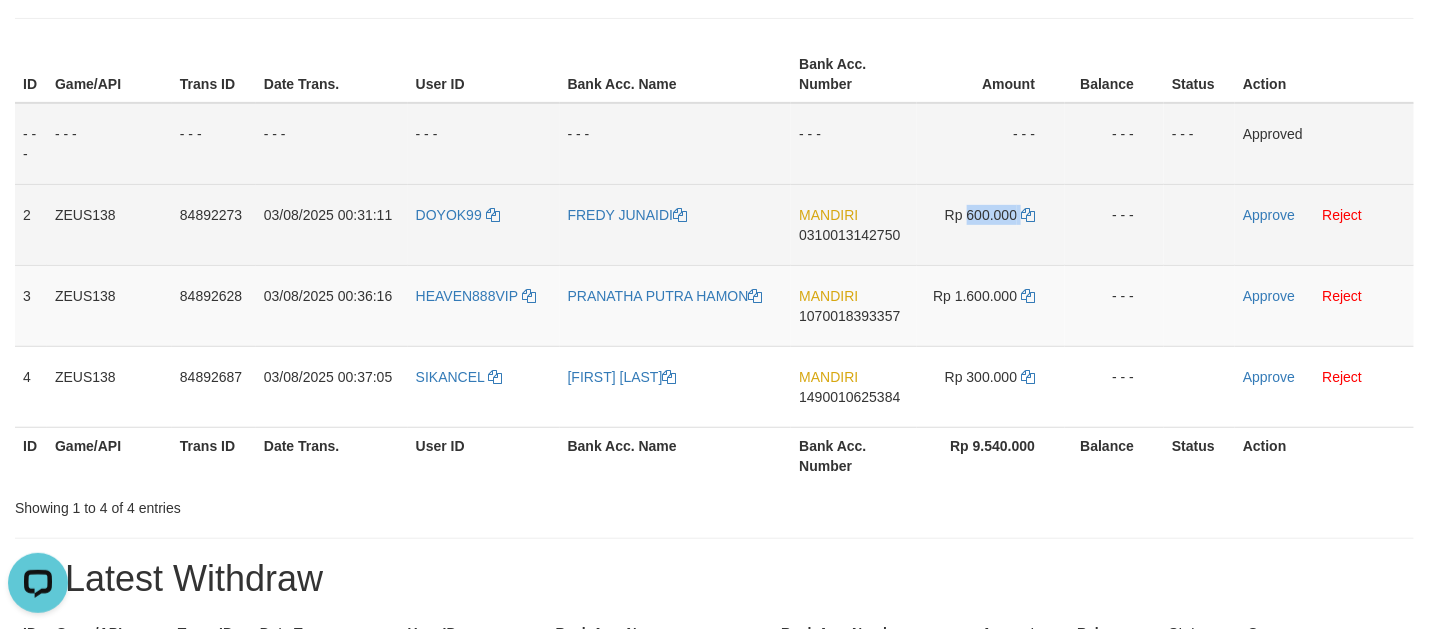 click on "Rp 600.000" at bounding box center [991, 224] 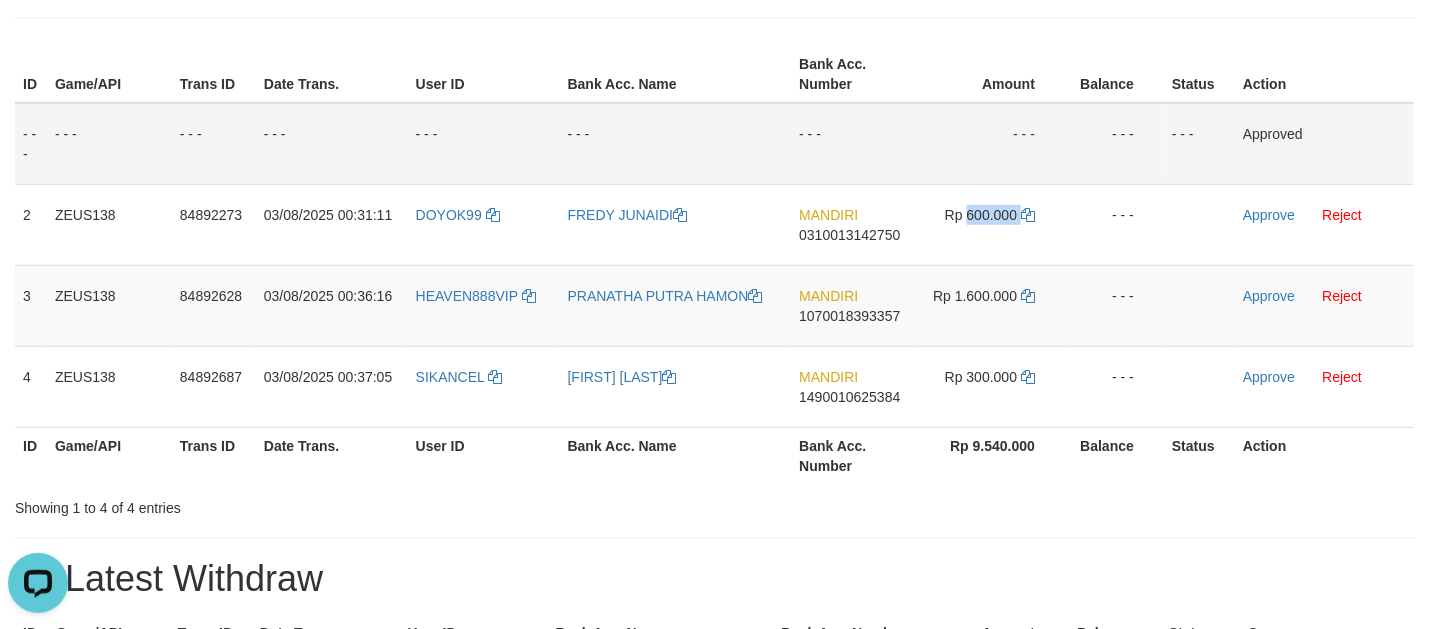 copy on "600.000" 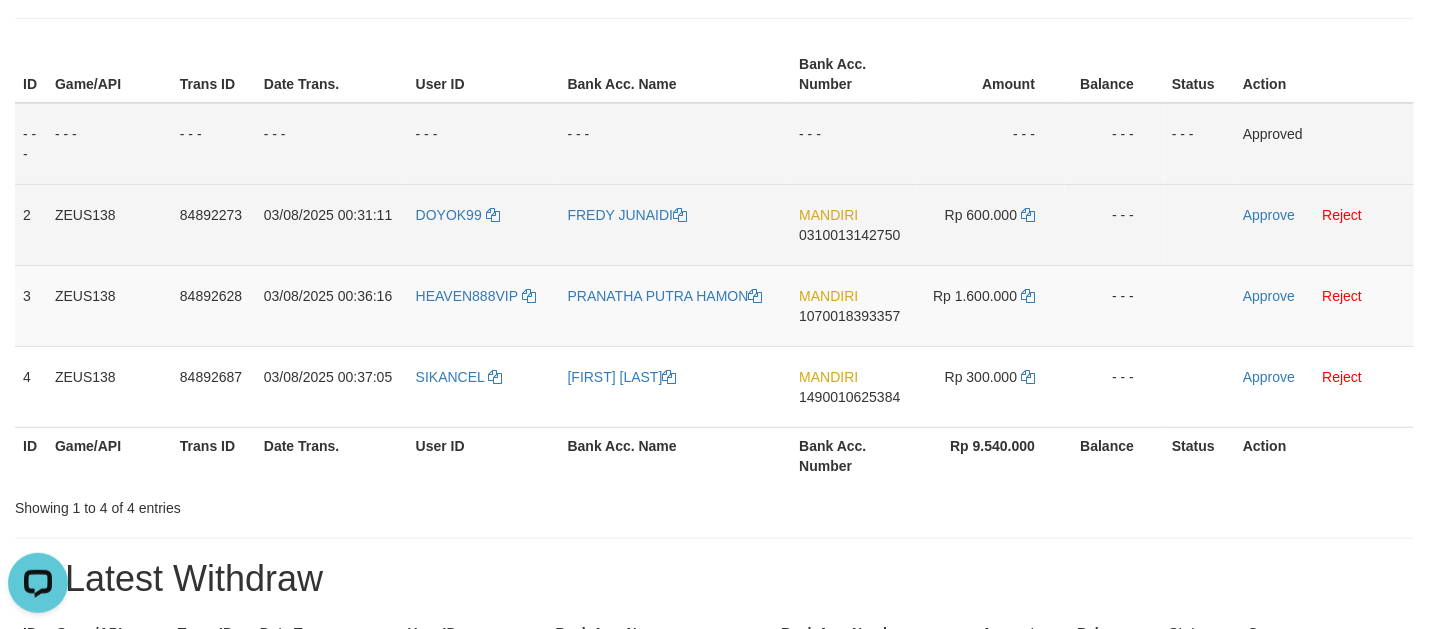 click on "DOYOK99" at bounding box center (484, 224) 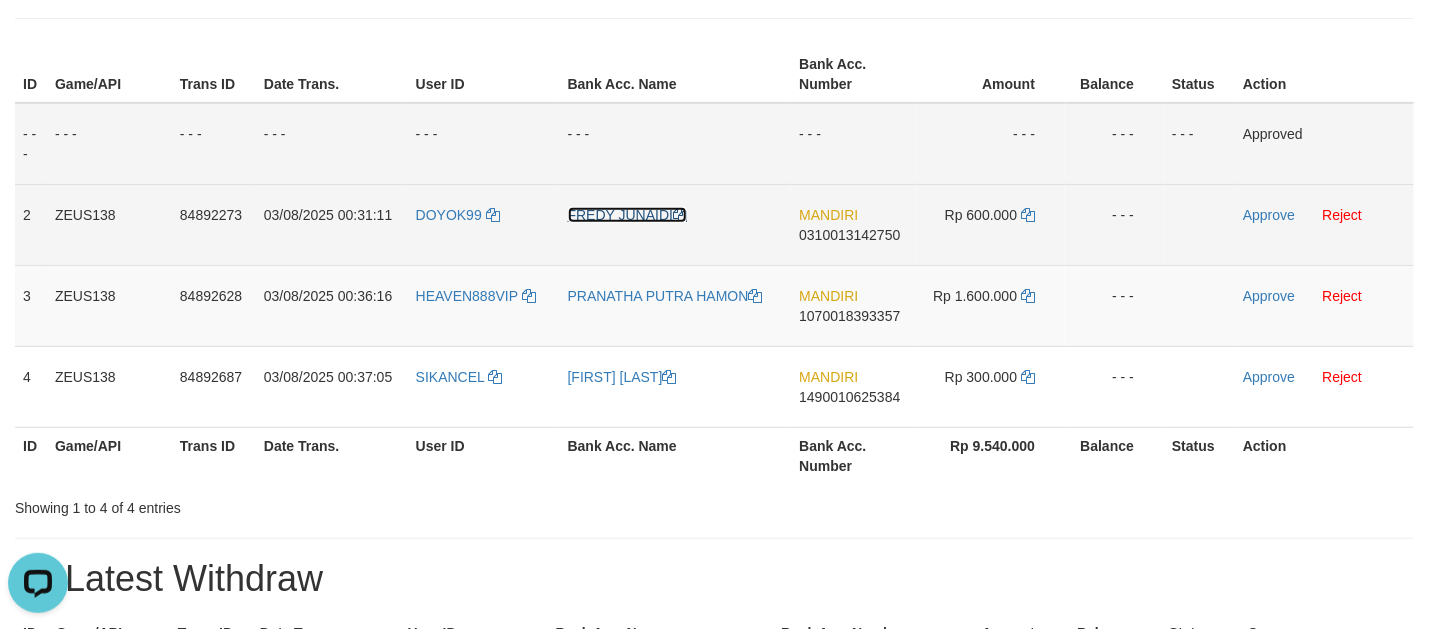 click on "FREDY JUNAIDI" at bounding box center [628, 215] 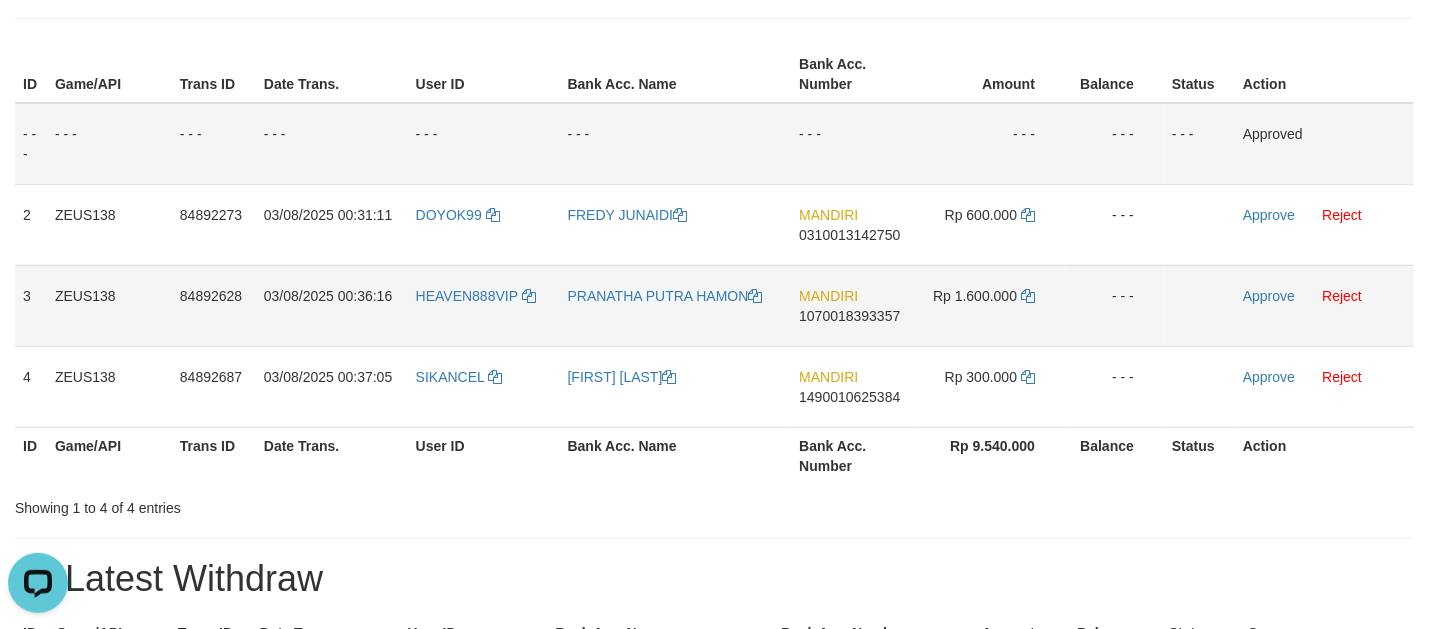 click on "HEAVEN888VIP" at bounding box center [484, 305] 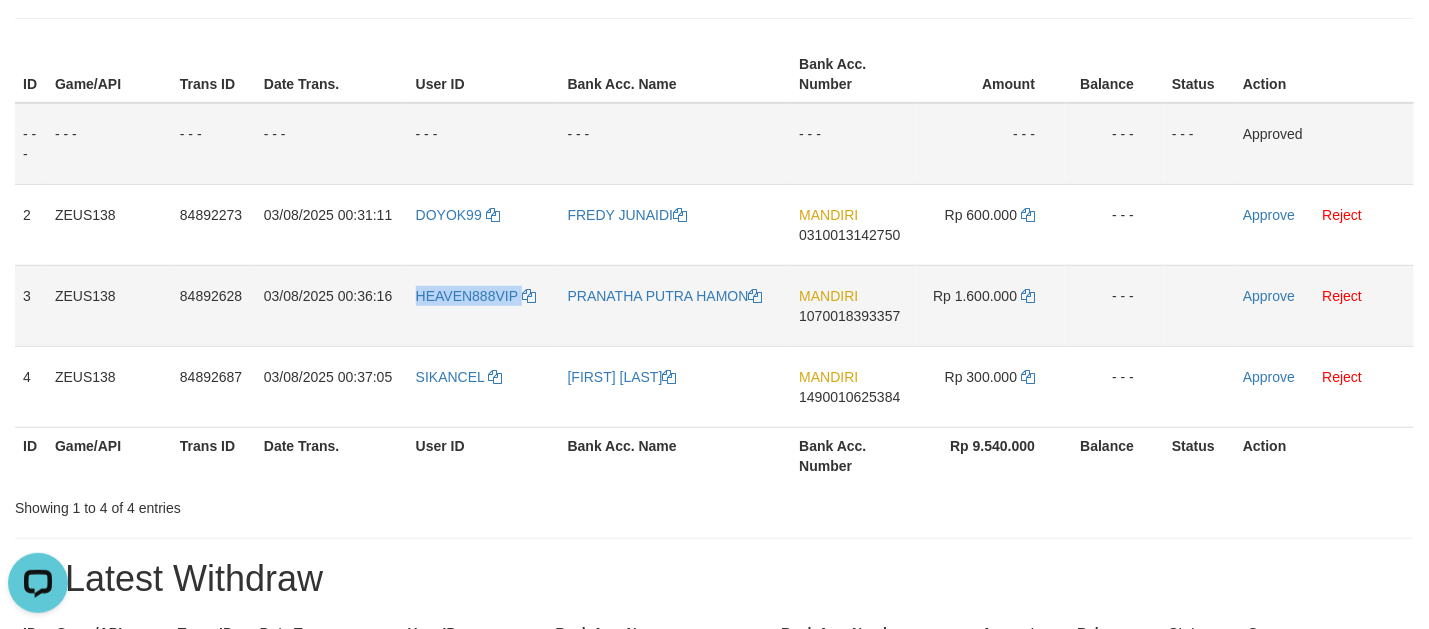 click on "HEAVEN888VIP" at bounding box center (484, 305) 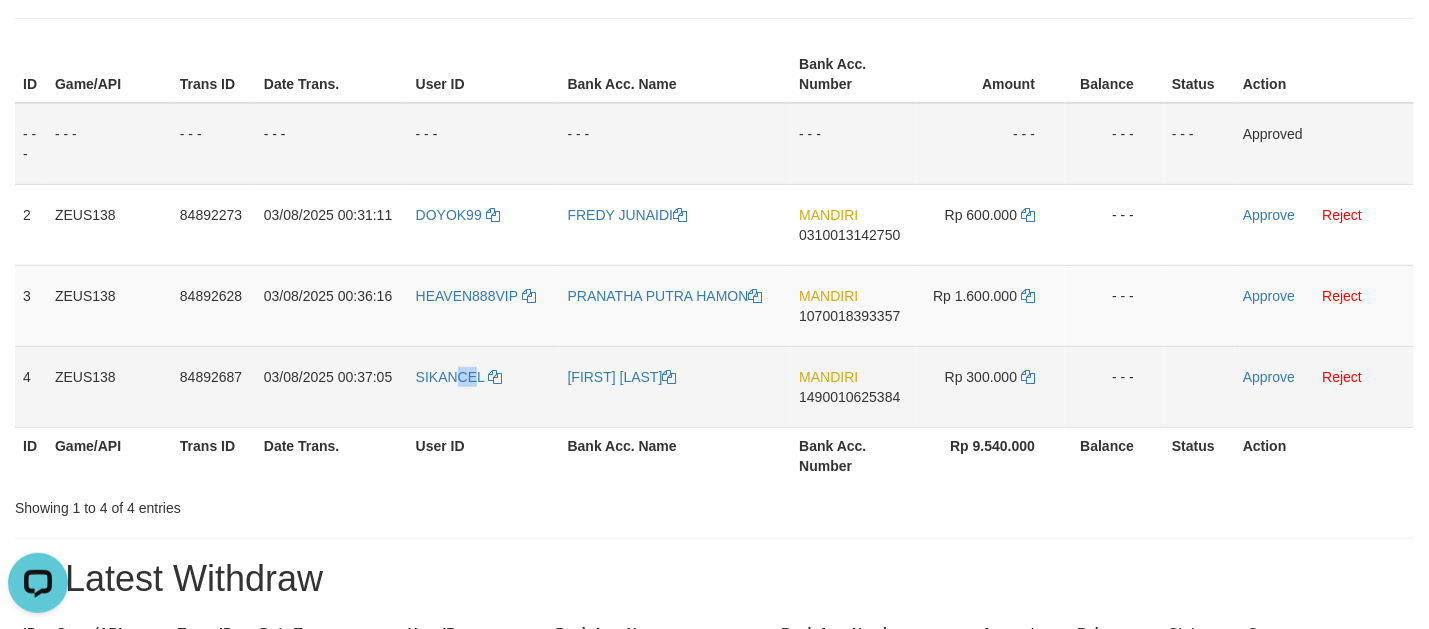 click on "SIKANCEL" at bounding box center [484, 386] 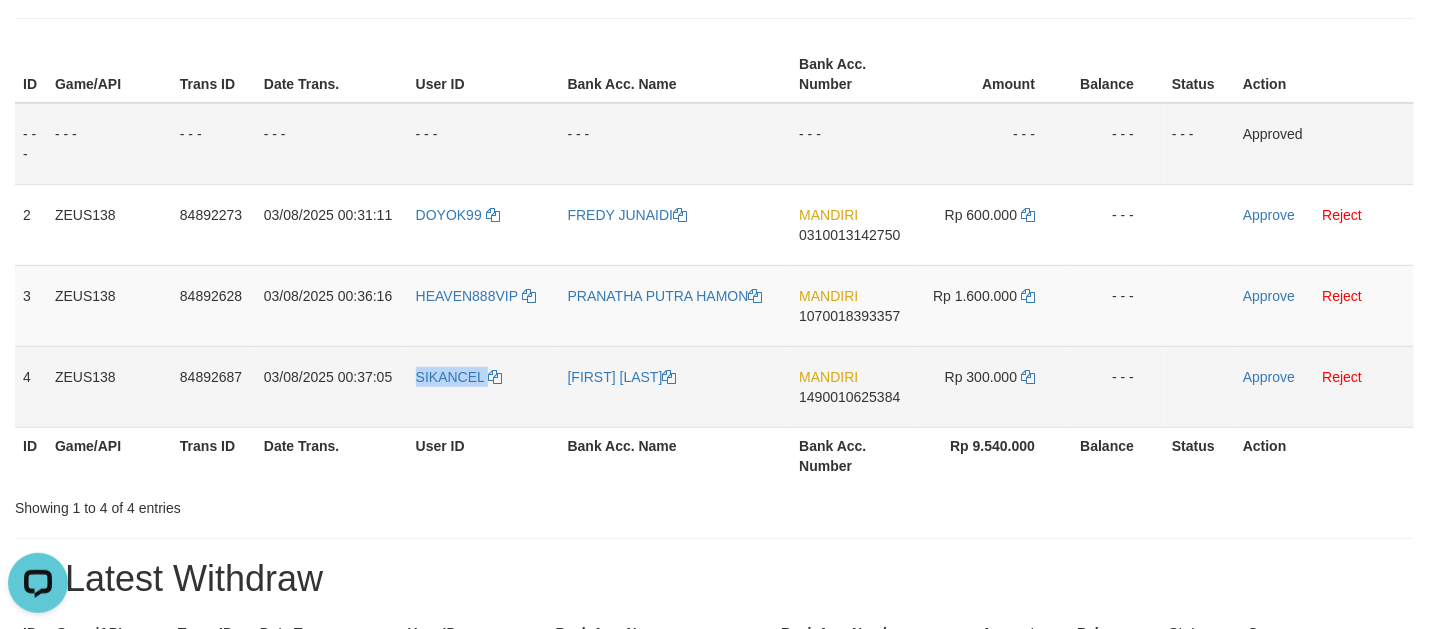 click on "SIKANCEL" at bounding box center (484, 386) 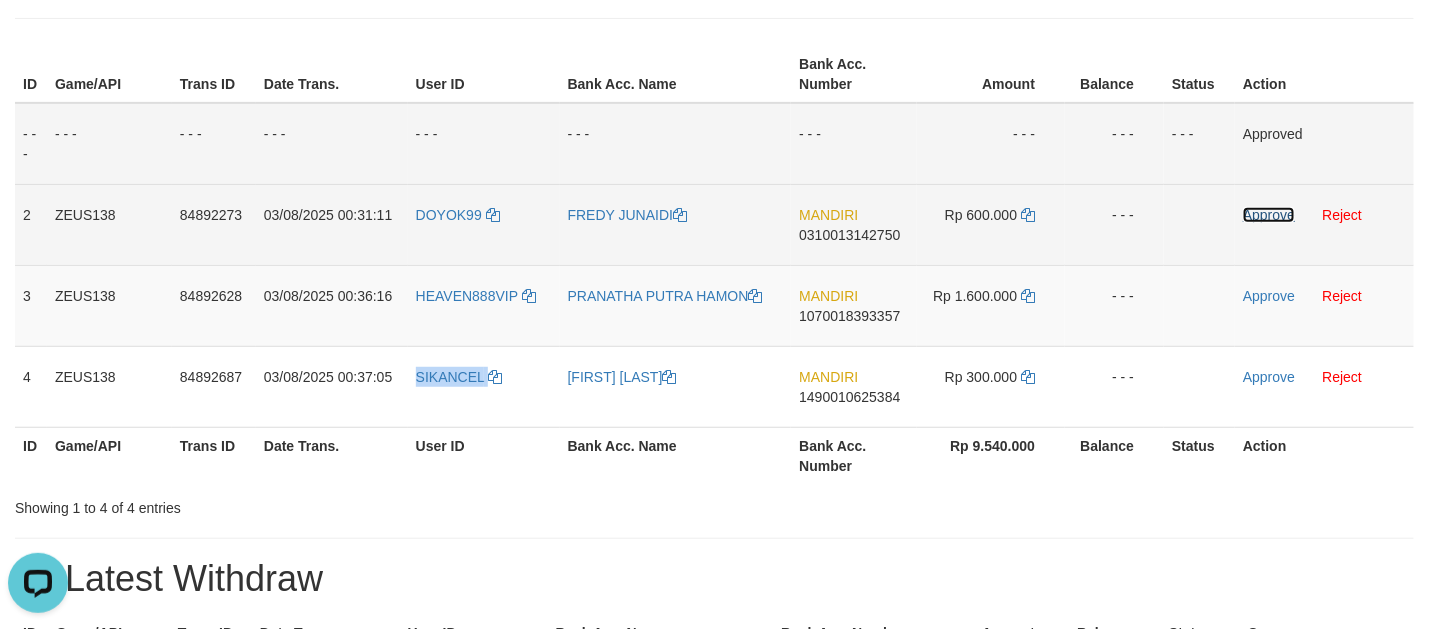 click on "Approve" at bounding box center [1269, 215] 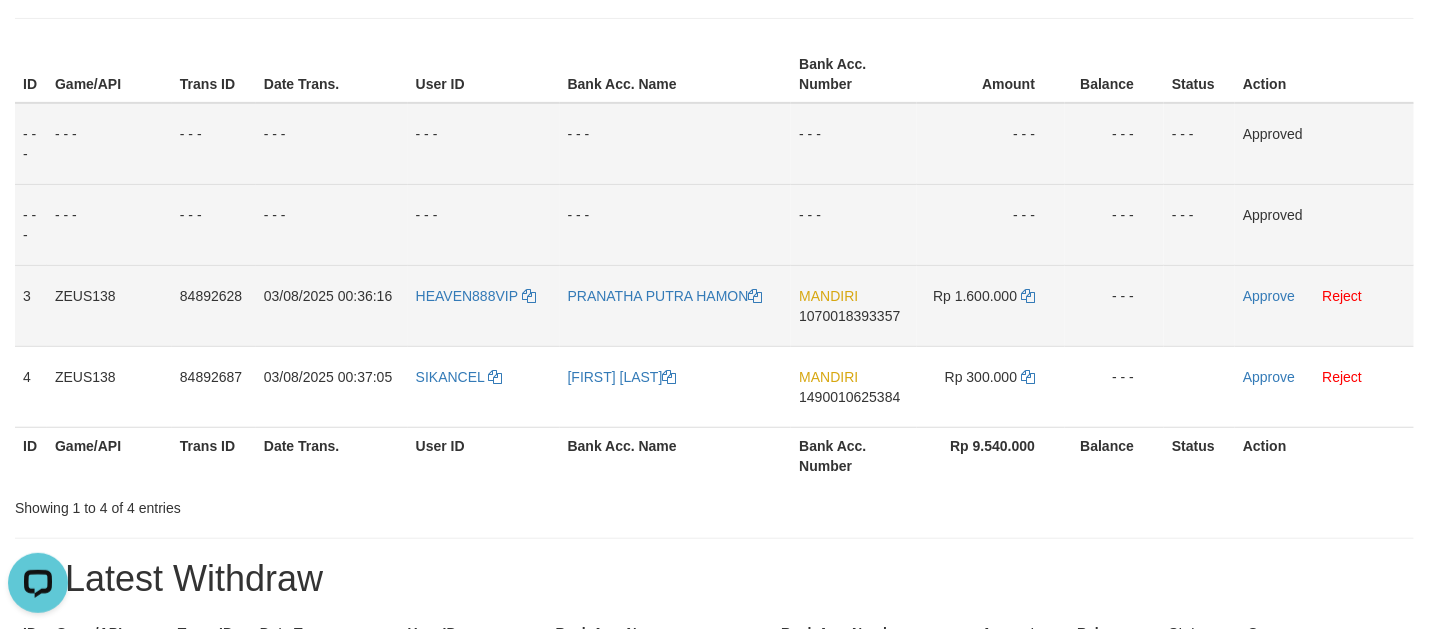 click on "PRANATHA PUTRA HAMON" at bounding box center (676, 305) 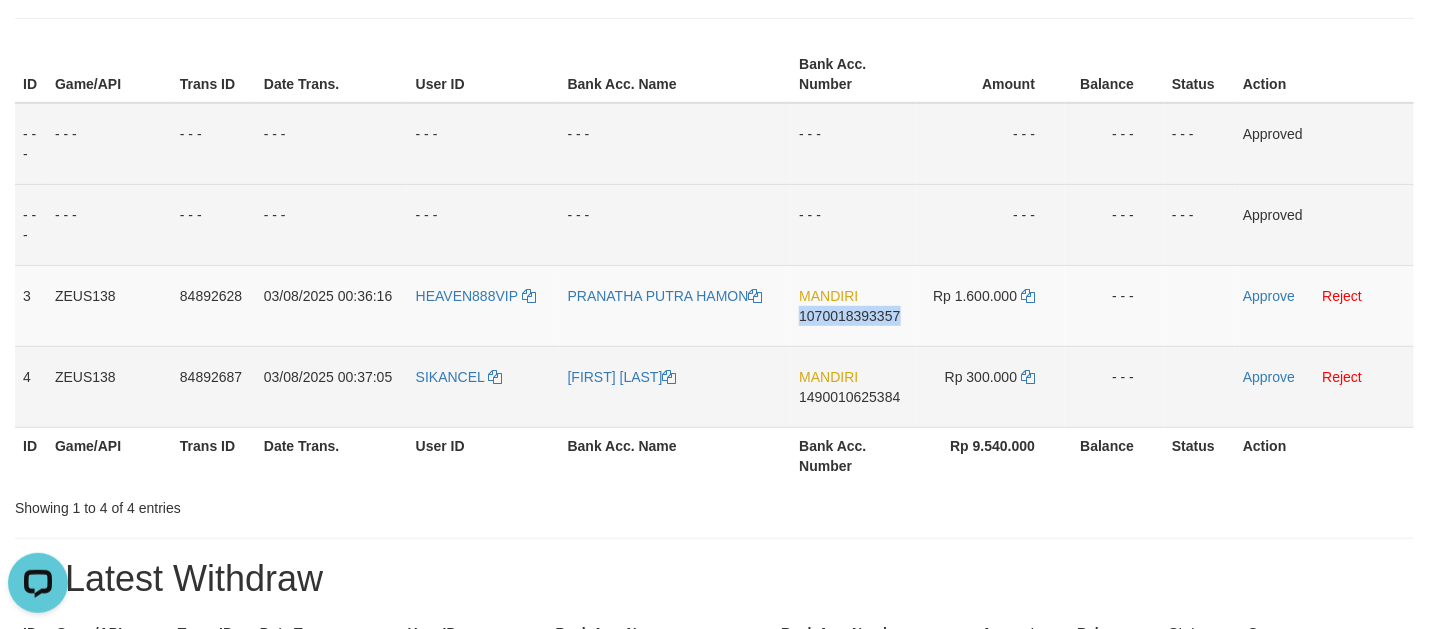 drag, startPoint x: 871, startPoint y: 338, endPoint x: 977, endPoint y: 382, distance: 114.76933 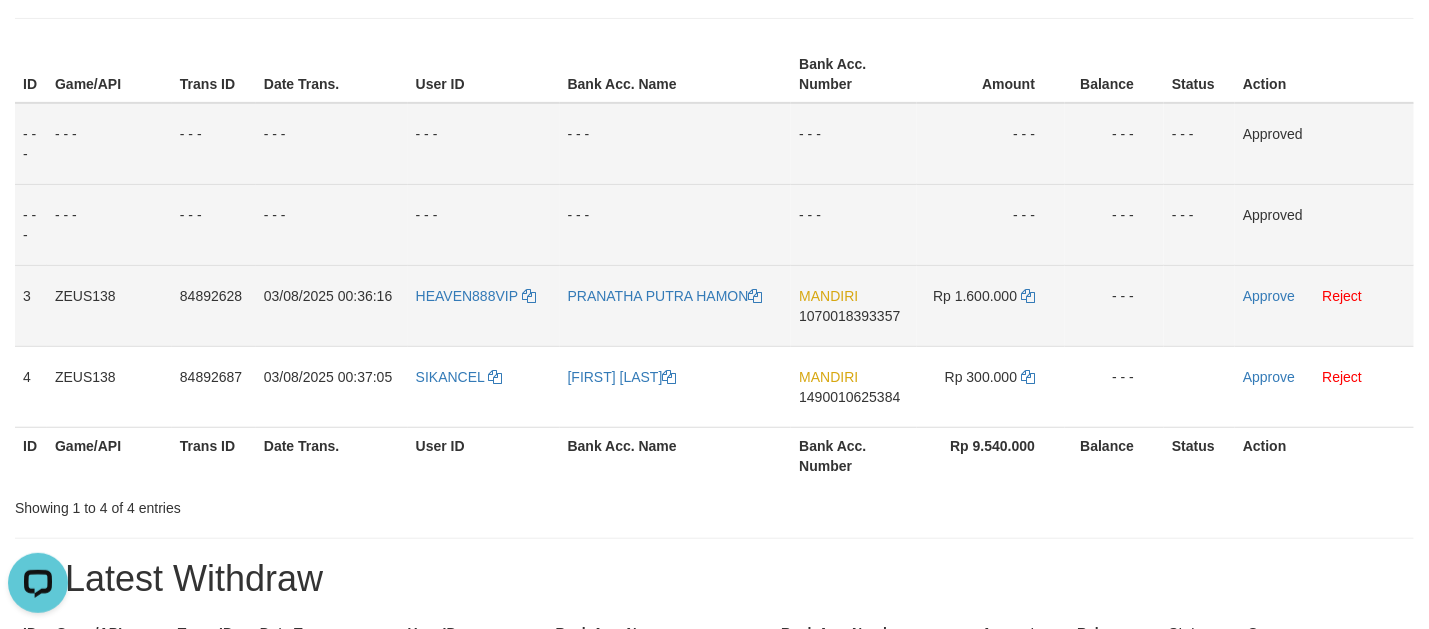 click on "Rp 1.600.000" at bounding box center [975, 296] 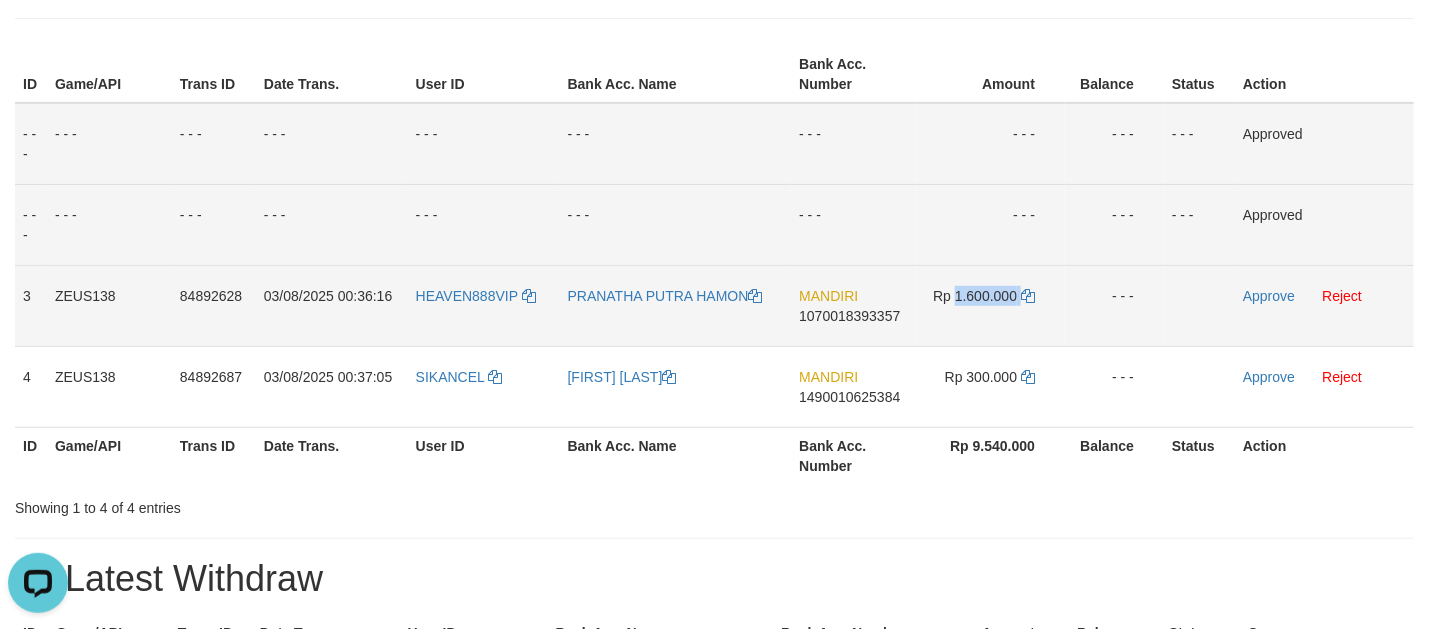 click on "Rp 1.600.000" at bounding box center (975, 296) 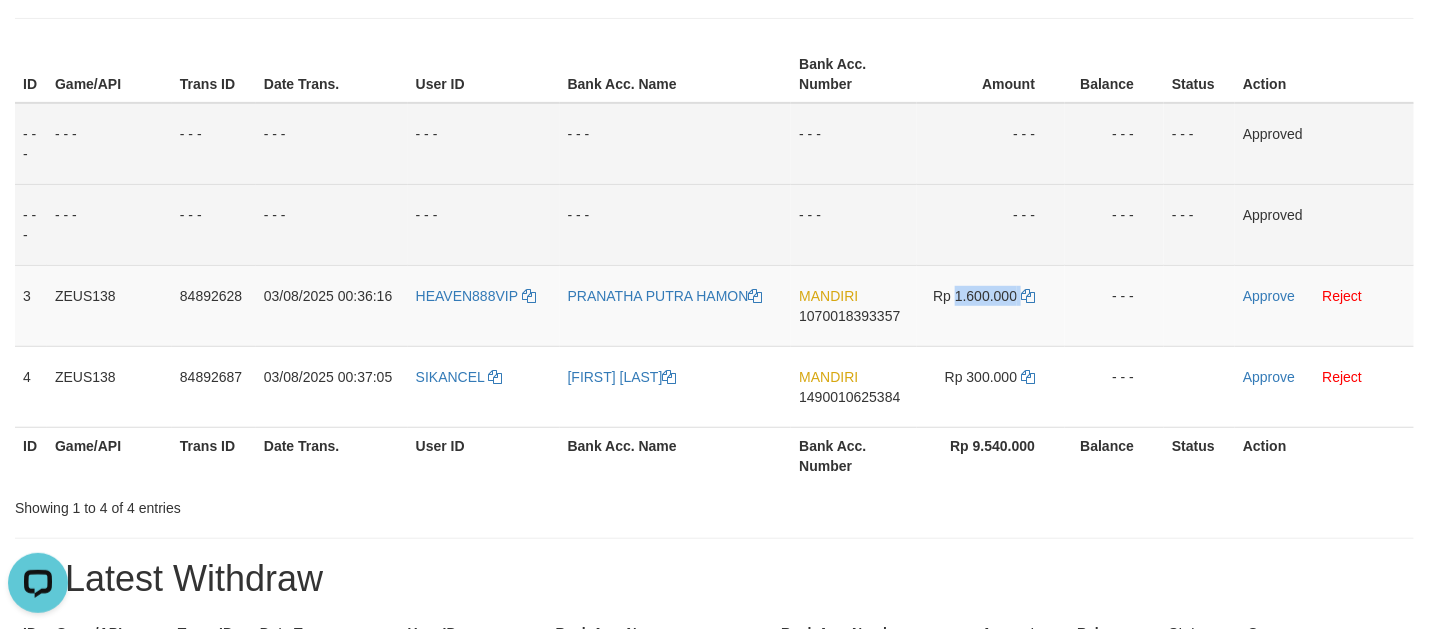 copy on "1.600.000" 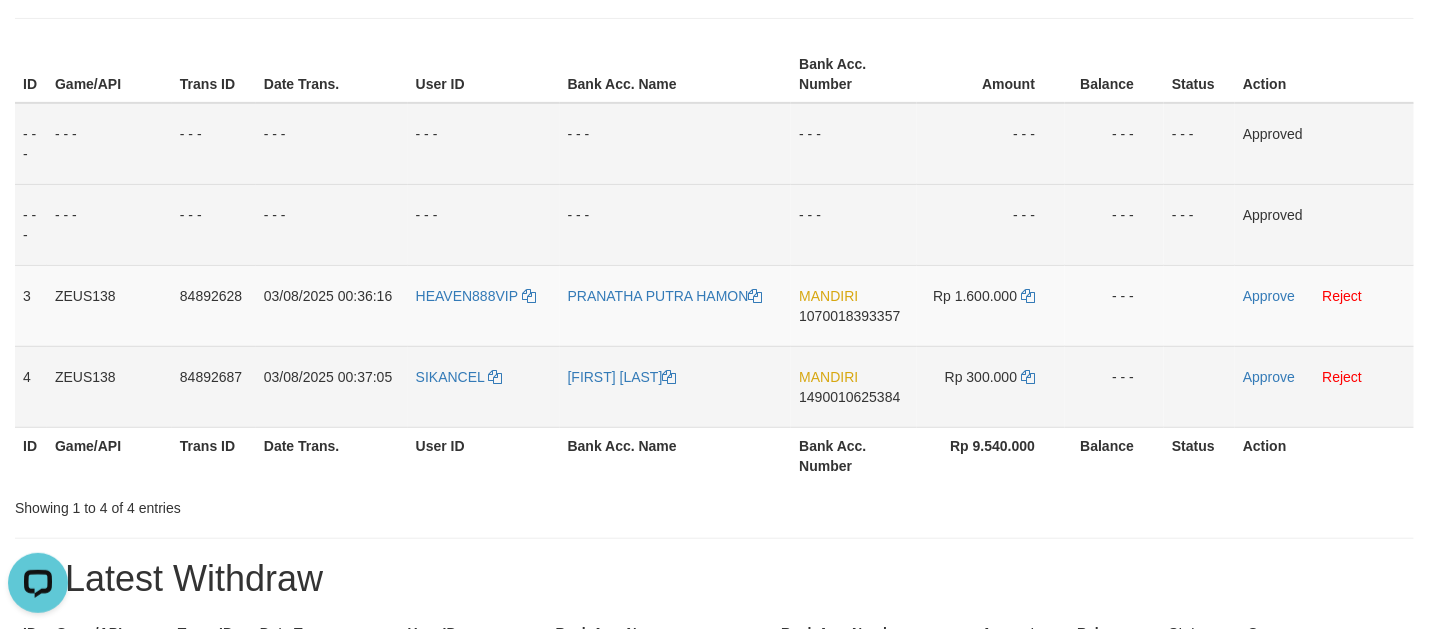 click on "SIKANCEL" at bounding box center (484, 386) 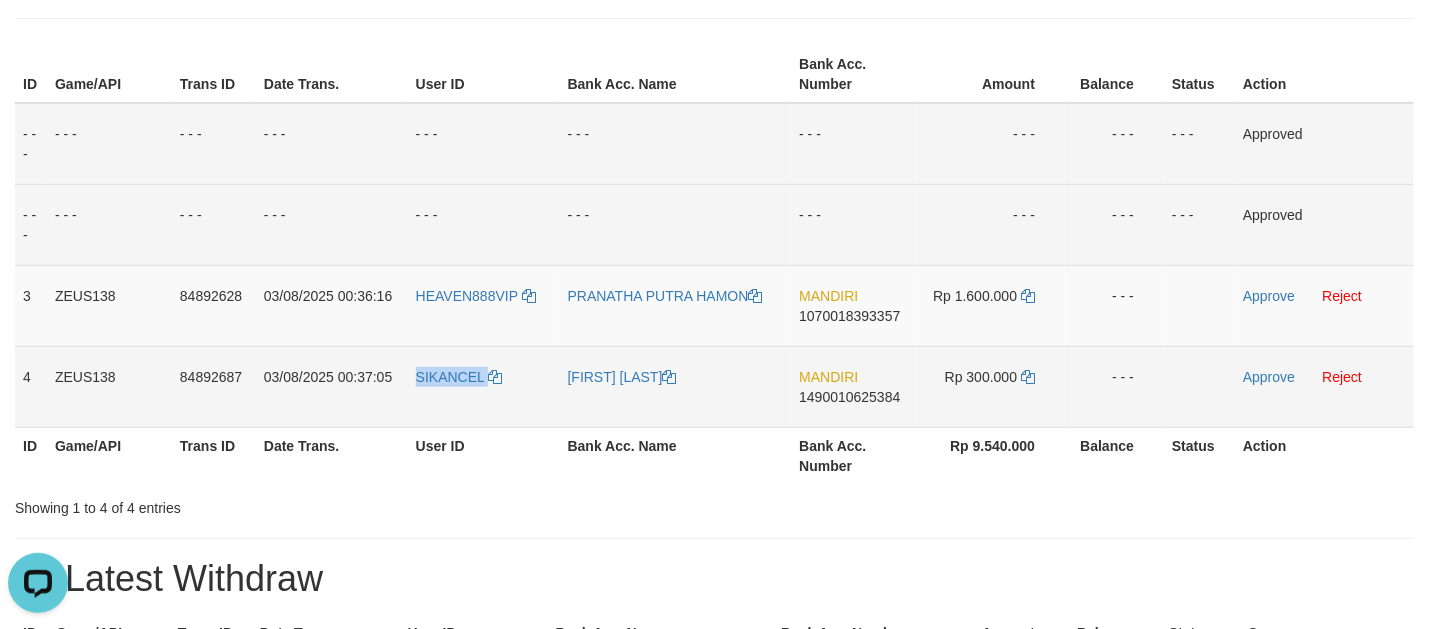 click on "SIKANCEL" at bounding box center (484, 386) 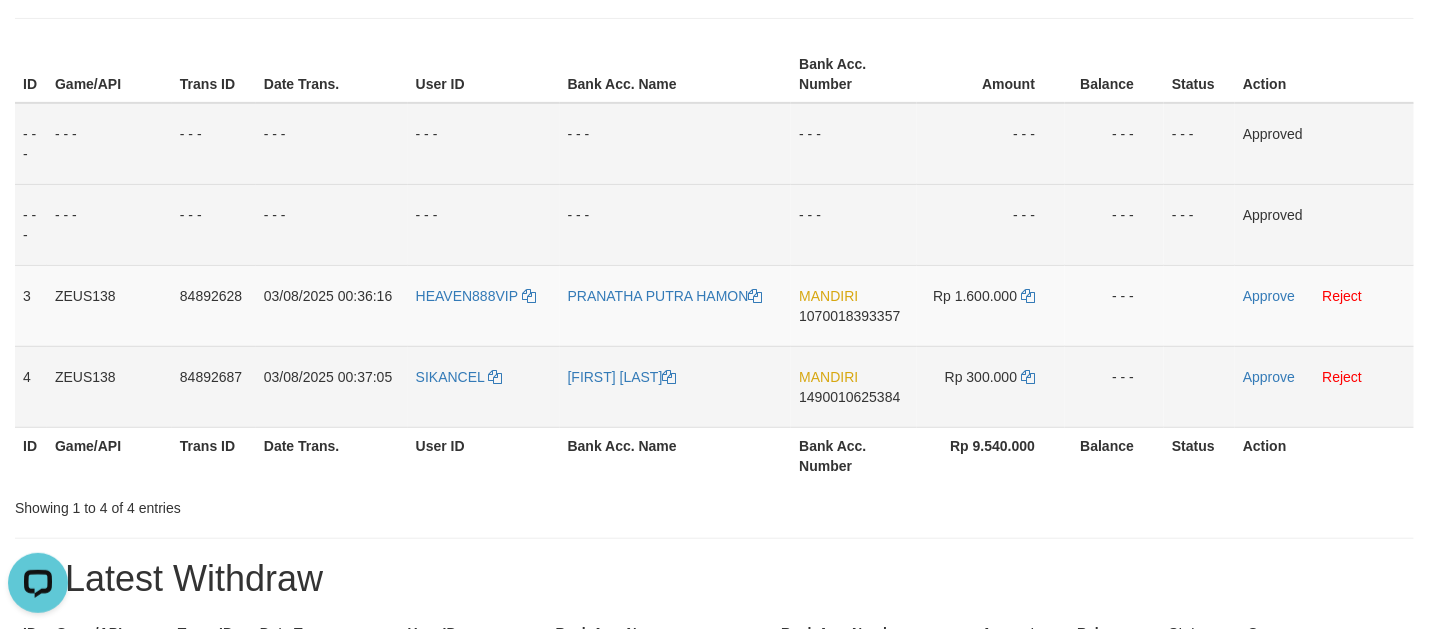 drag, startPoint x: 852, startPoint y: 420, endPoint x: 809, endPoint y: 416, distance: 43.185646 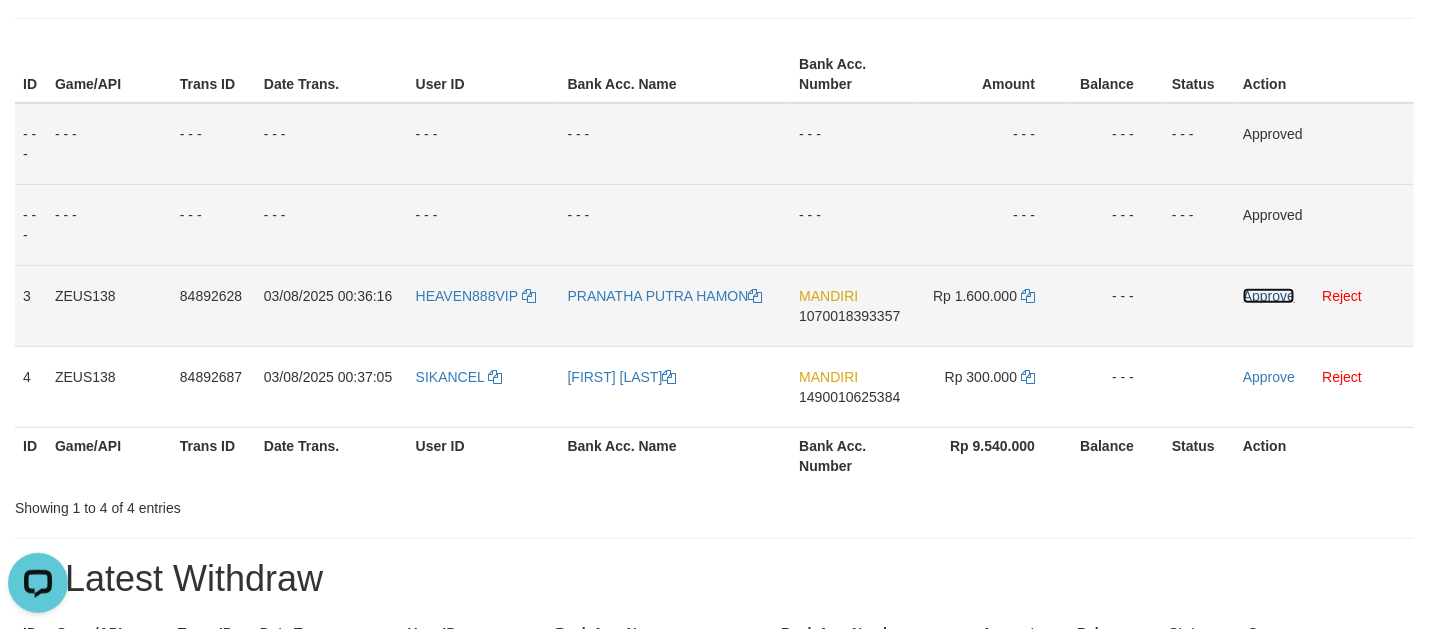 click on "Approve" at bounding box center (1269, 296) 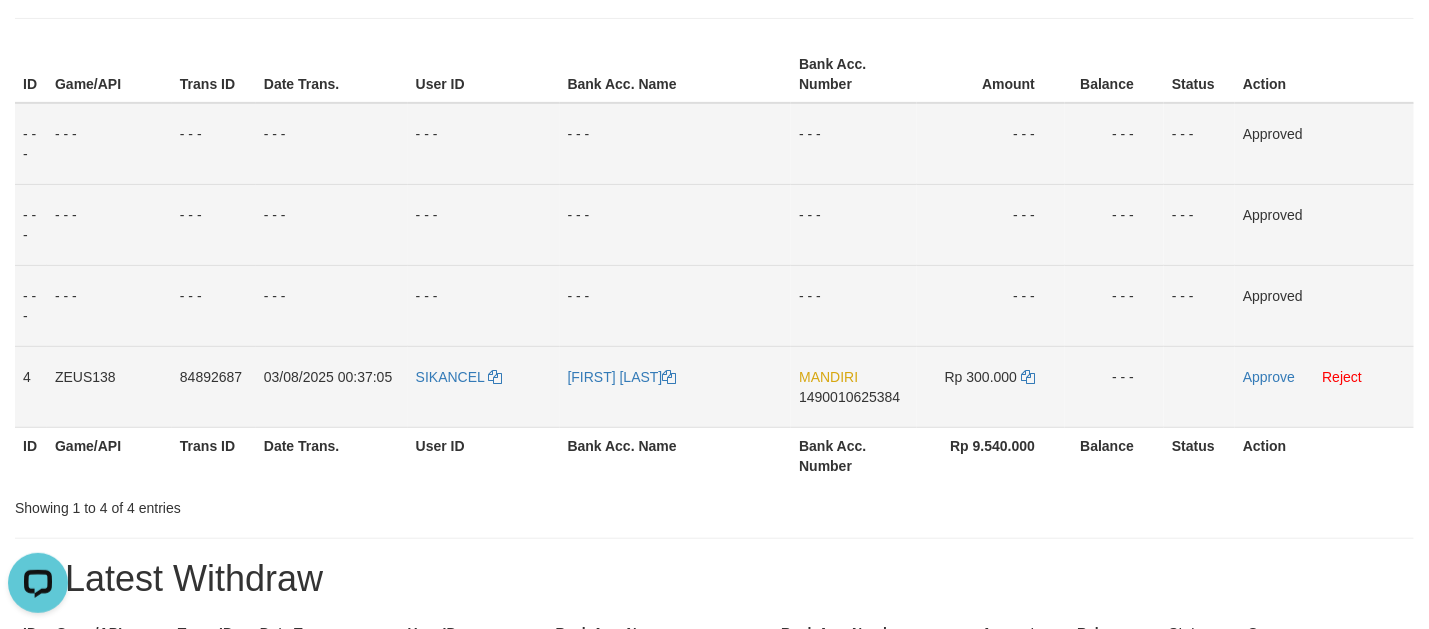 click on "1490010625384" at bounding box center [849, 397] 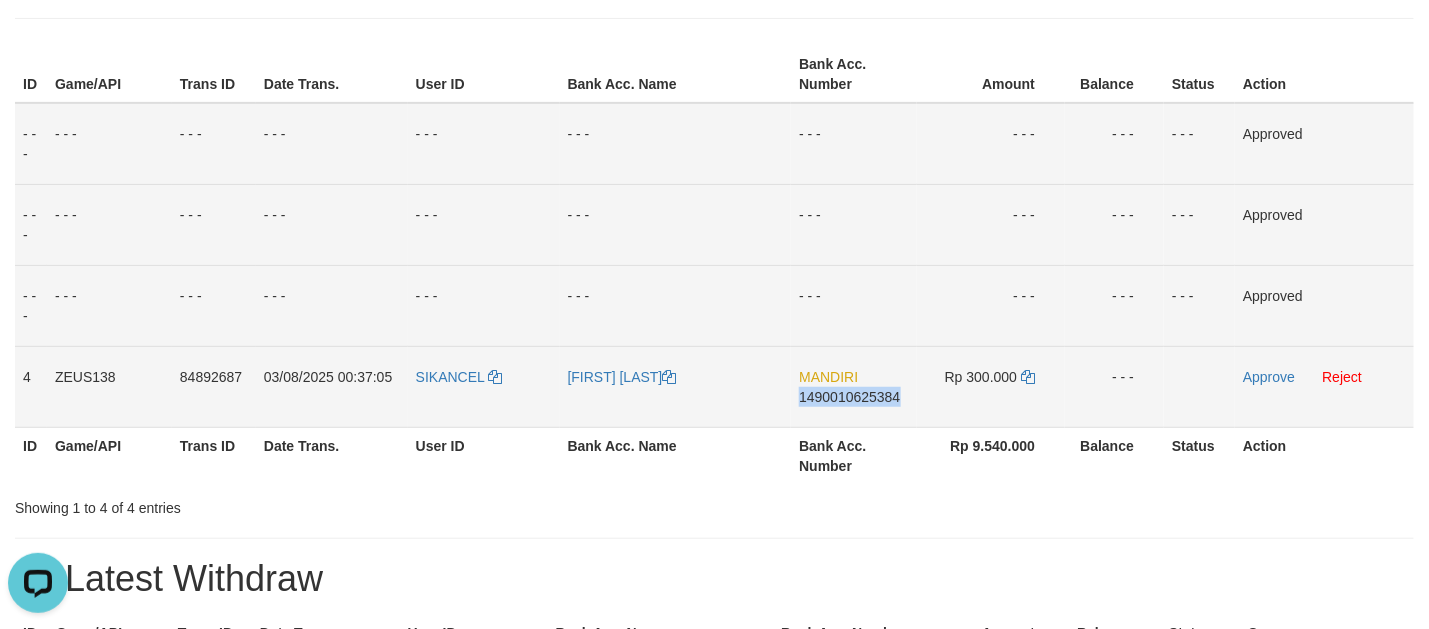 click on "MANDIRI
1490010625384" at bounding box center [854, 386] 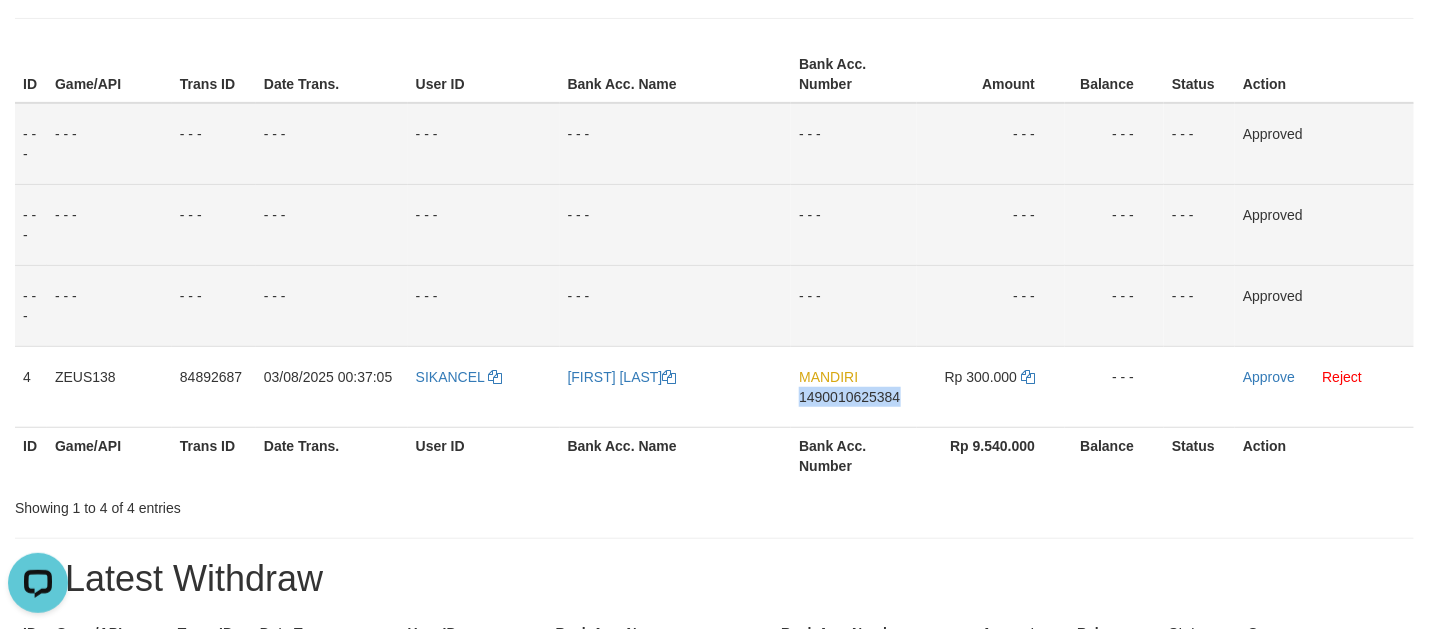copy on "1490010625384" 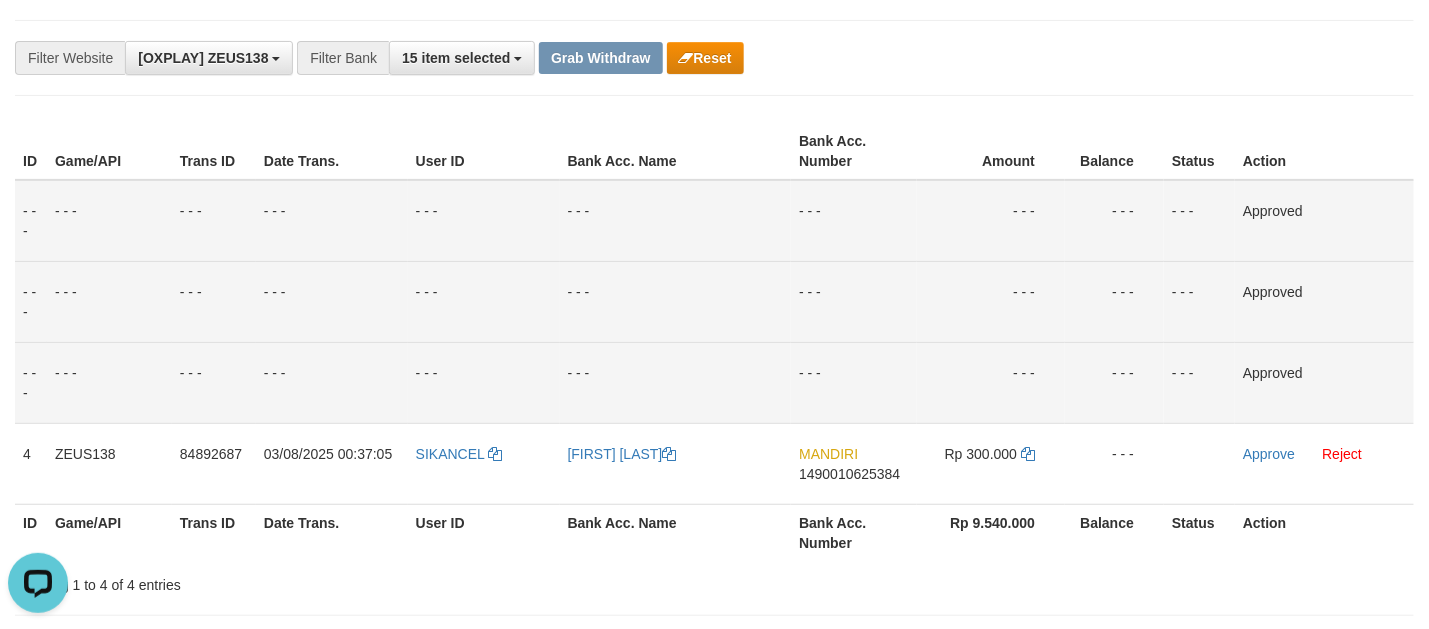 scroll, scrollTop: 165, scrollLeft: 0, axis: vertical 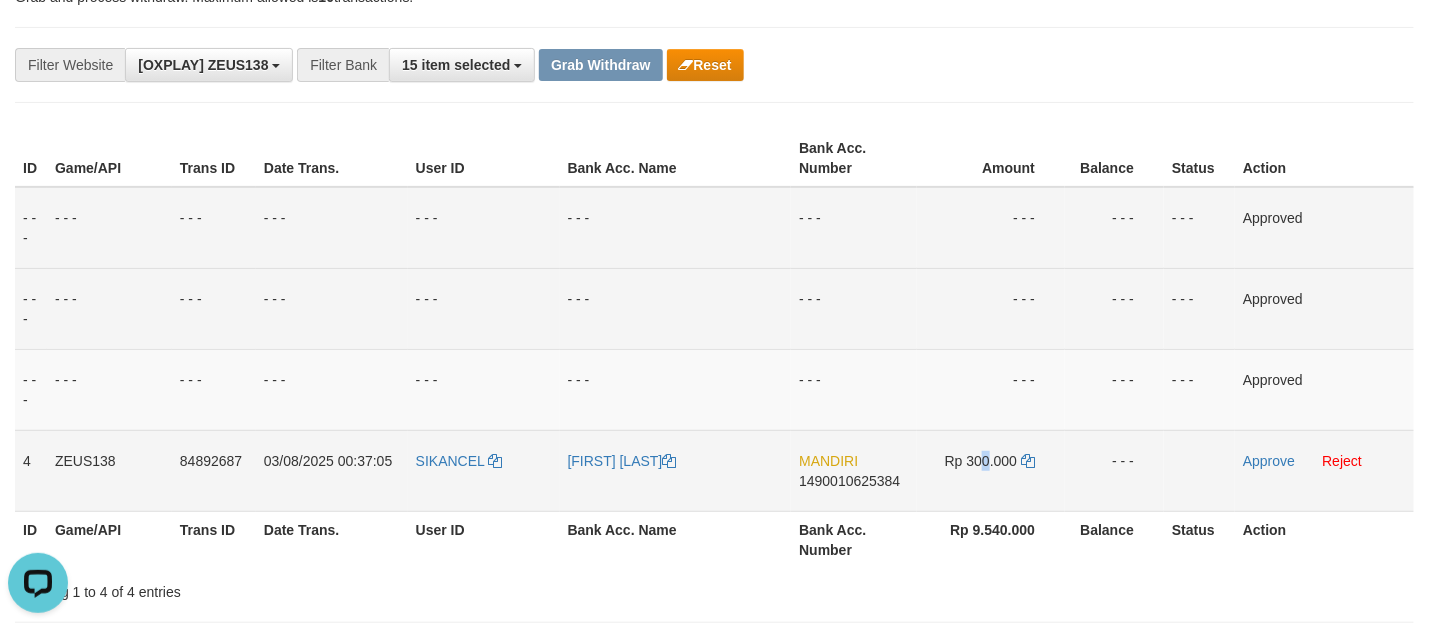 click on "Rp 300.000" at bounding box center (991, 470) 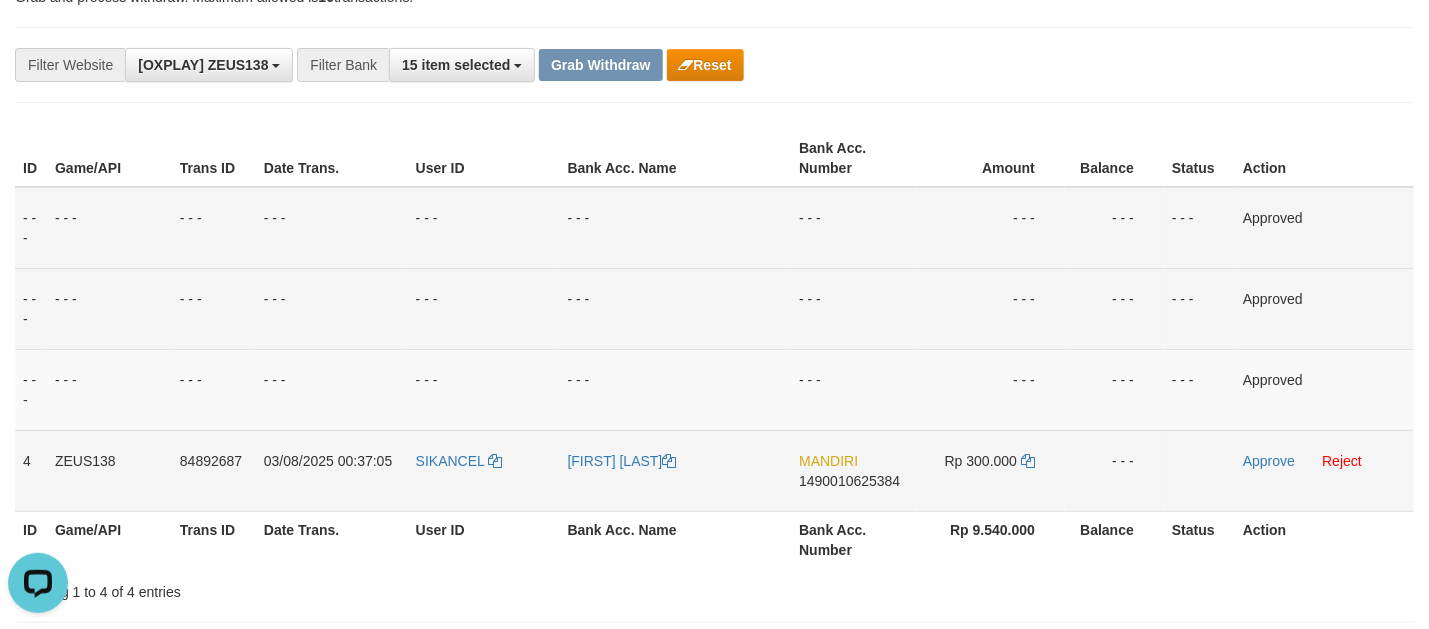 click on "Rp 300.000" at bounding box center (991, 470) 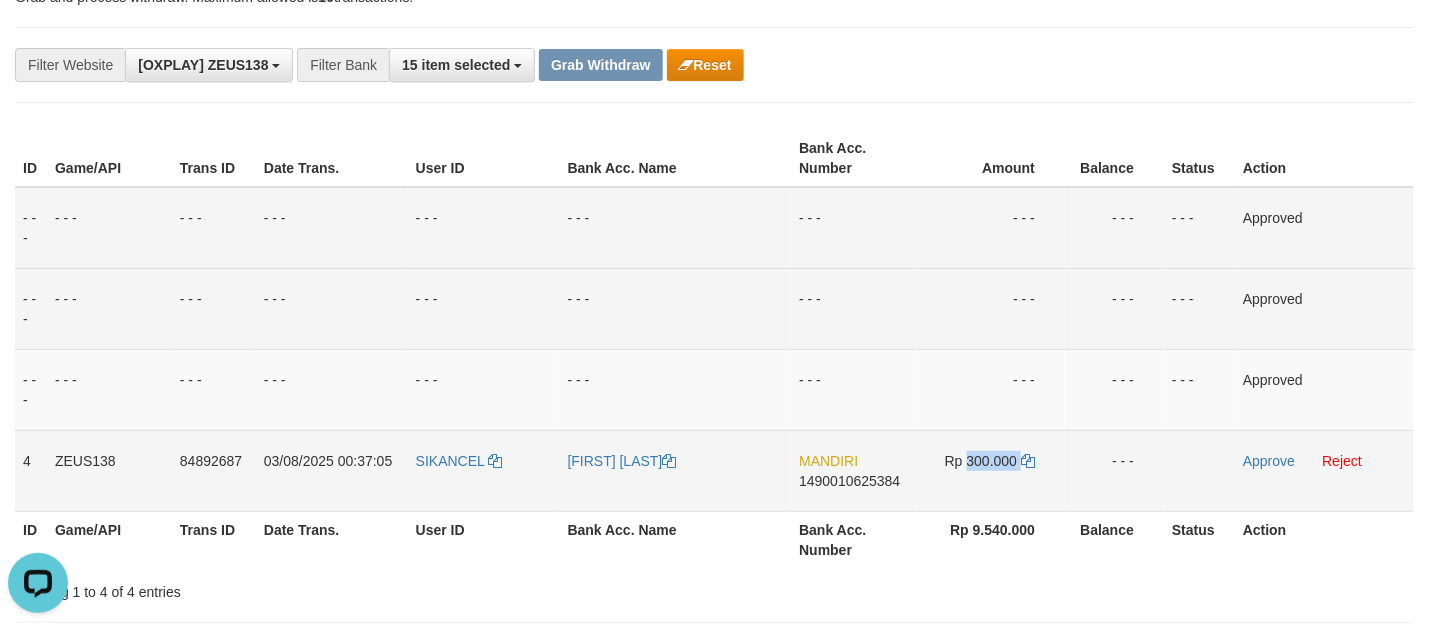 click on "Rp 300.000" at bounding box center (981, 461) 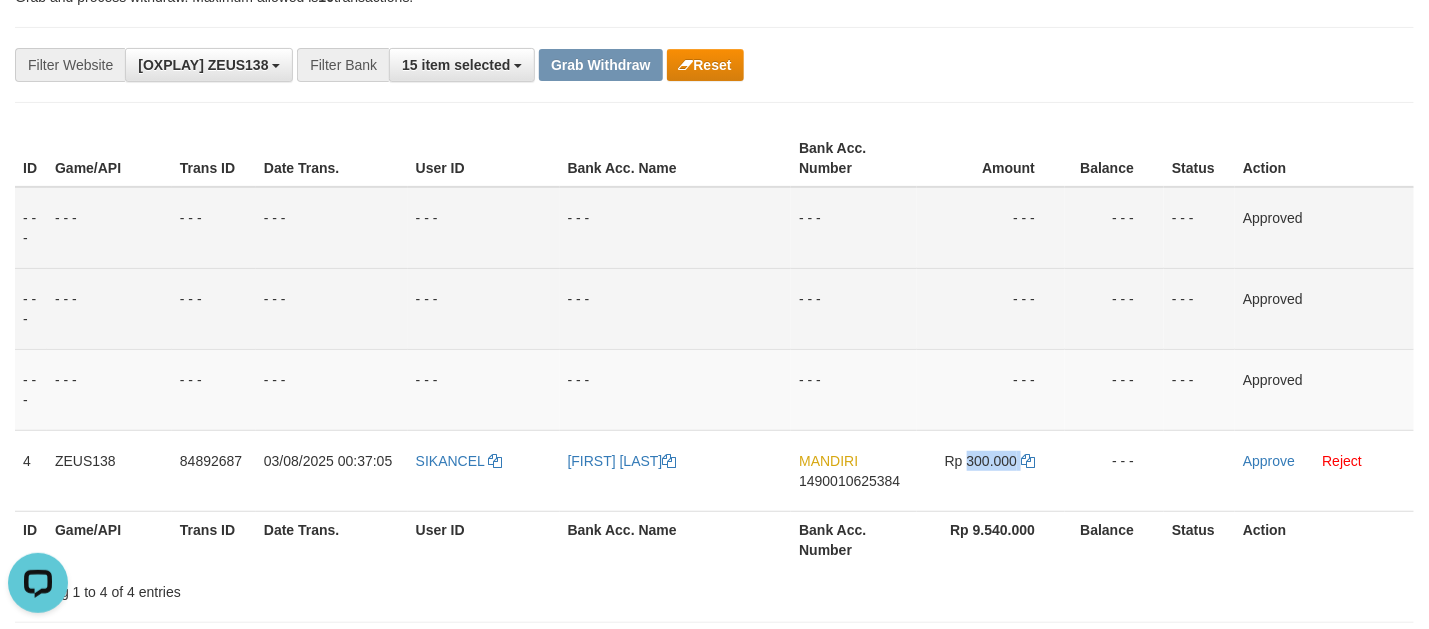 copy on "300.000" 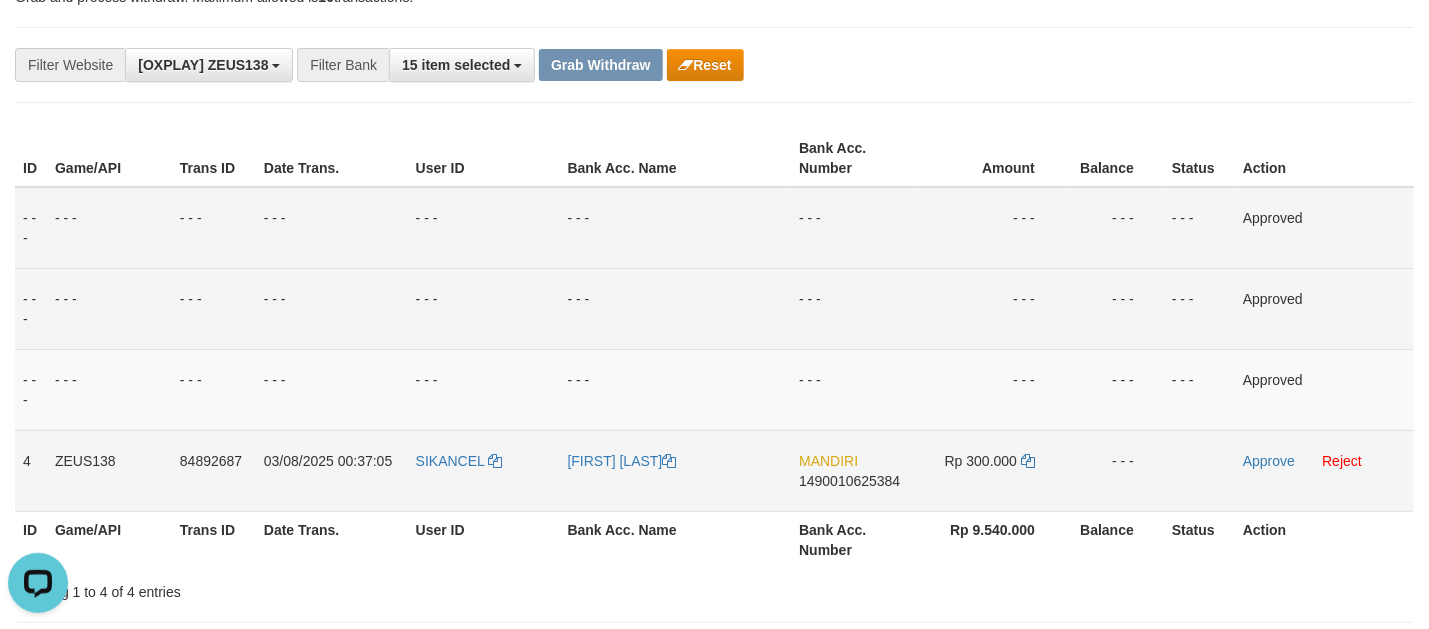 click on "- - -" at bounding box center [676, 389] 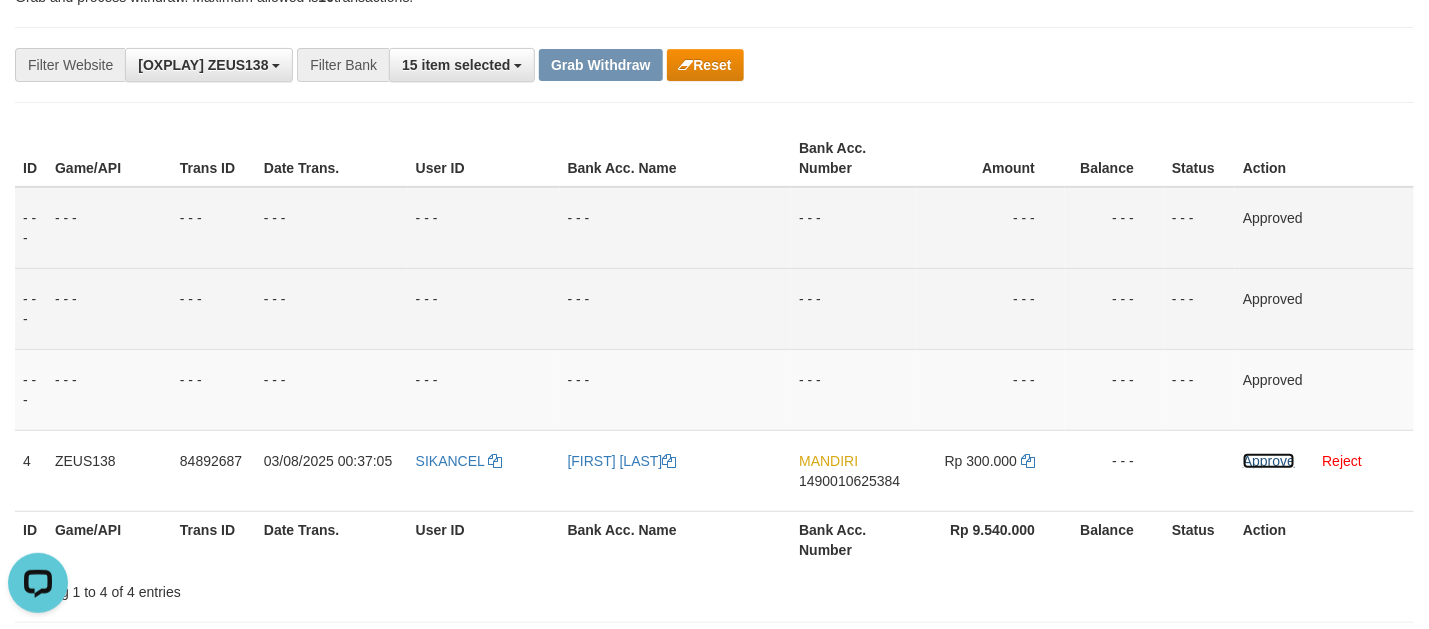 drag, startPoint x: 1263, startPoint y: 462, endPoint x: 819, endPoint y: 257, distance: 489.0409 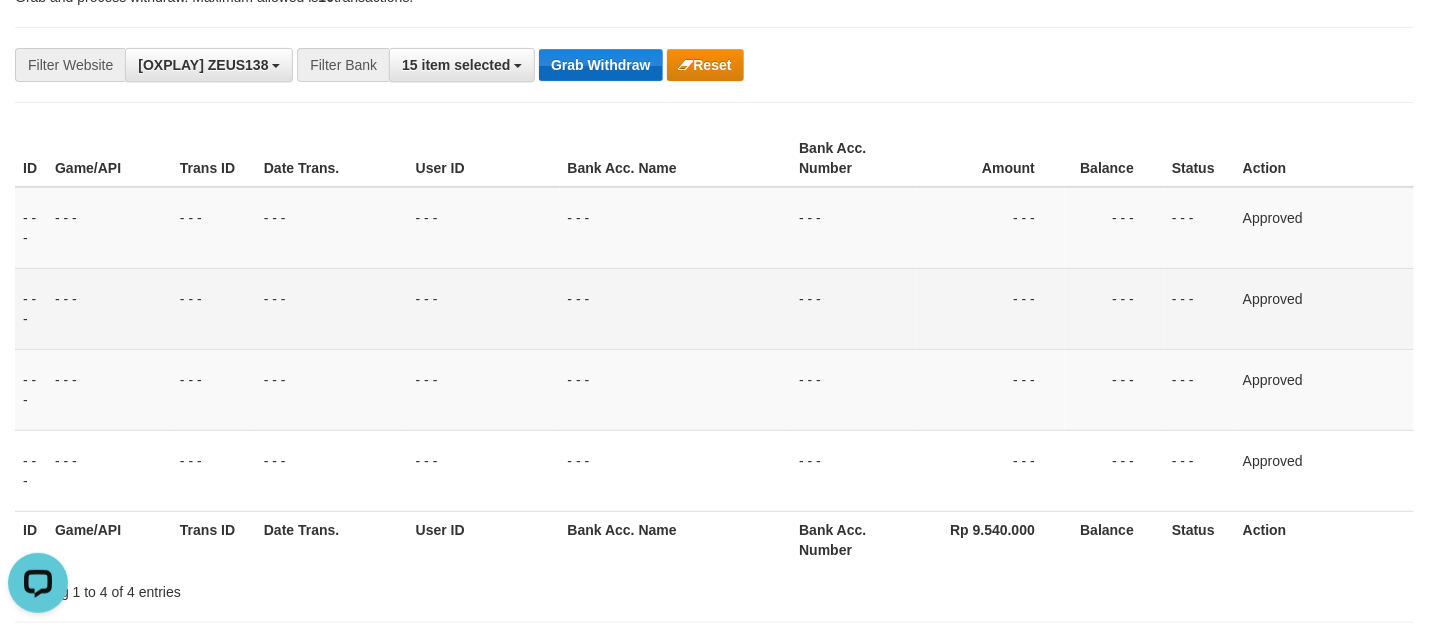 drag, startPoint x: 612, startPoint y: 40, endPoint x: 617, endPoint y: 73, distance: 33.37664 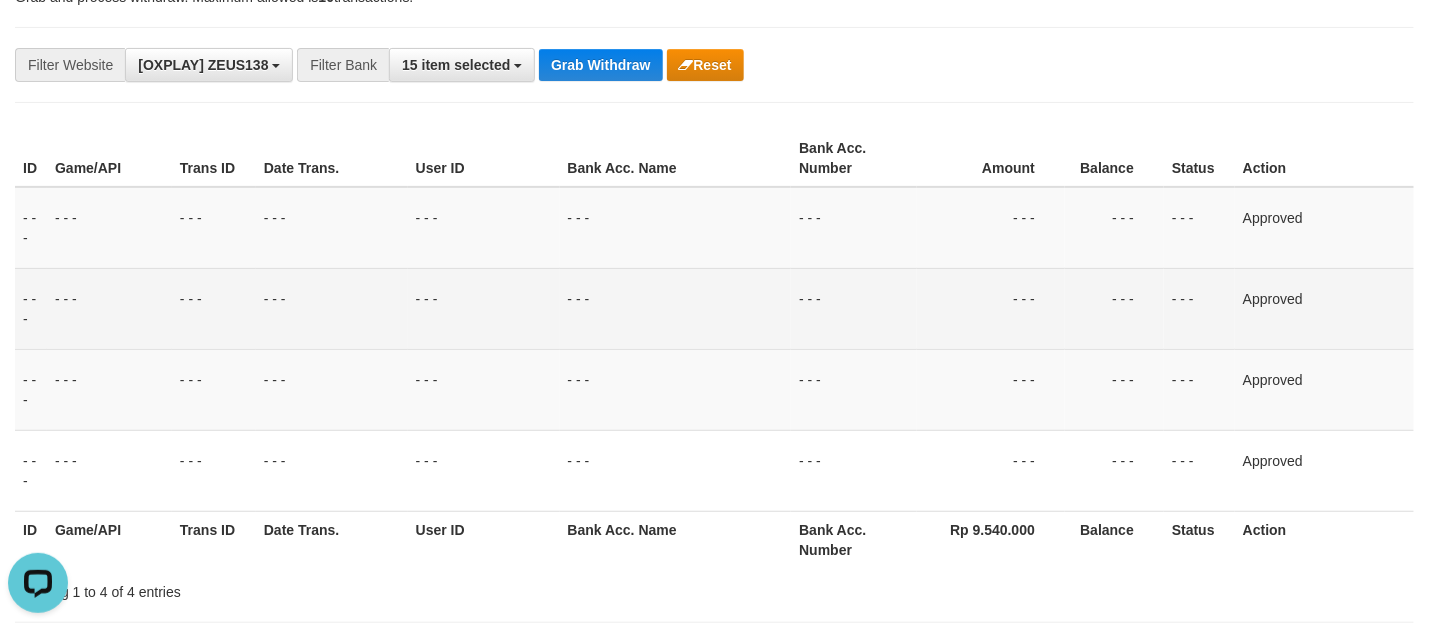 click on "**********" at bounding box center (595, 65) 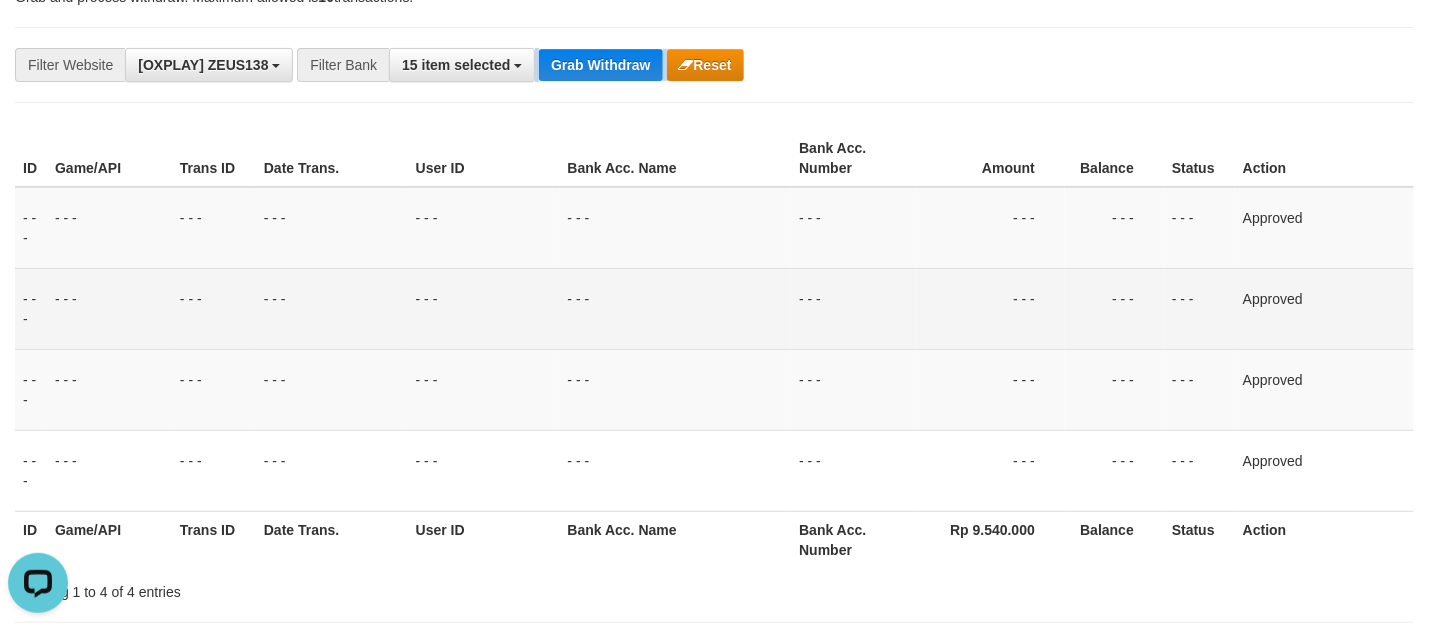click on "**********" at bounding box center [595, 65] 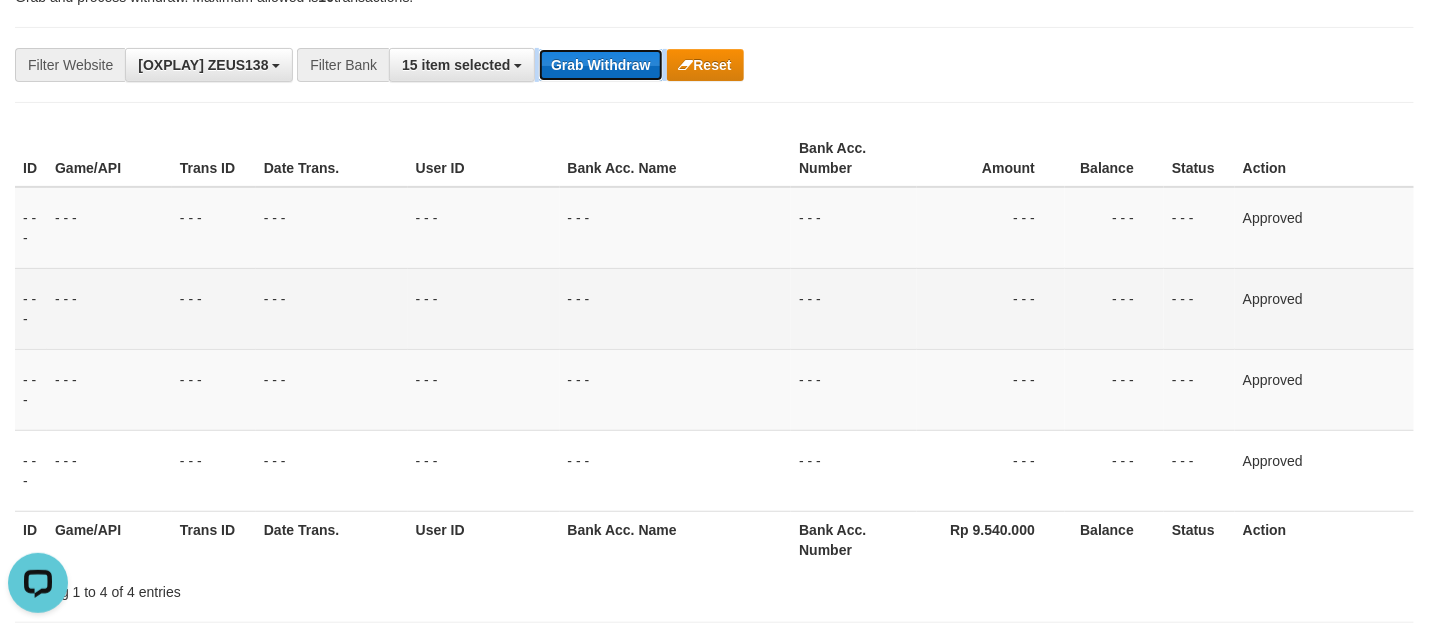 click on "Grab Withdraw" at bounding box center [600, 65] 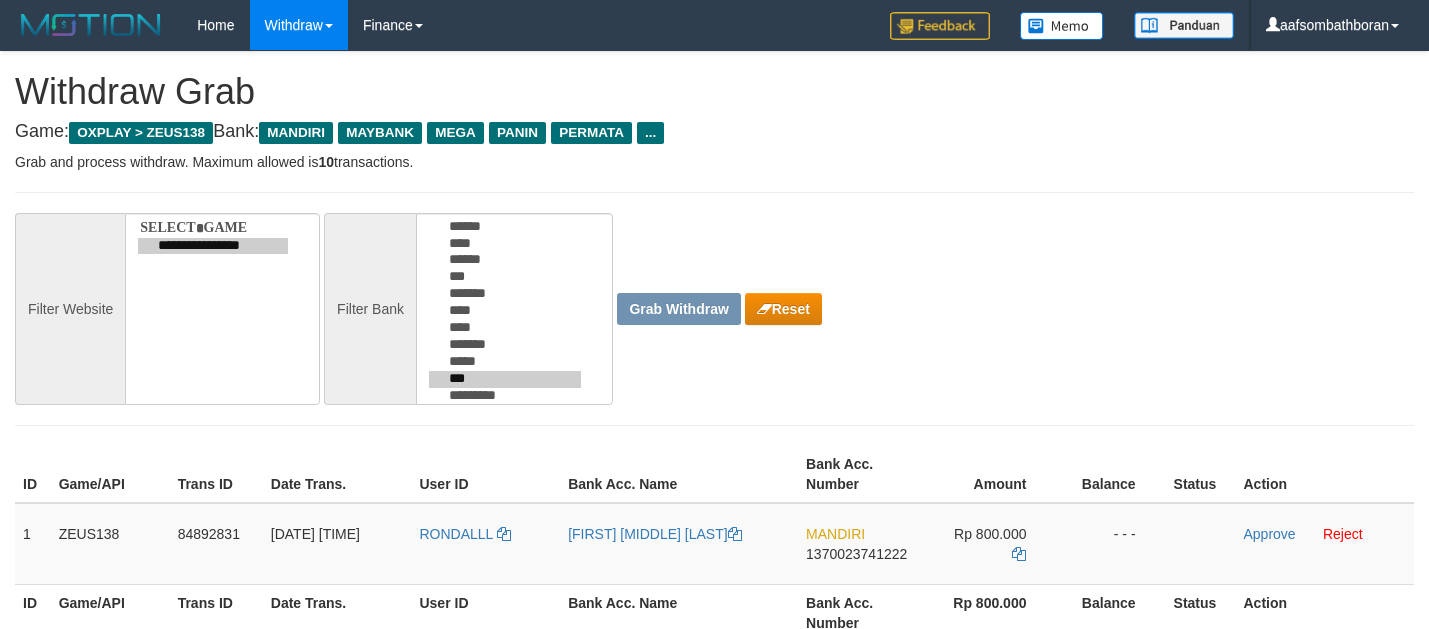 scroll, scrollTop: 0, scrollLeft: 0, axis: both 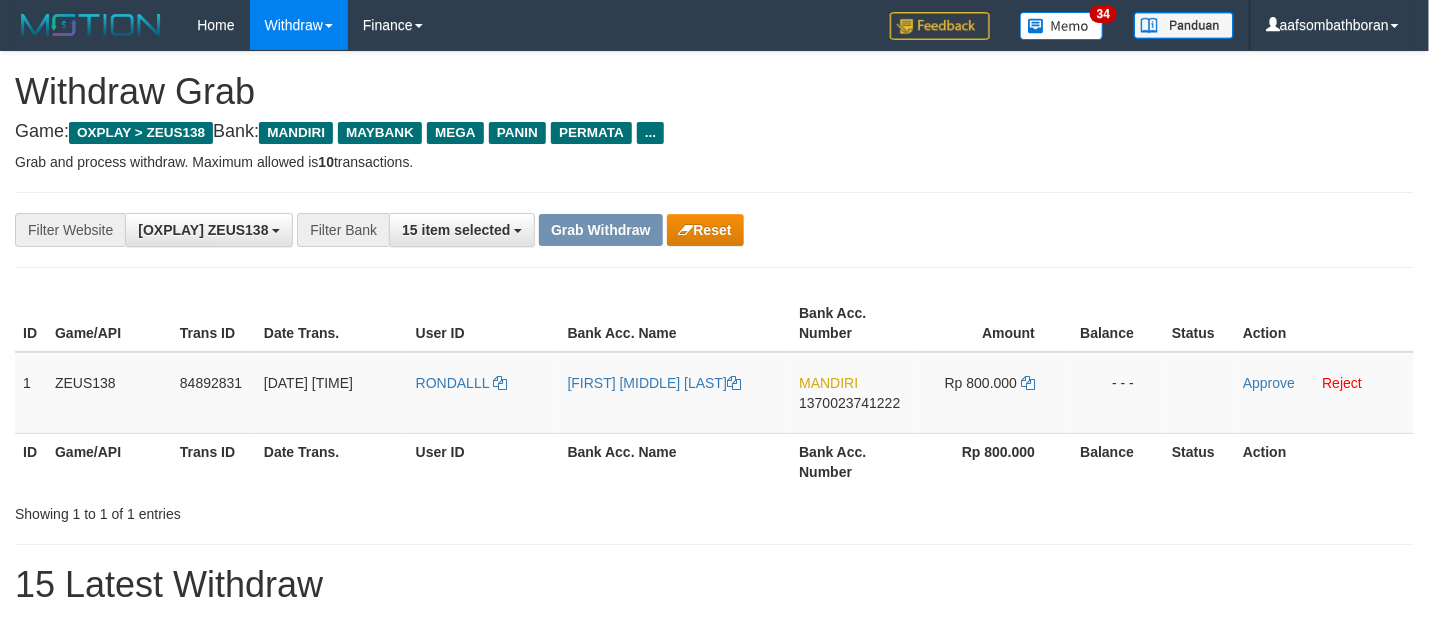 click on "**********" at bounding box center [595, 230] 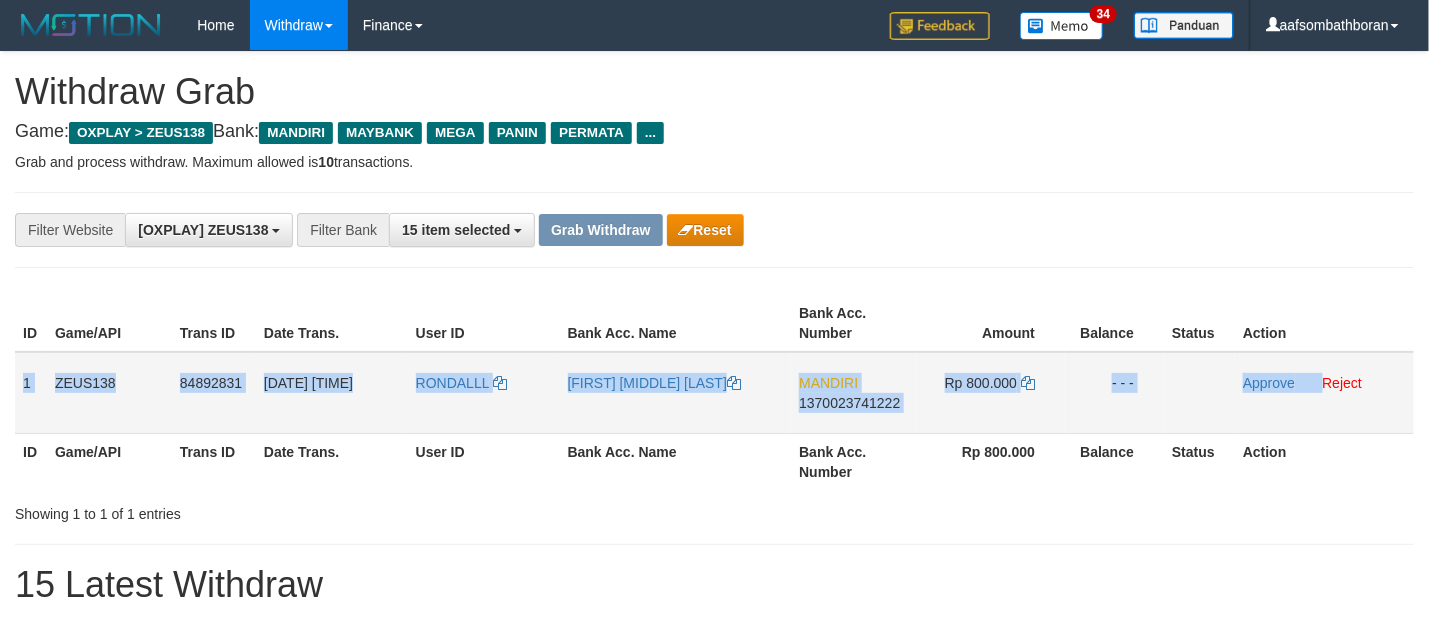 copy on "1
ZEUS138
84892831
[DATE] [TIME]
RONDALLL
[FIRST] [MIDDLE] [LAST]
MANDIRI
1370023741222
Rp 800.000
- - -
Approve" 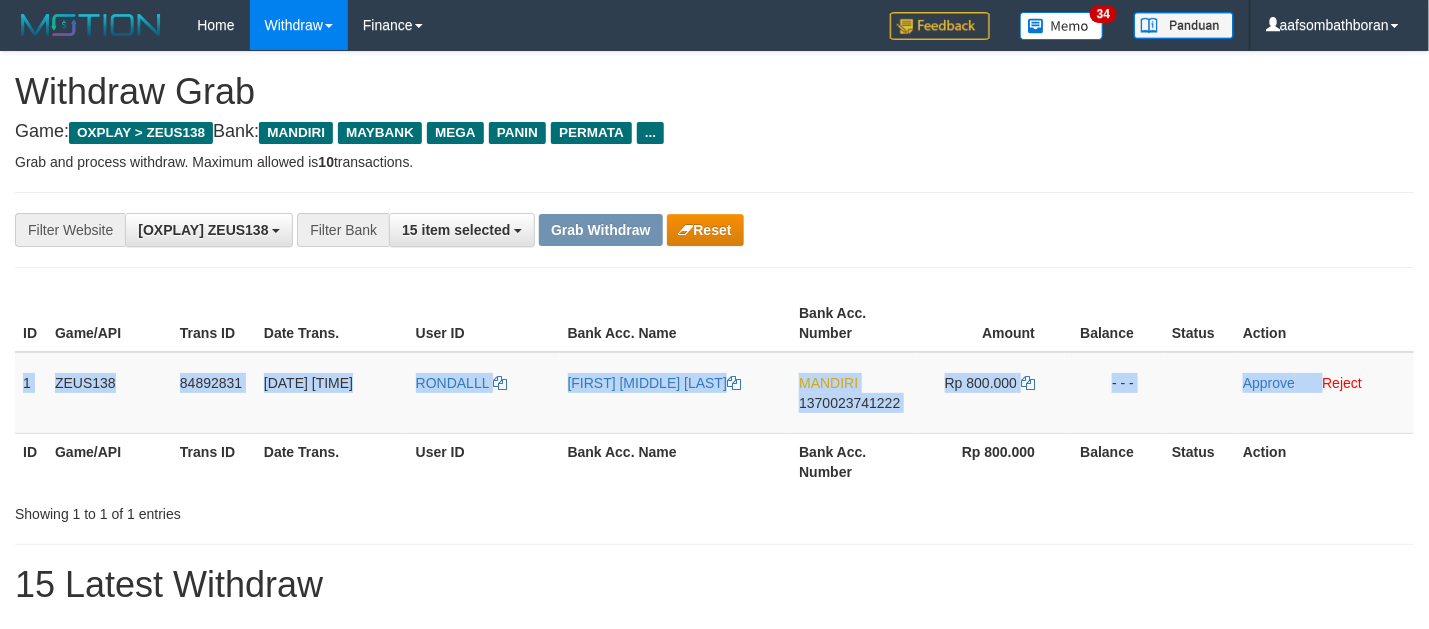 drag, startPoint x: 20, startPoint y: 363, endPoint x: 1445, endPoint y: 446, distance: 1427.4152 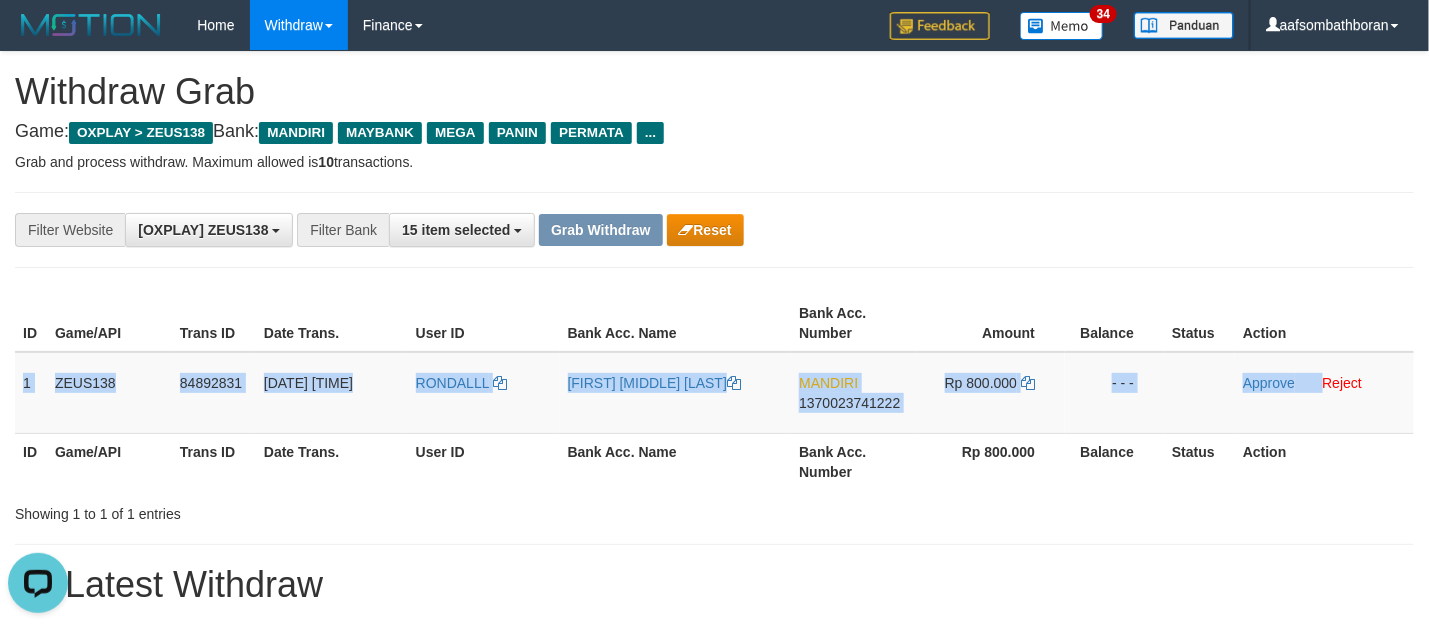 scroll, scrollTop: 0, scrollLeft: 0, axis: both 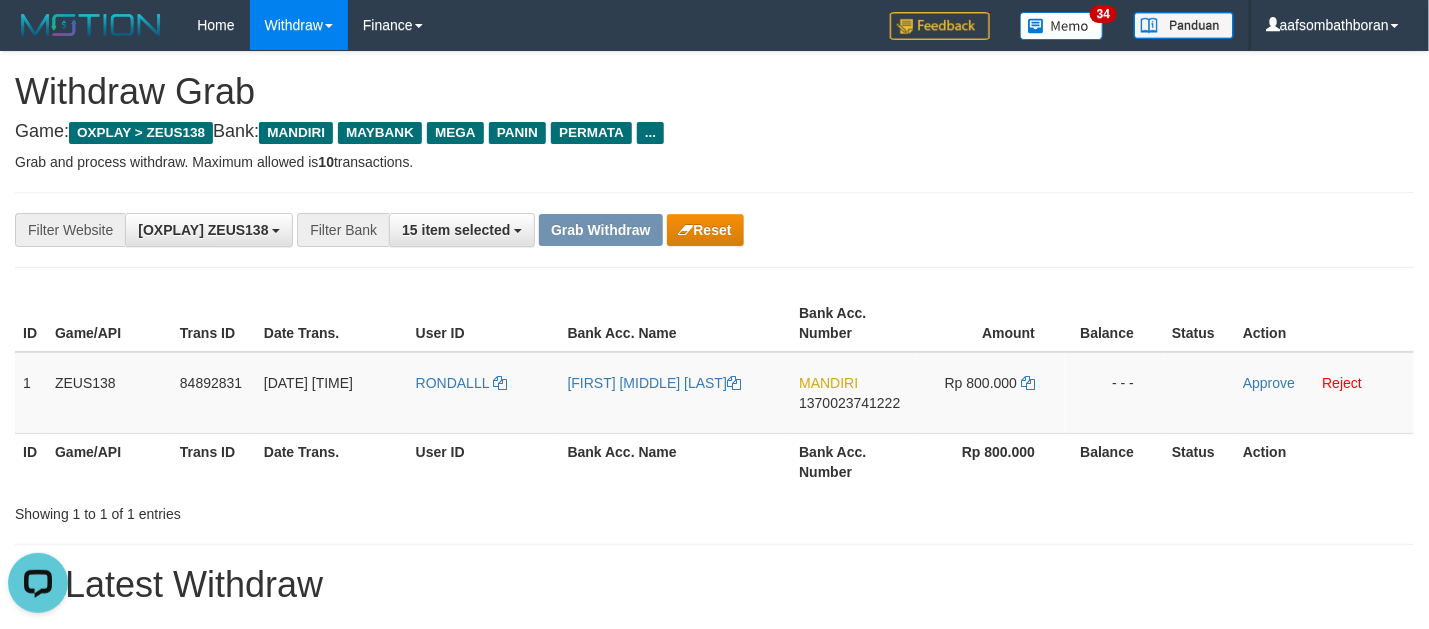 click on "Bank Acc. Number" at bounding box center [854, 323] 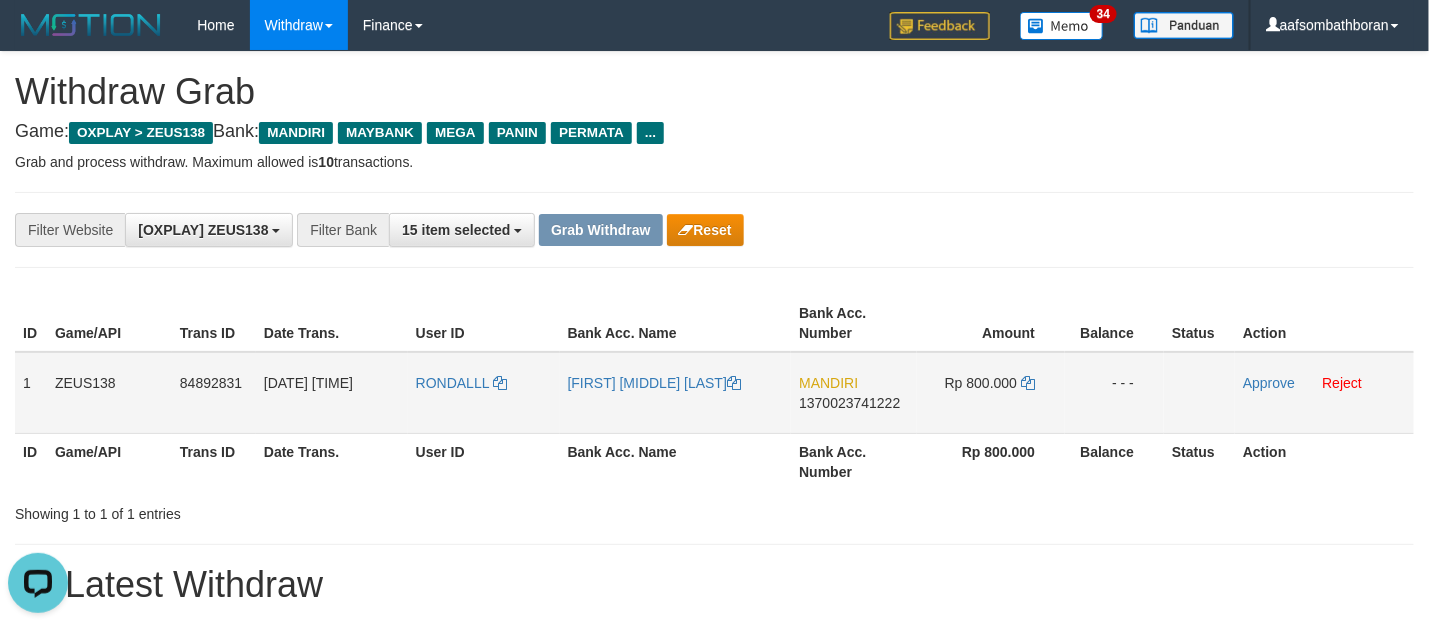 click on "MANDIRI
1370023741222" at bounding box center (854, 393) 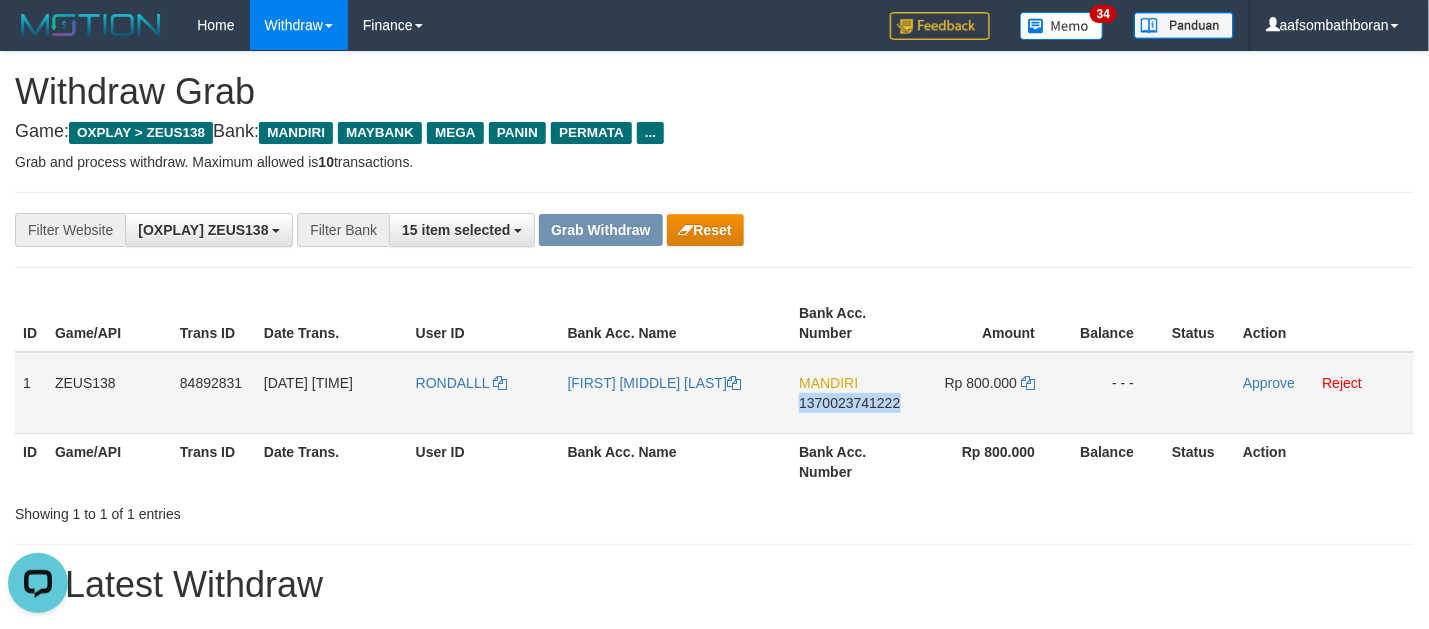 click on "1370023741222" at bounding box center [849, 403] 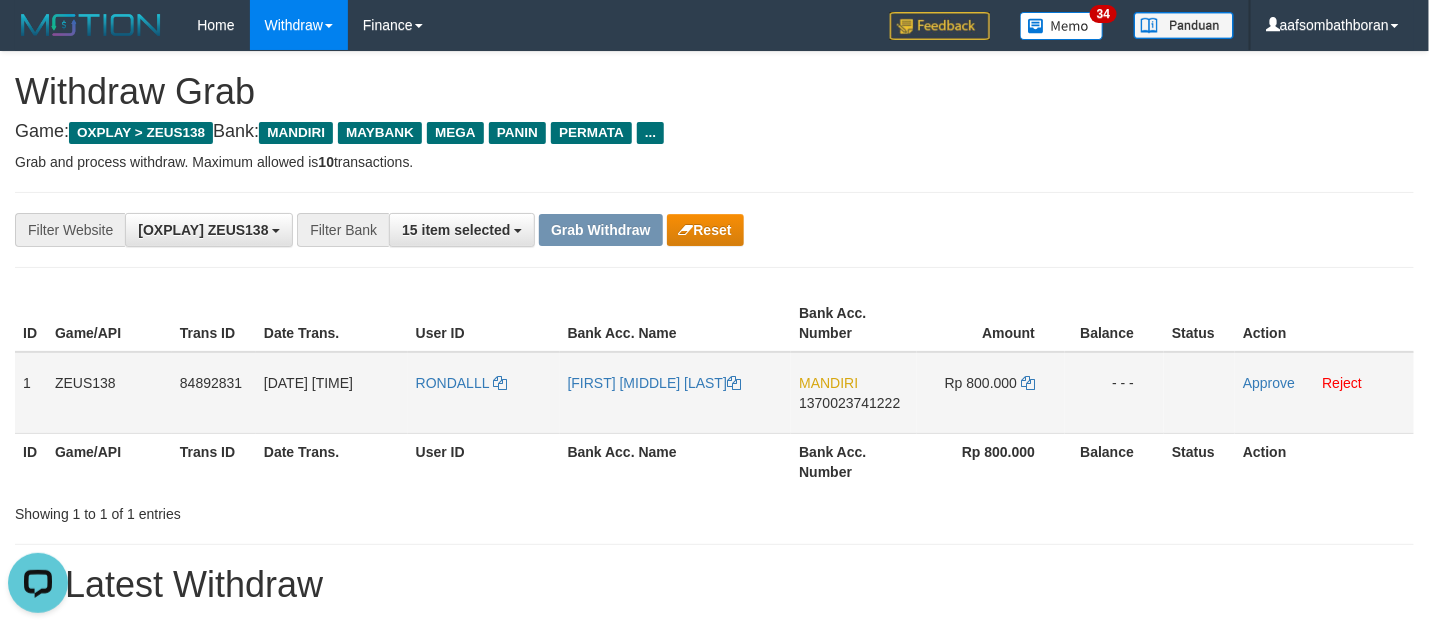 click on "MANDIRI
1370023741222" at bounding box center [854, 393] 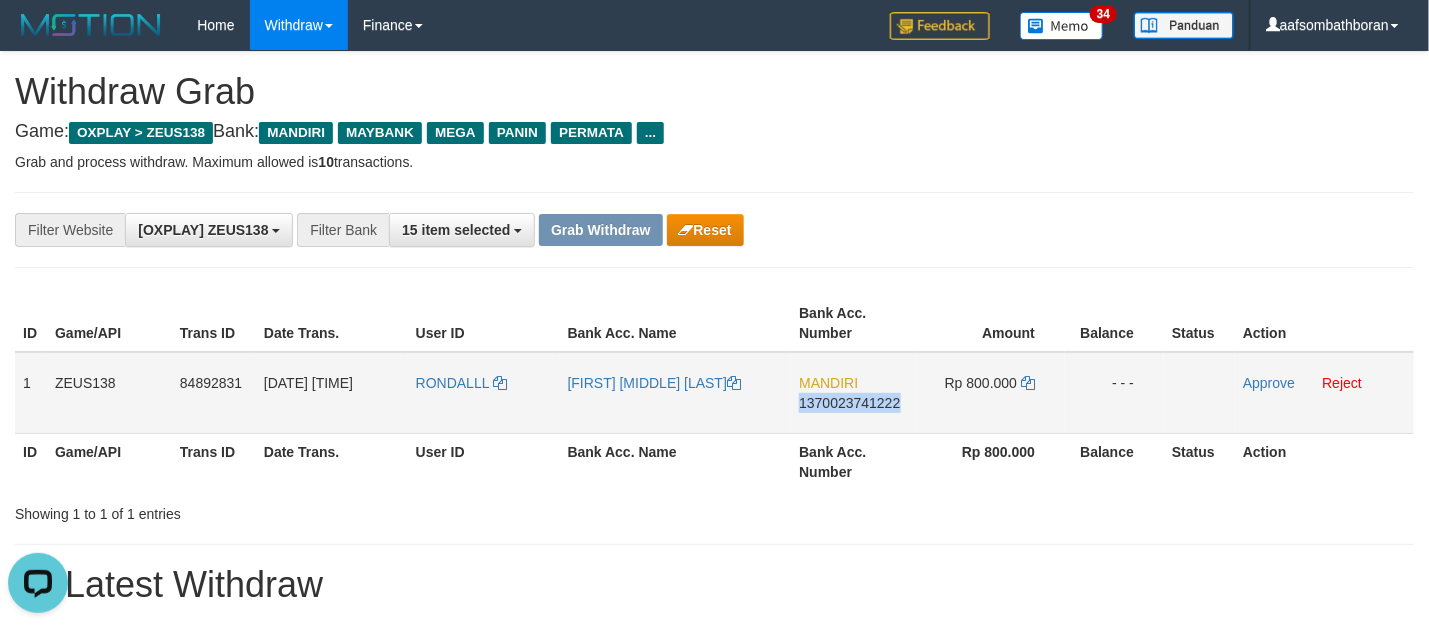 click on "MANDIRI
1370023741222" at bounding box center (854, 393) 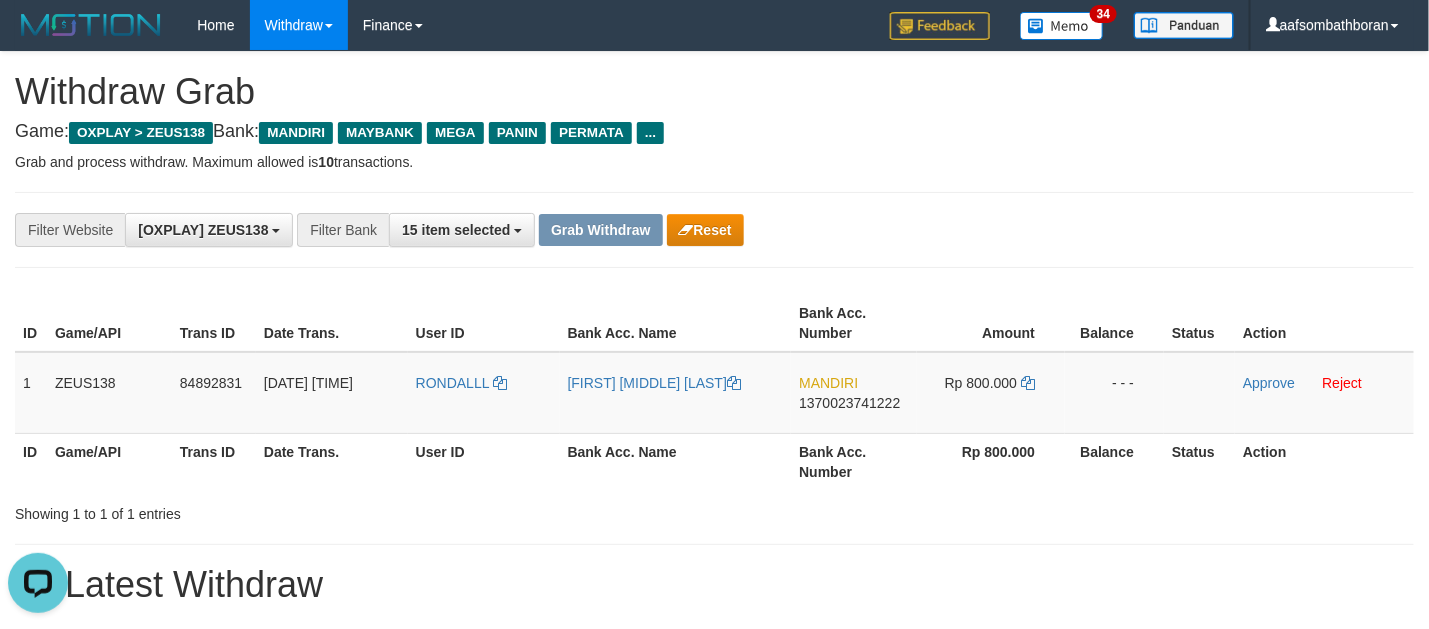 click on "Game/API" at bounding box center [109, 323] 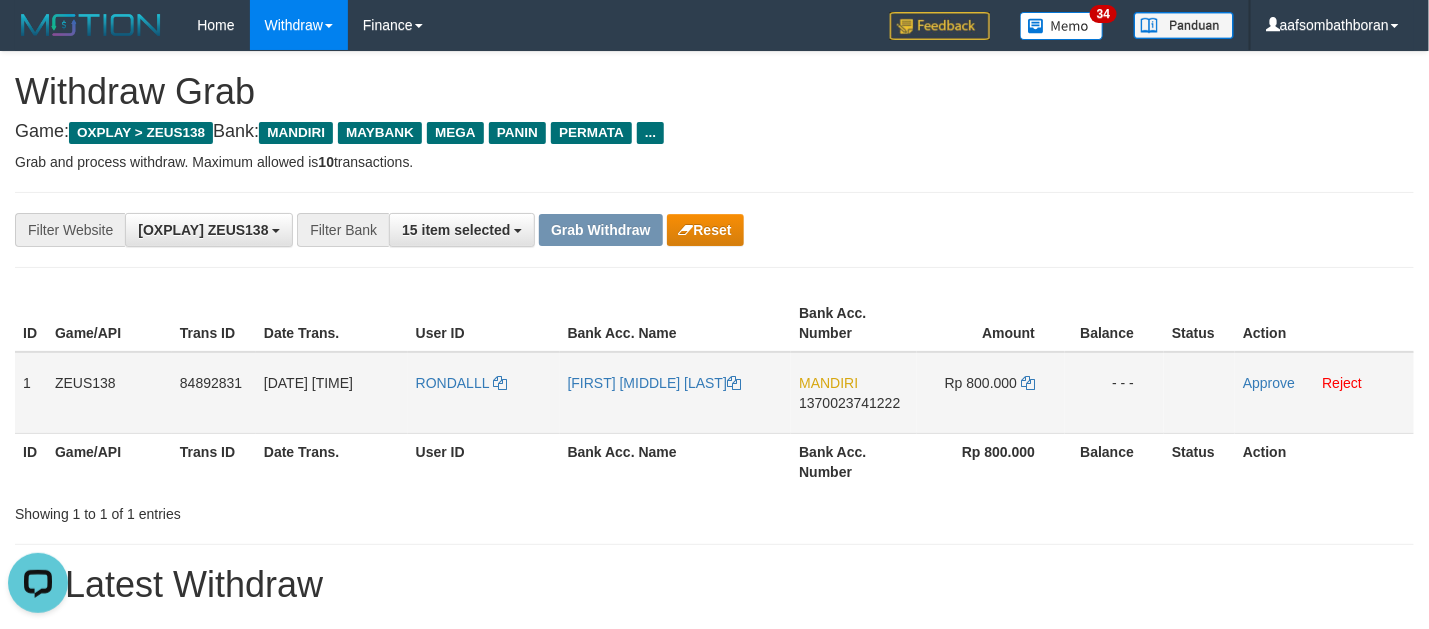 click on "Rp 800.000" at bounding box center (981, 383) 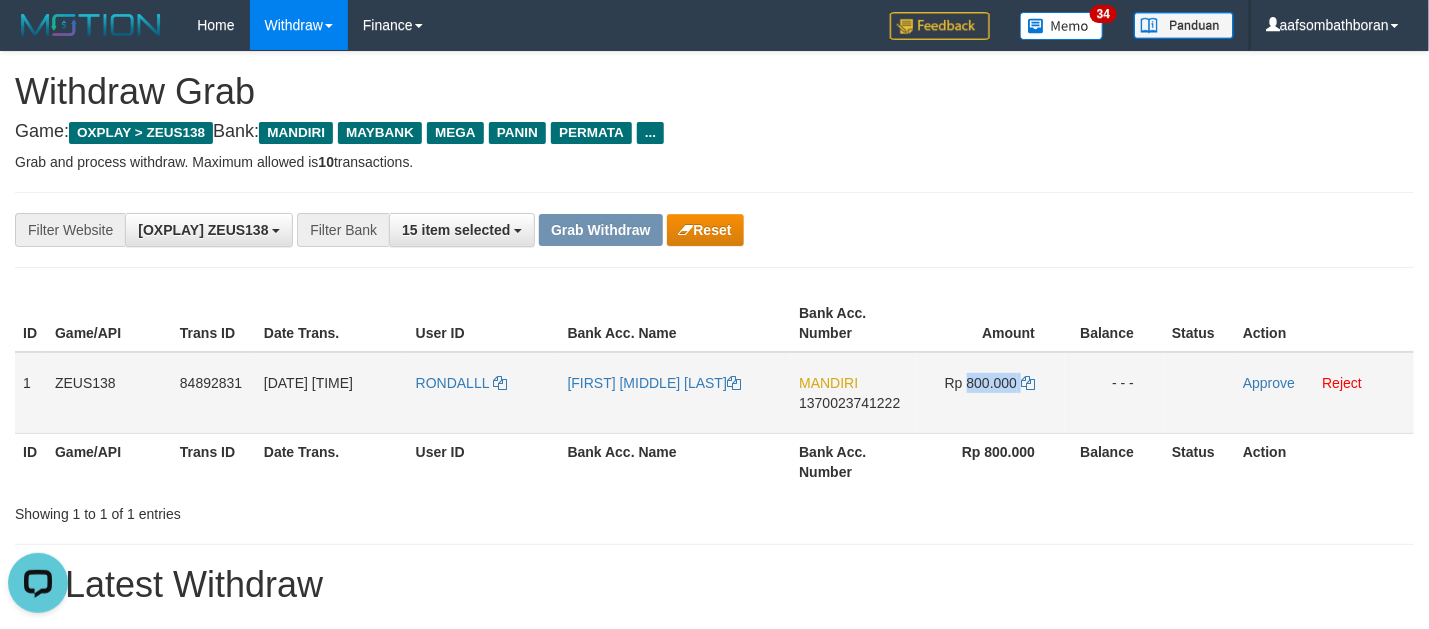 click on "Rp 800.000" at bounding box center (981, 383) 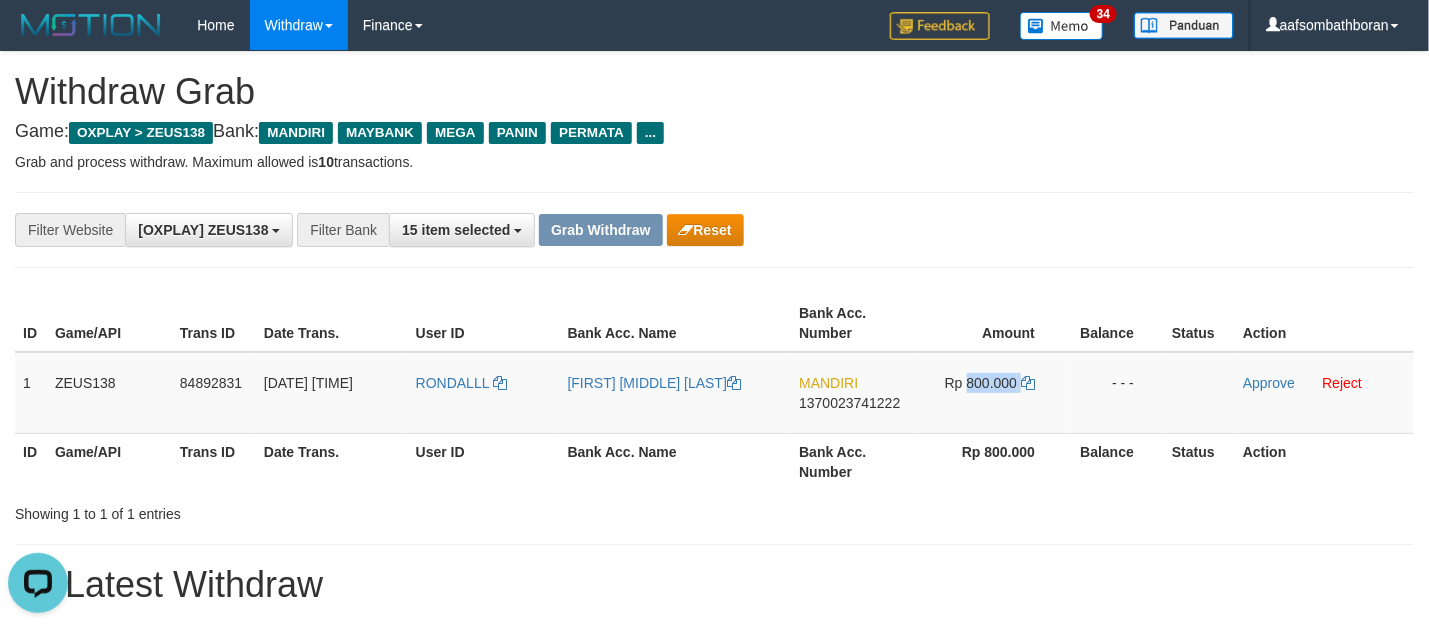 copy on "800.000" 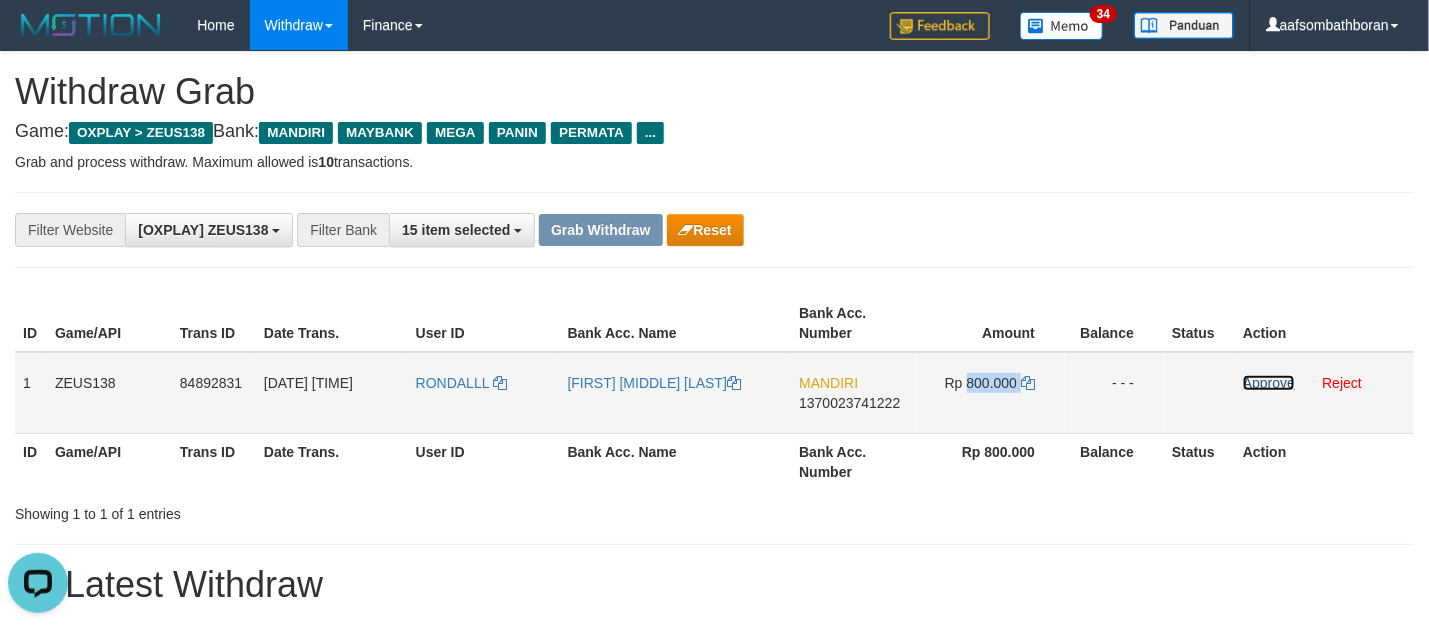 click on "Approve" at bounding box center [1269, 383] 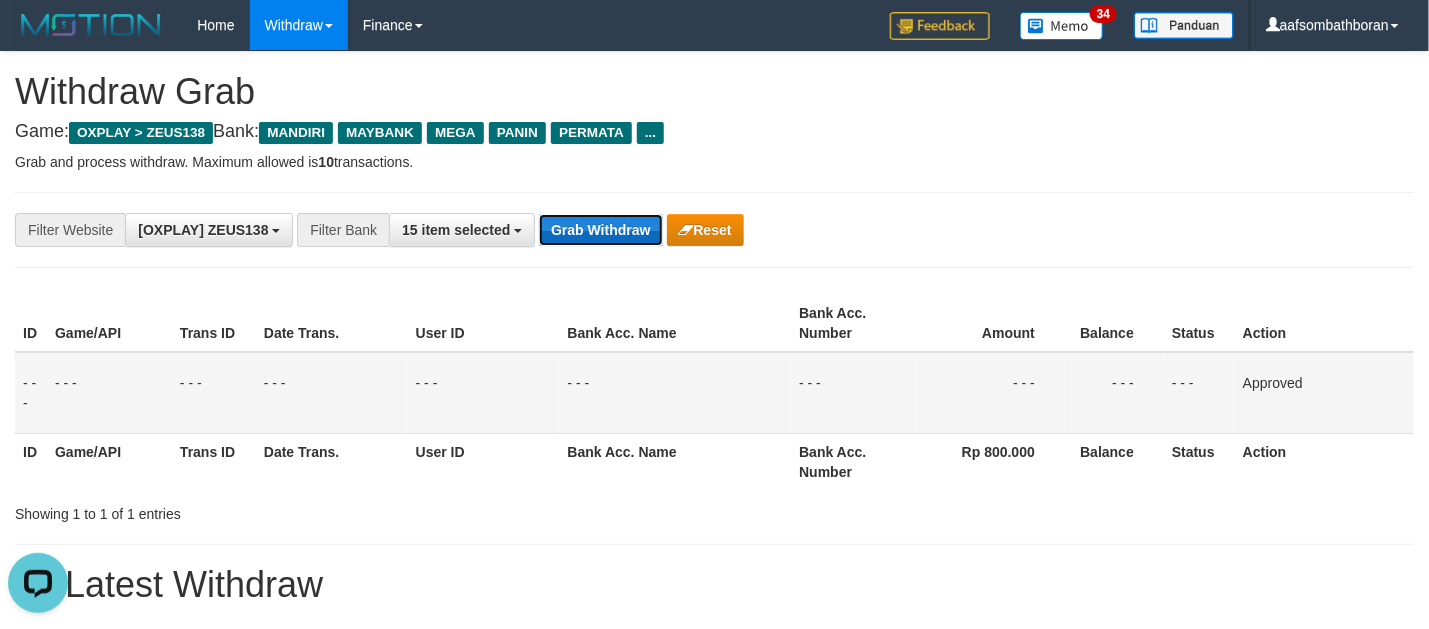 click on "Grab Withdraw" at bounding box center (600, 230) 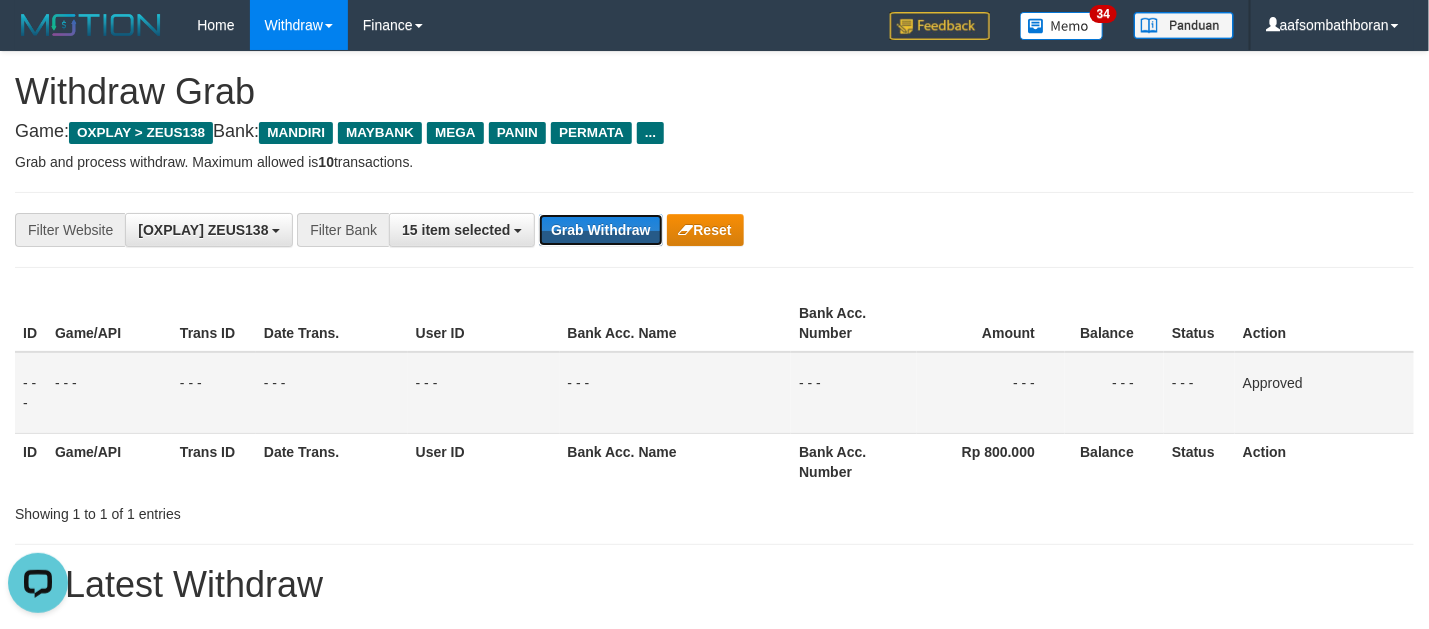 type 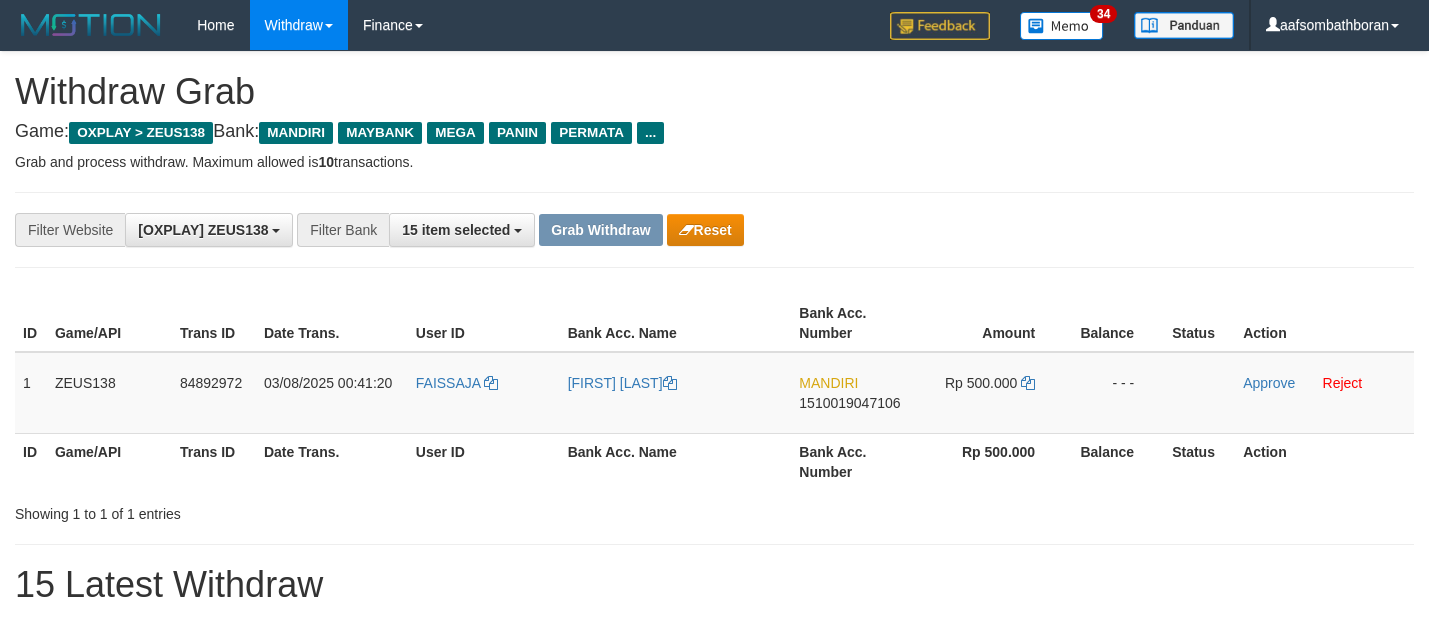 scroll, scrollTop: 0, scrollLeft: 0, axis: both 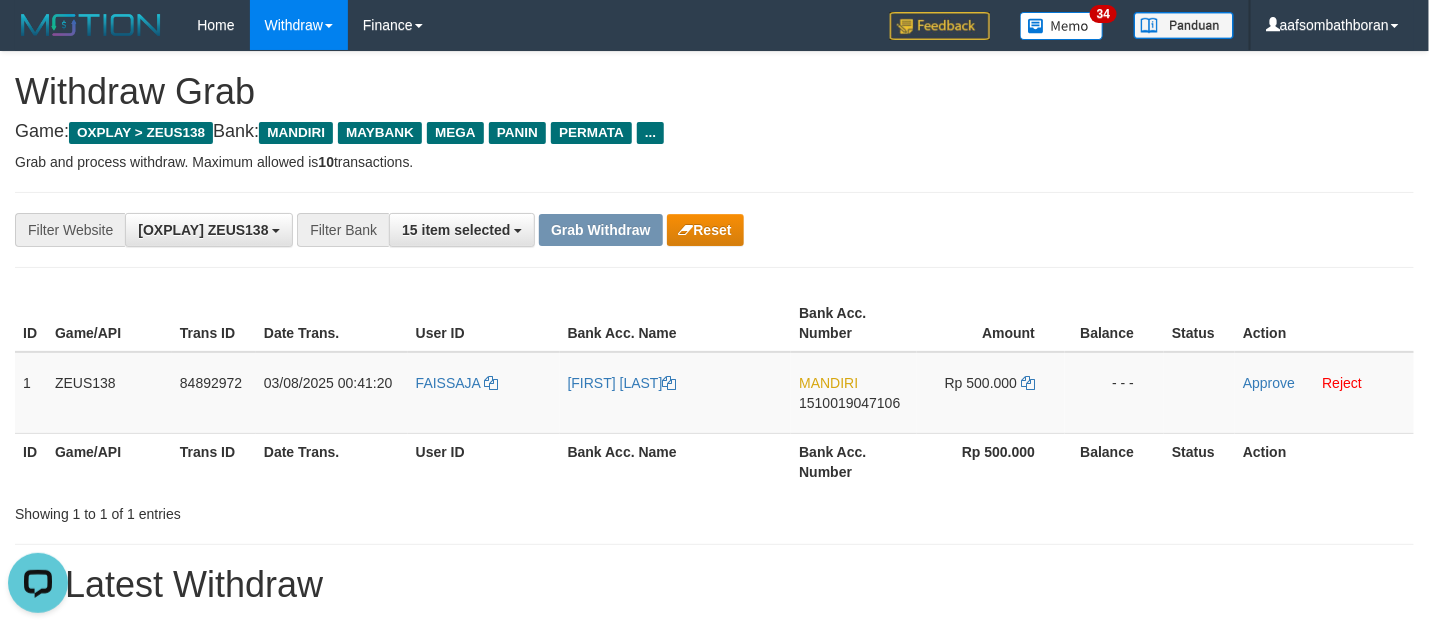click at bounding box center [714, 192] 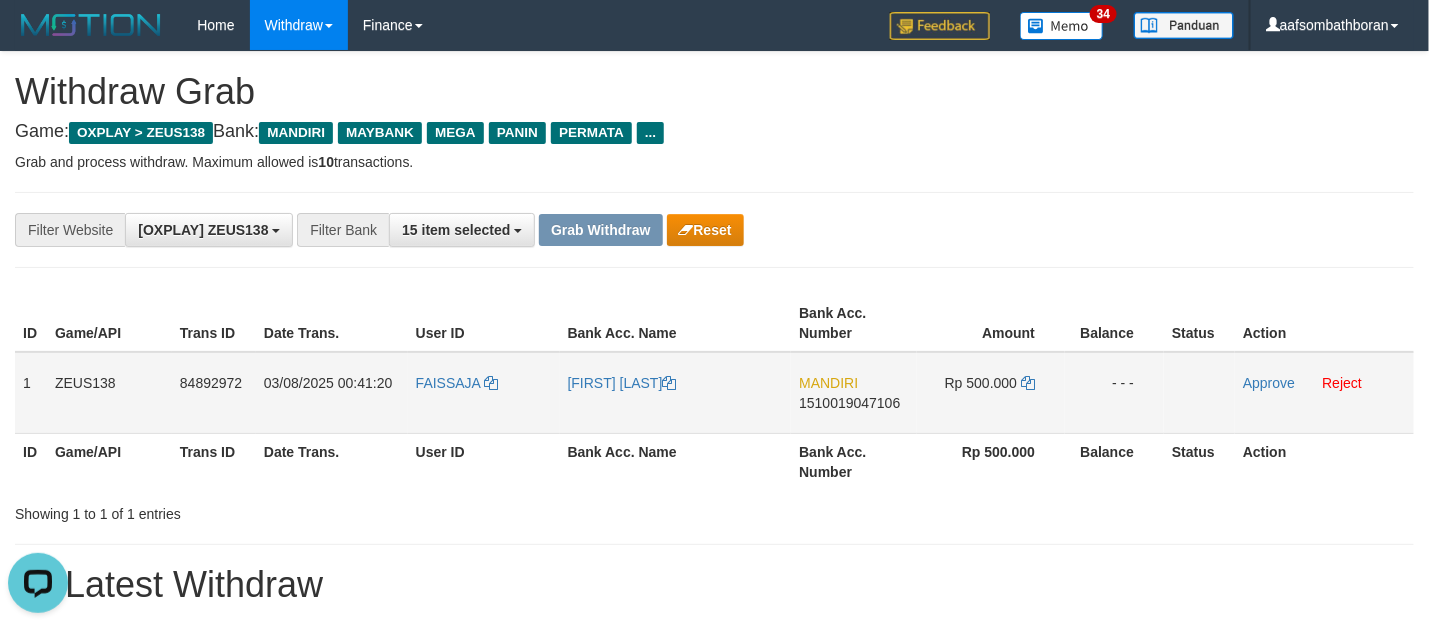 click on "MANDIRI
1510019047106" at bounding box center (854, 393) 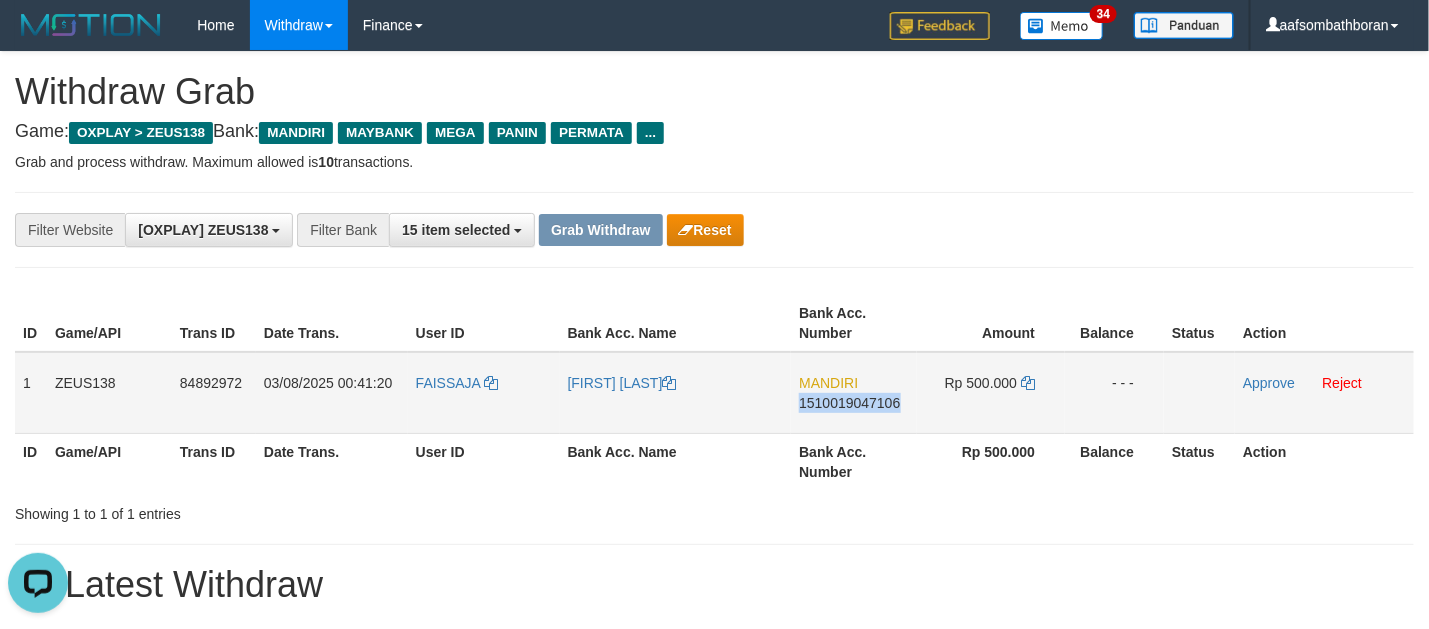copy on "1510019047106" 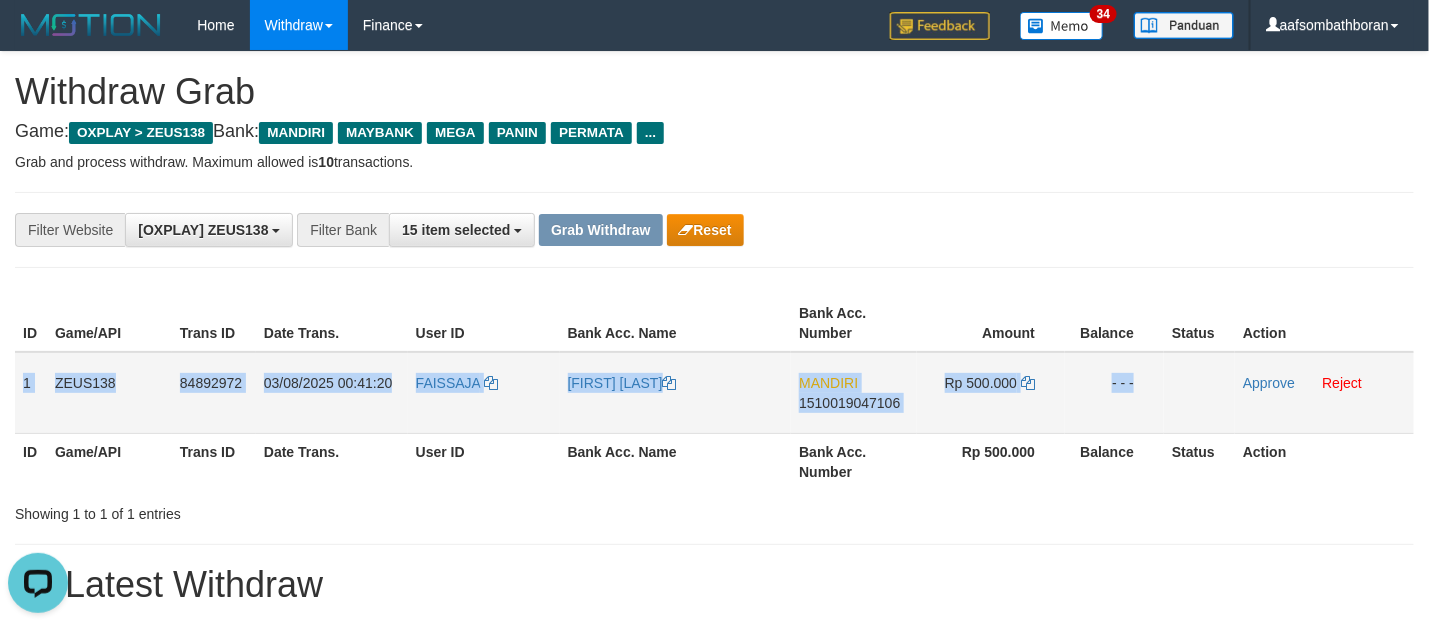 copy on "1
ZEUS138
84892972
[DATE] [TIME]
[FIRST]
[LAST] [LAST]
MANDIRI
1510019047106
Rp 500.000
- - -" 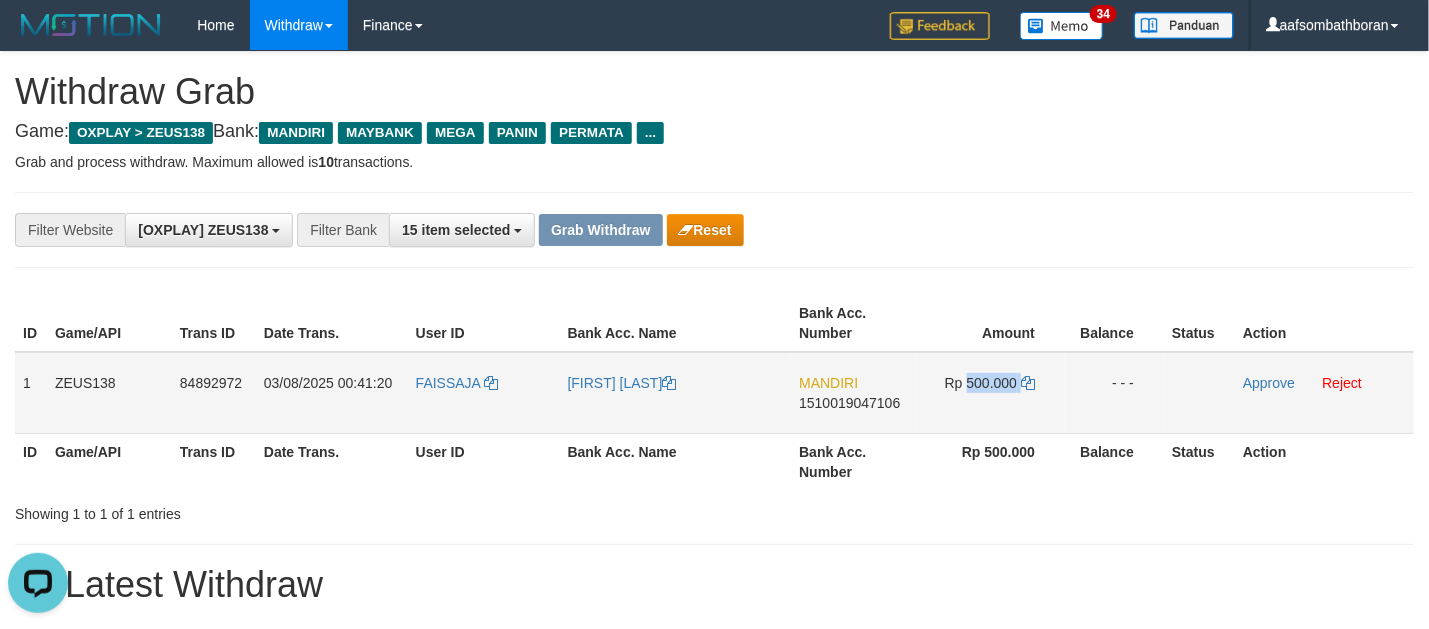 click on "Rp 500.000" at bounding box center [991, 393] 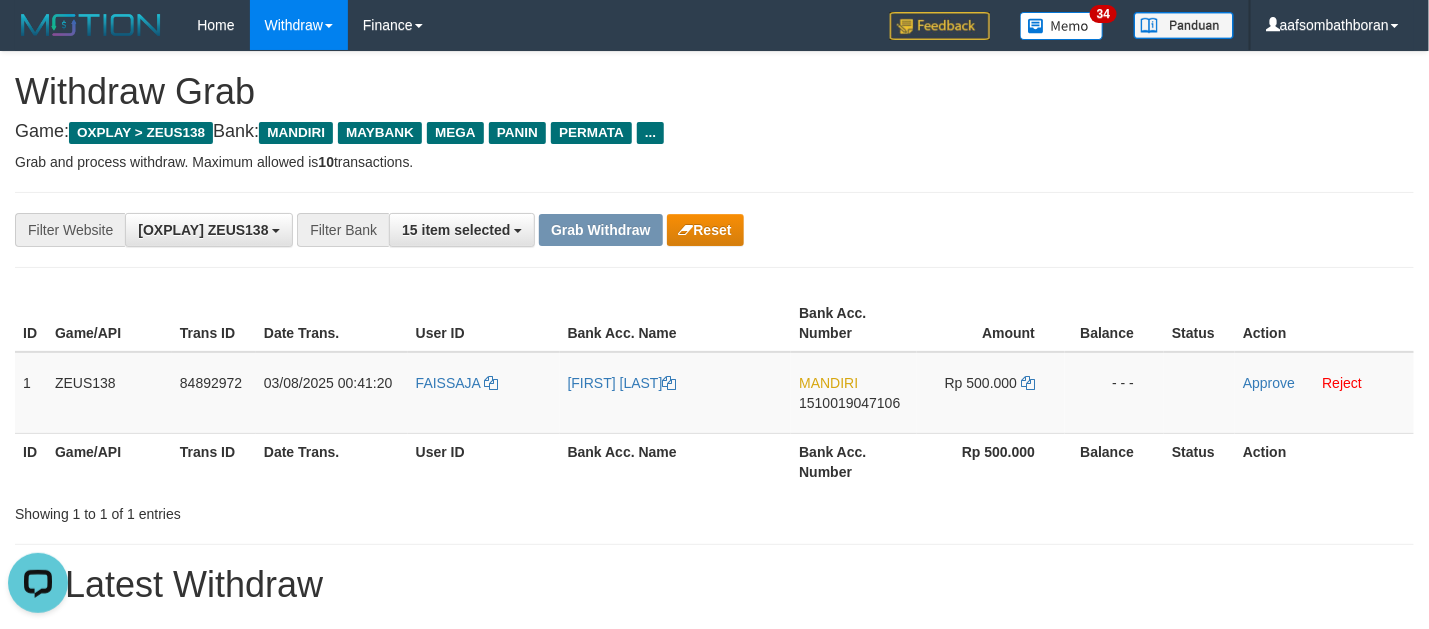 click on "User ID" at bounding box center [484, 461] 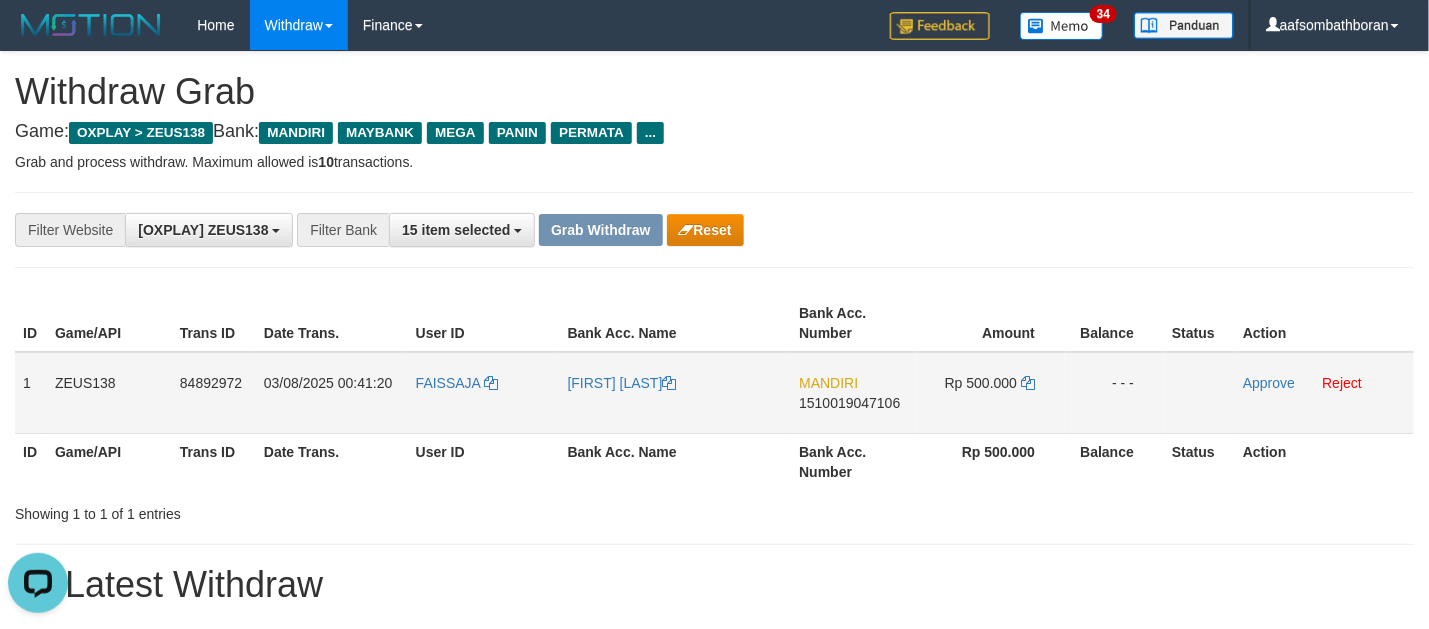 click on "FAISSAJA" at bounding box center [484, 393] 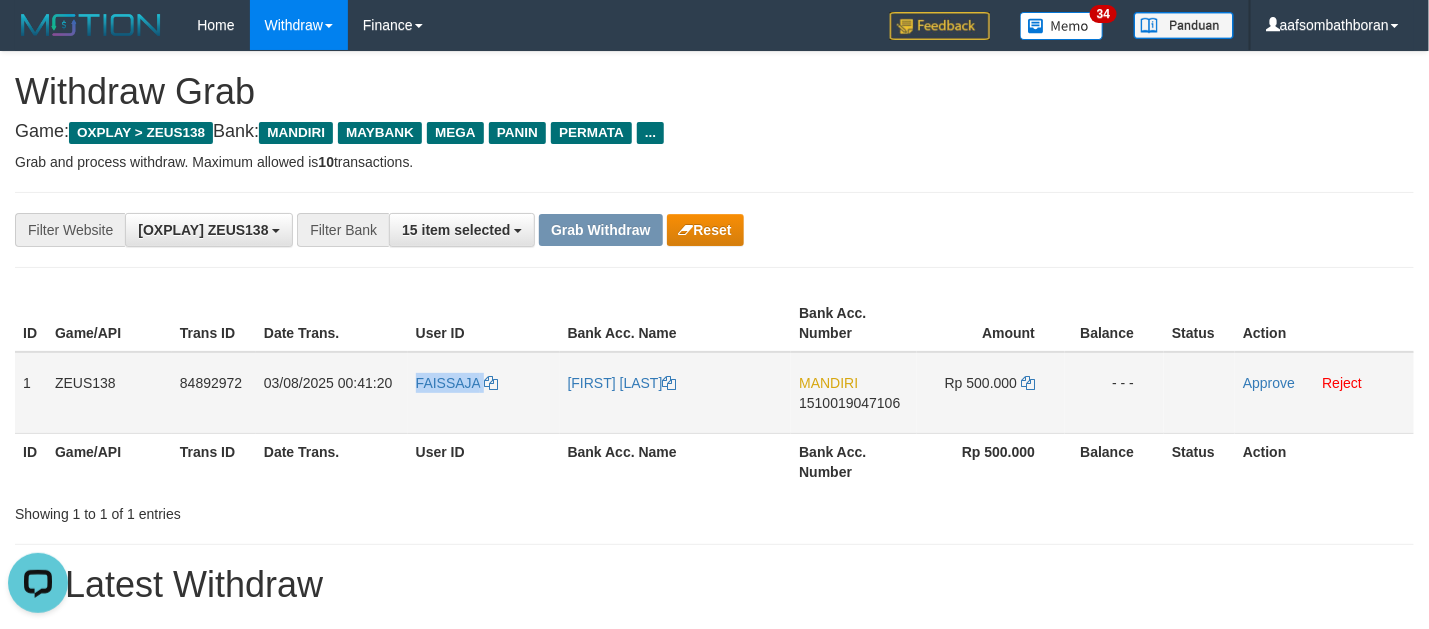 click on "FAISSAJA" at bounding box center (484, 393) 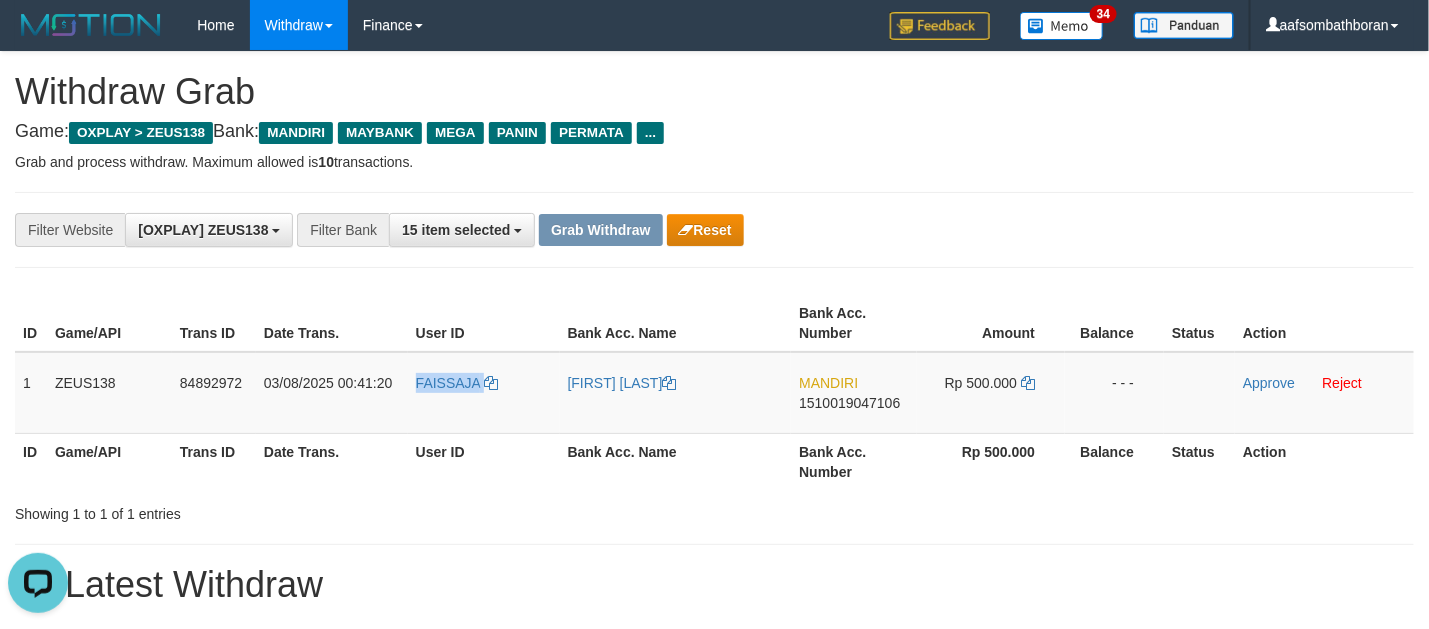 copy on "FAISSAJA" 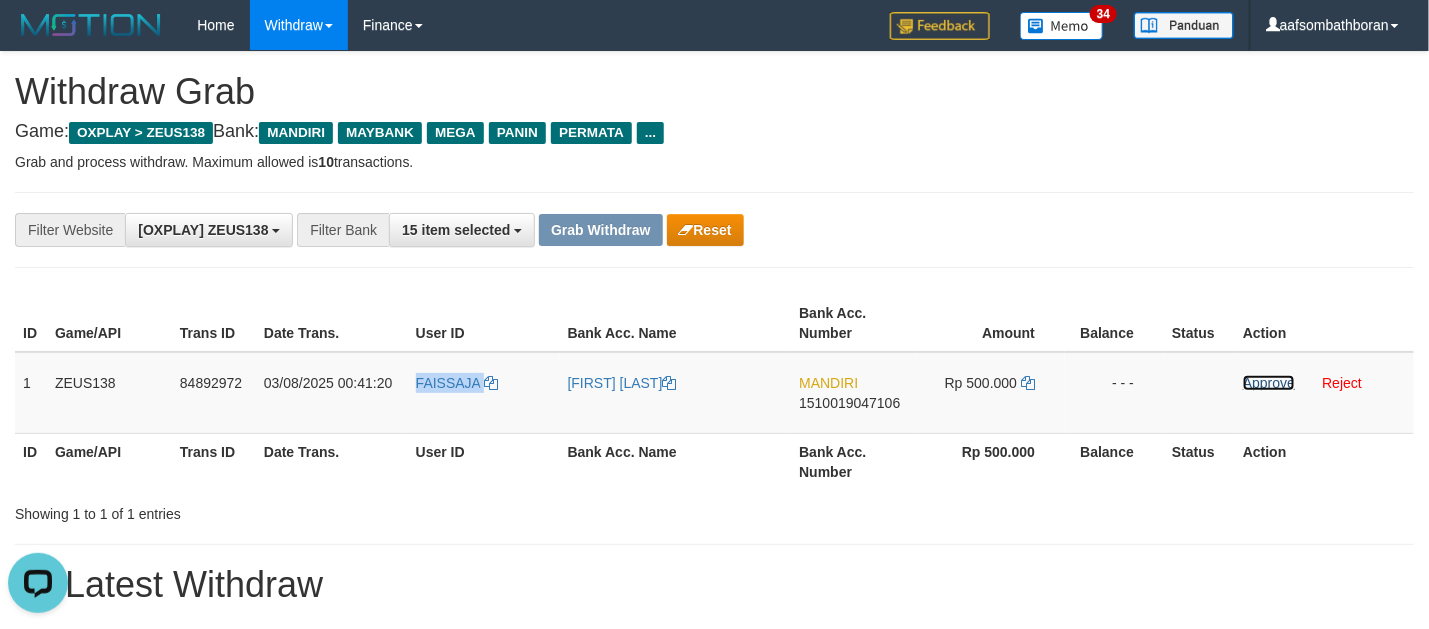 click on "Approve" at bounding box center (1269, 383) 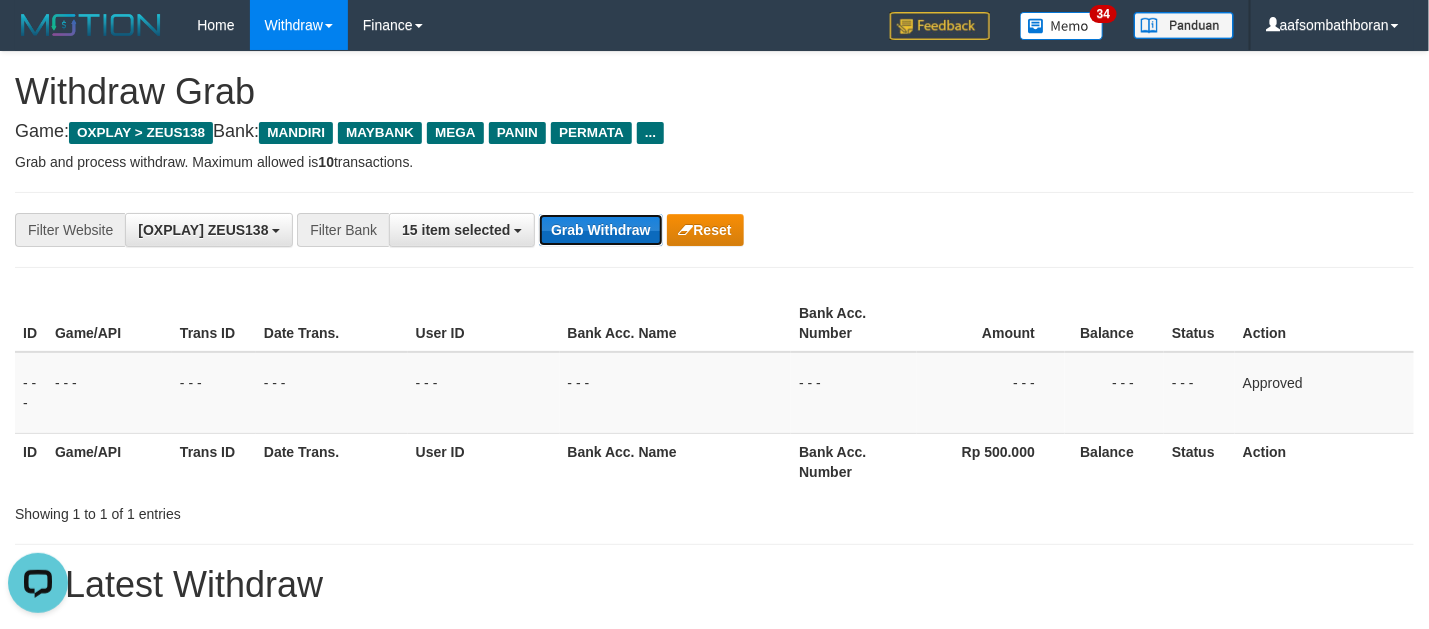 click on "Grab Withdraw" at bounding box center [600, 230] 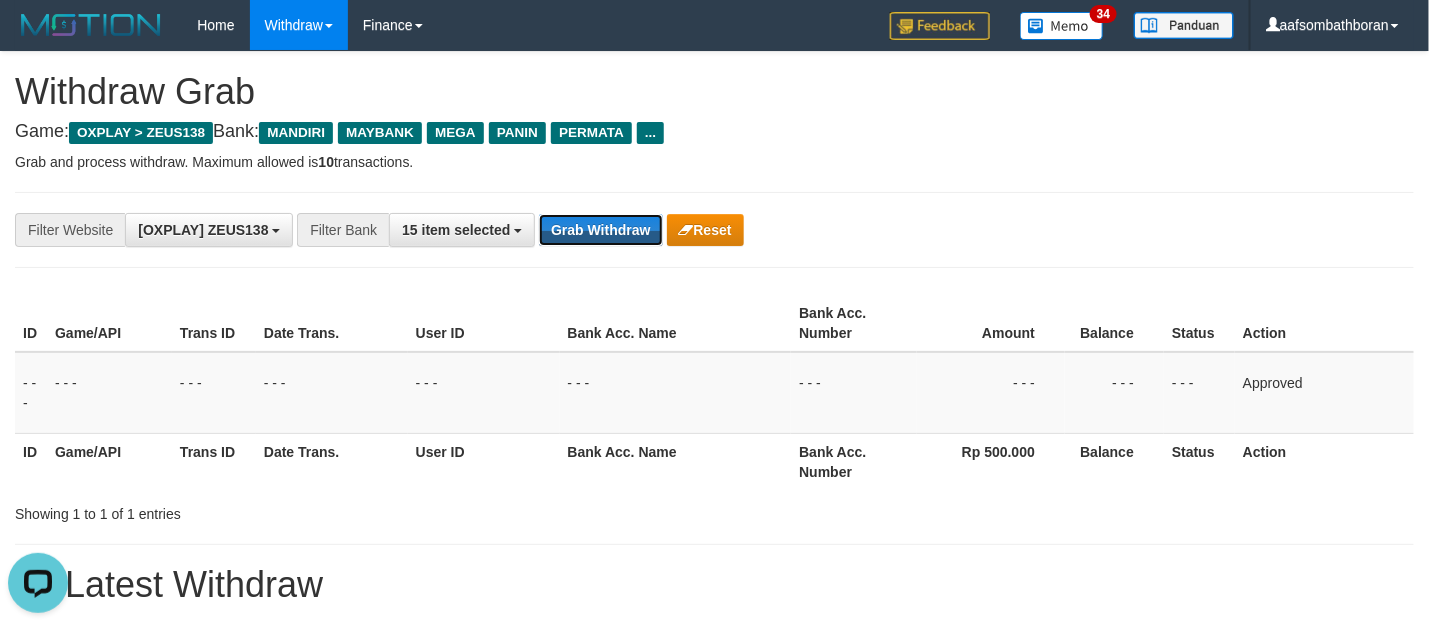drag, startPoint x: 595, startPoint y: 221, endPoint x: 1435, endPoint y: 288, distance: 842.6678 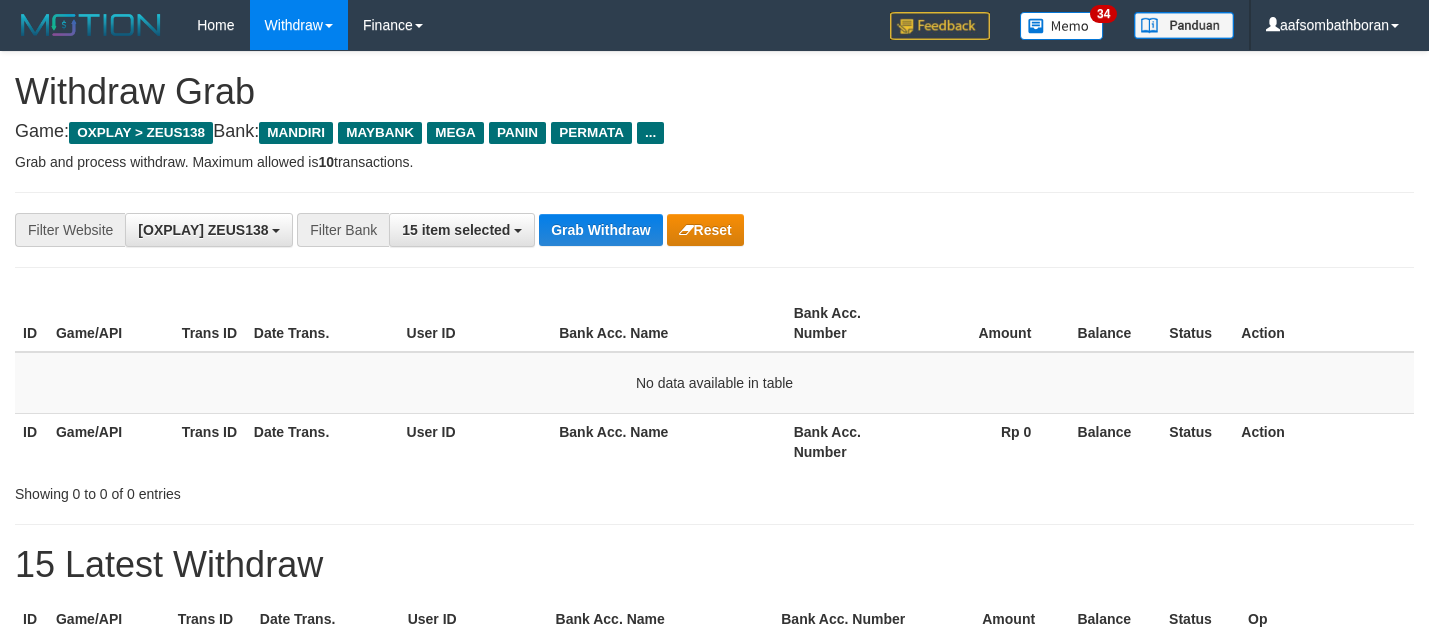 scroll, scrollTop: 0, scrollLeft: 0, axis: both 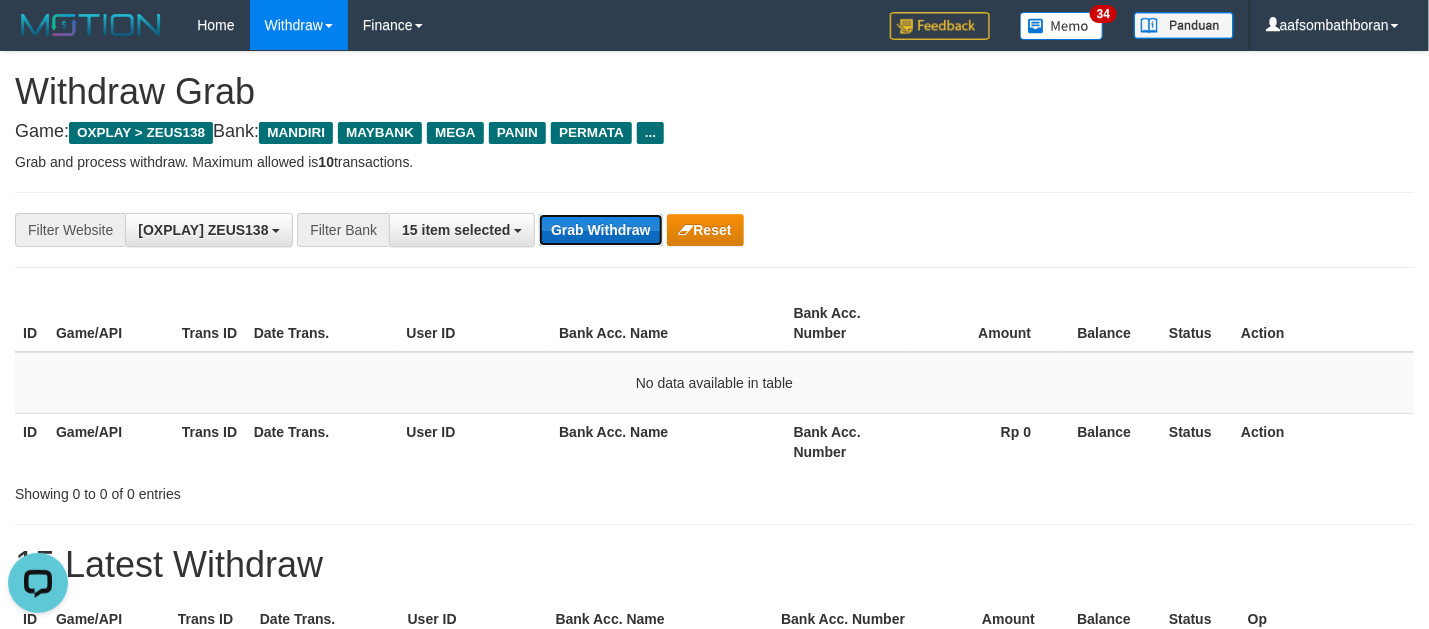click on "Grab Withdraw" at bounding box center [600, 230] 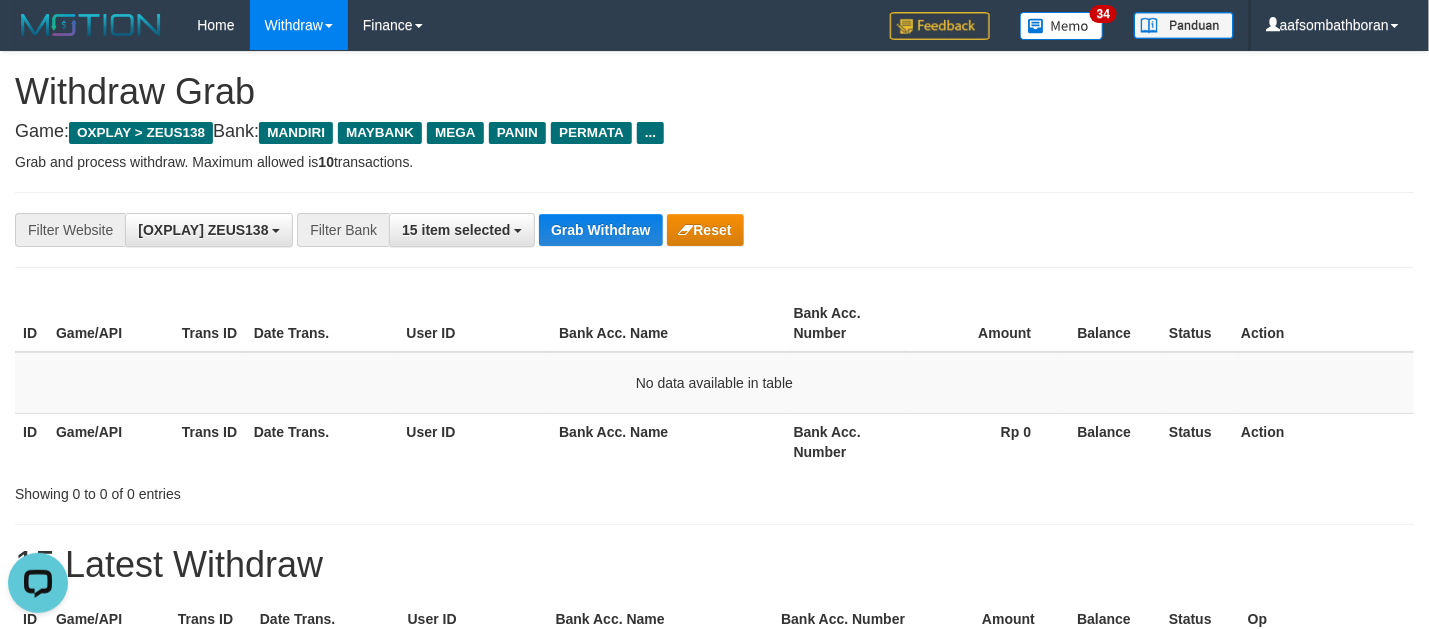 click on "Game:   OXPLAY > ZEUS138    		Bank:   MANDIRI   MAYBANK   MEGA   PANIN   PERMATA   ..." at bounding box center [714, 132] 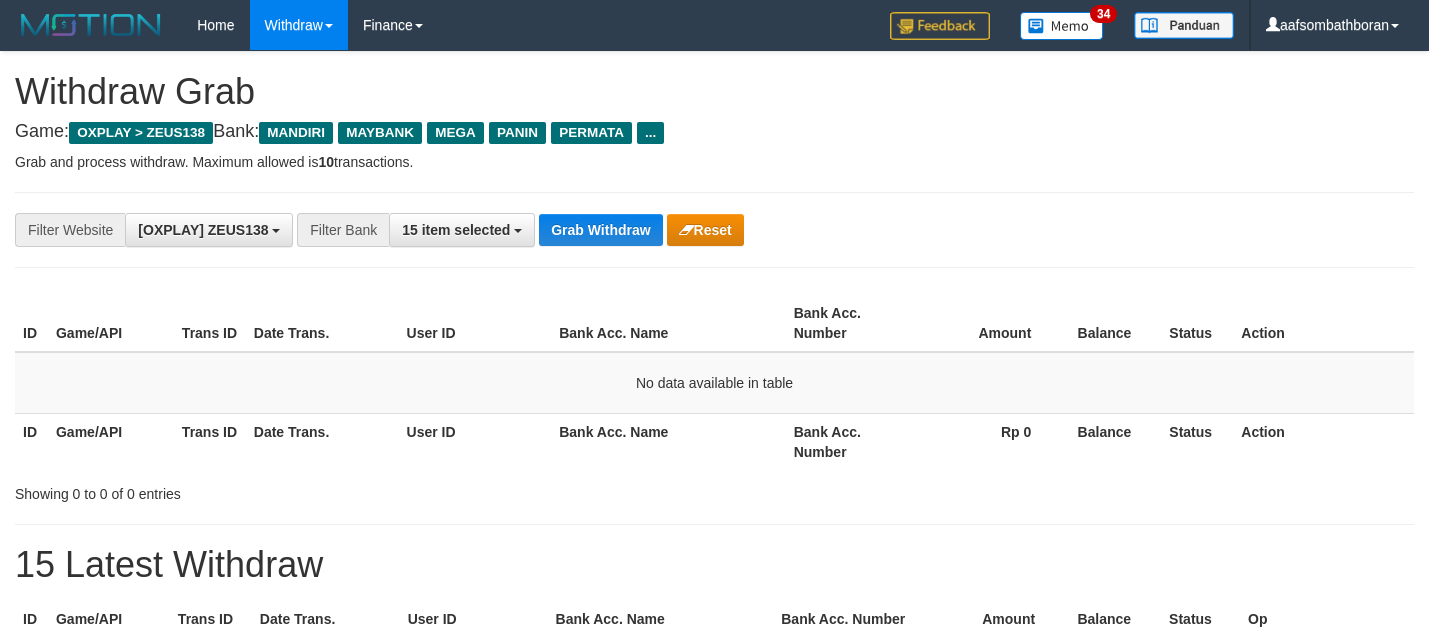 scroll, scrollTop: 0, scrollLeft: 0, axis: both 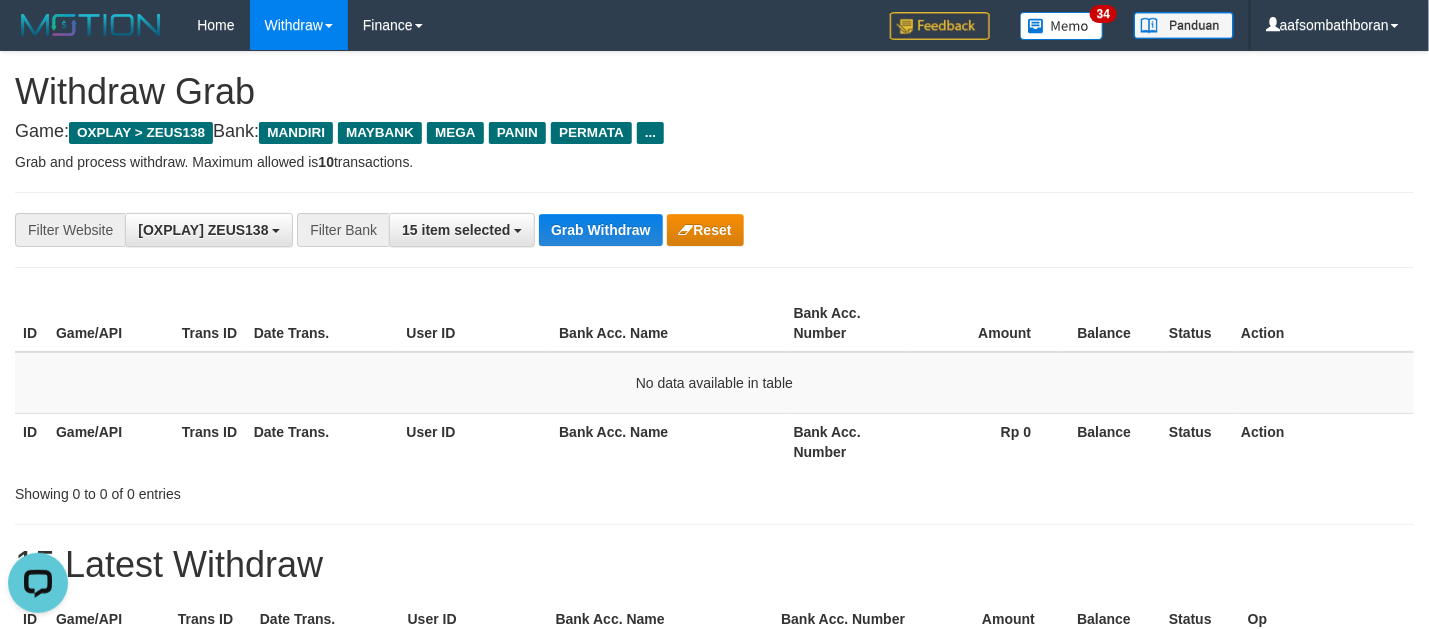 click on "**********" at bounding box center [714, 230] 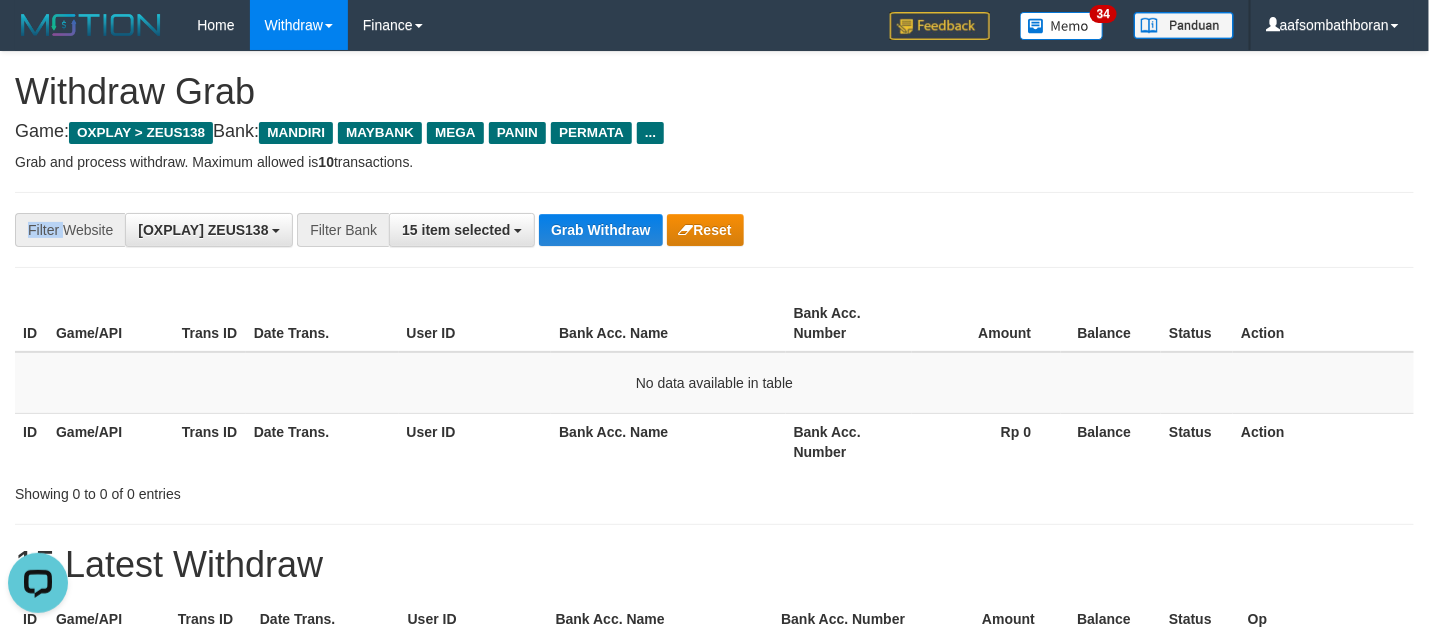 click on "**********" at bounding box center [714, 230] 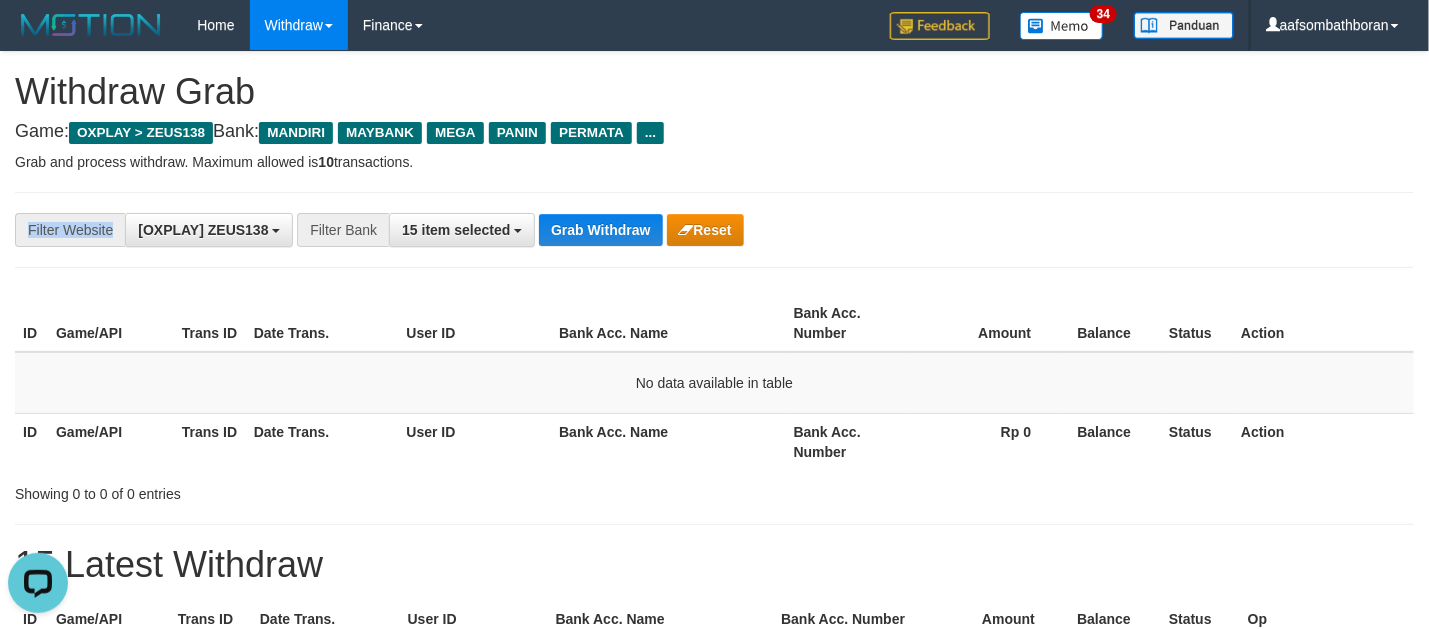 click on "**********" at bounding box center [714, 230] 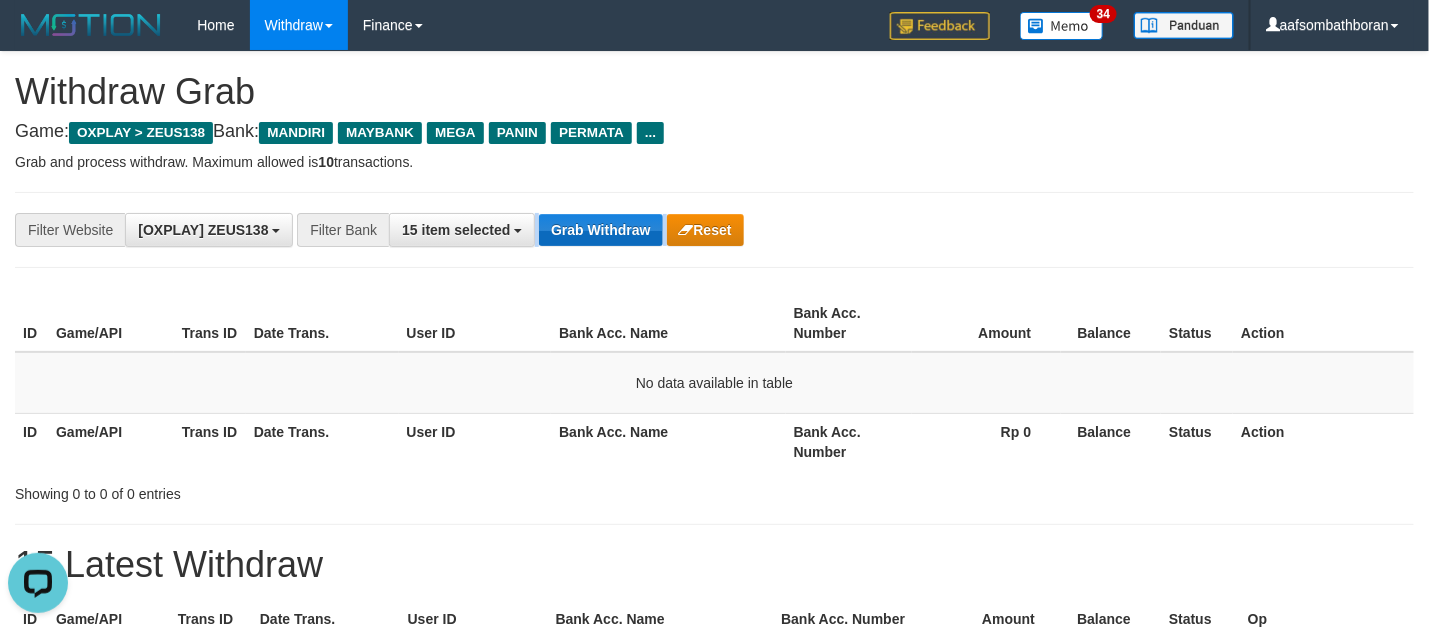 click on "**********" at bounding box center [595, 230] 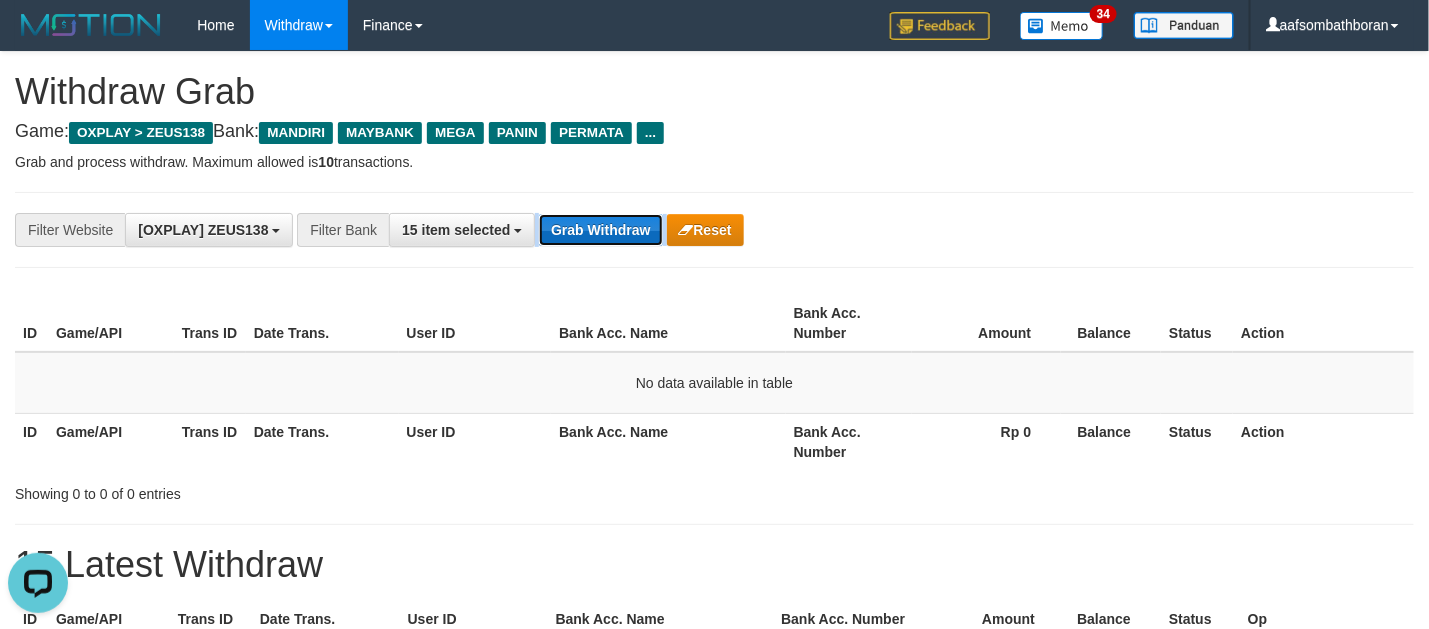 click on "Grab Withdraw" at bounding box center [600, 230] 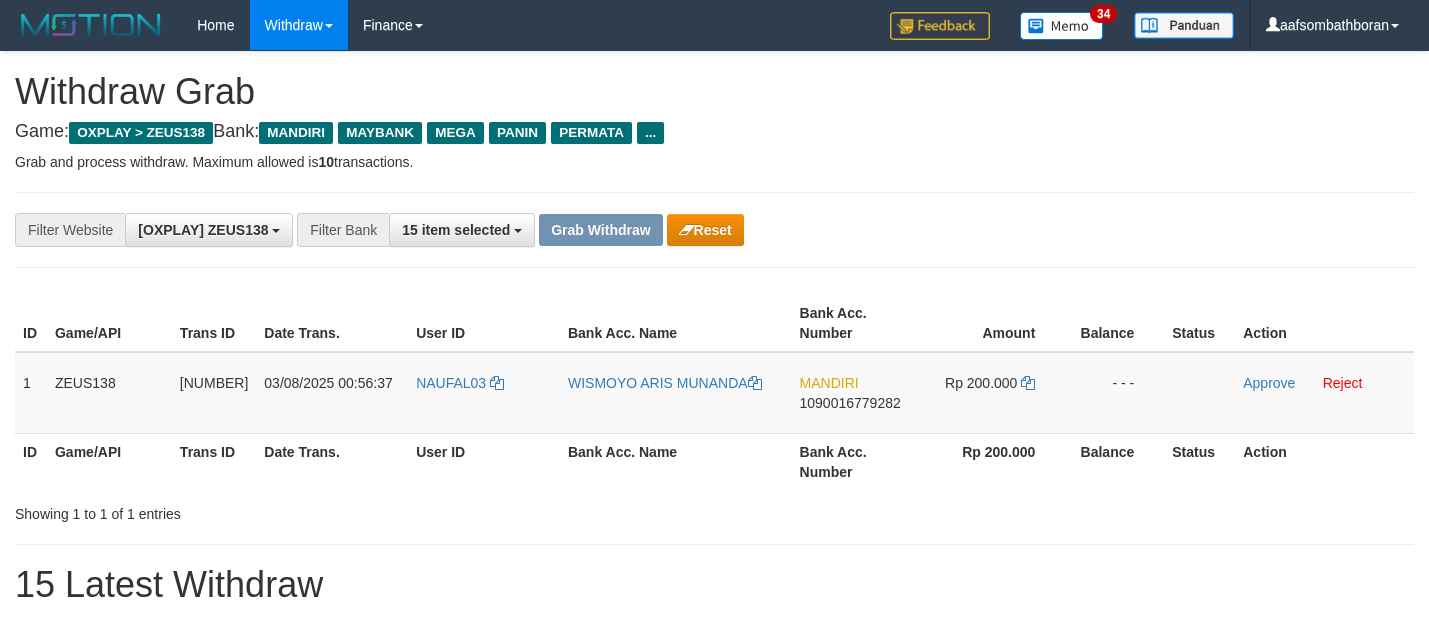 scroll, scrollTop: 0, scrollLeft: 0, axis: both 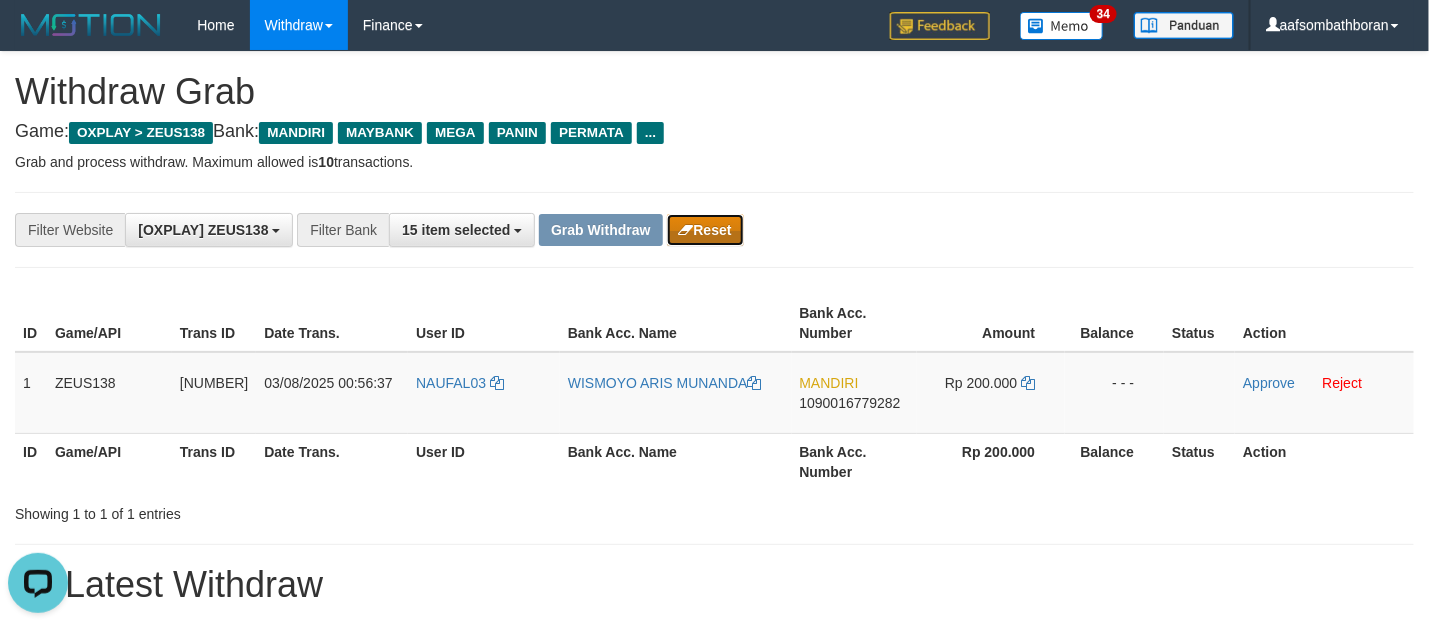 click on "Reset" at bounding box center (705, 230) 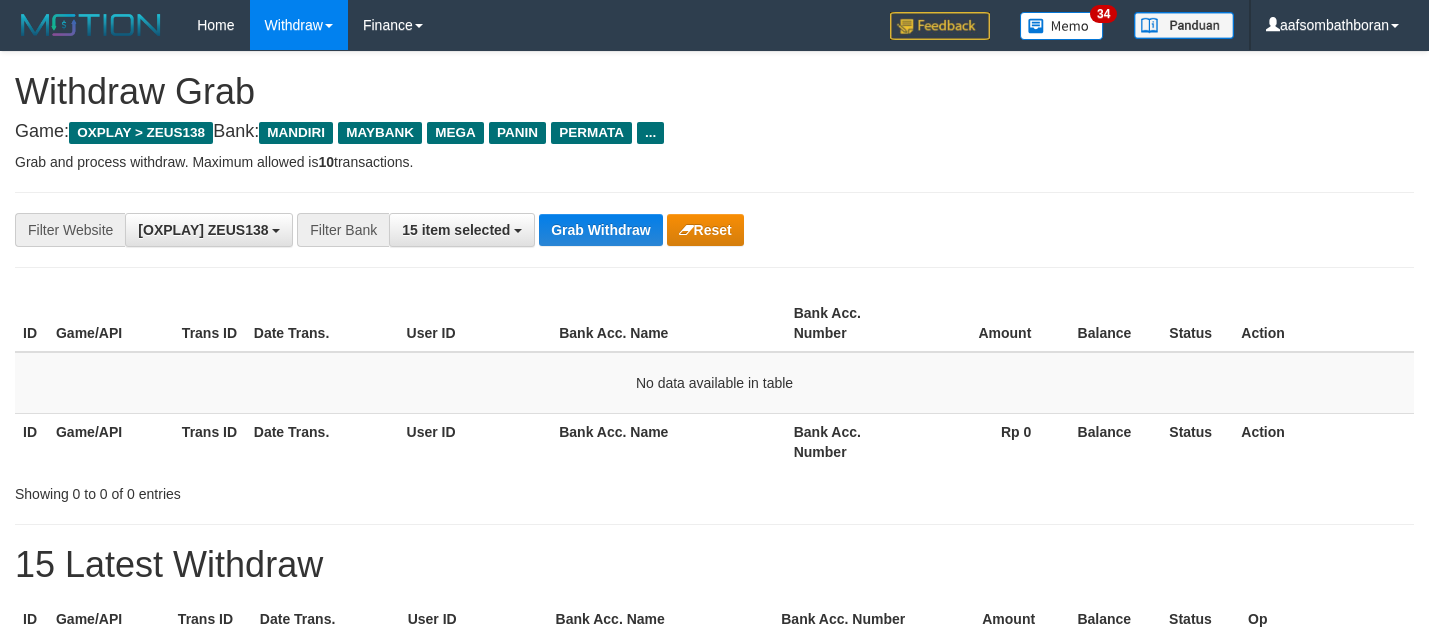 scroll, scrollTop: 0, scrollLeft: 0, axis: both 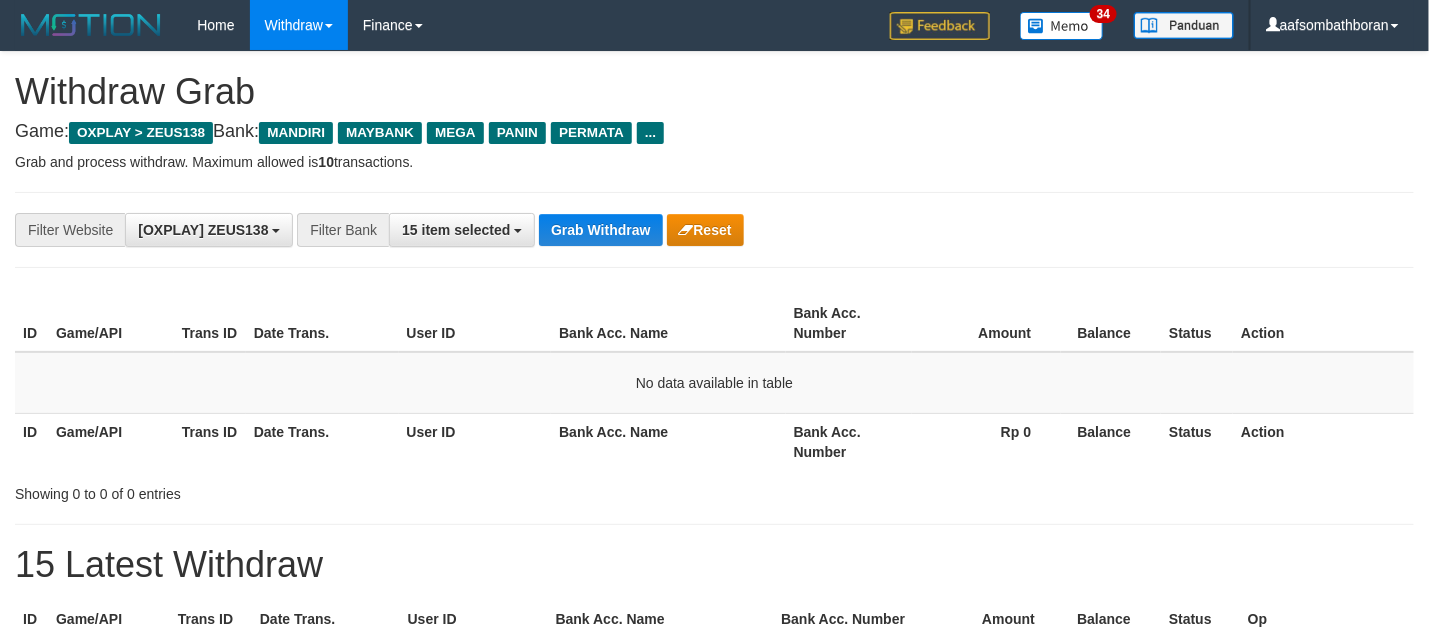 click on "**********" at bounding box center [714, 230] 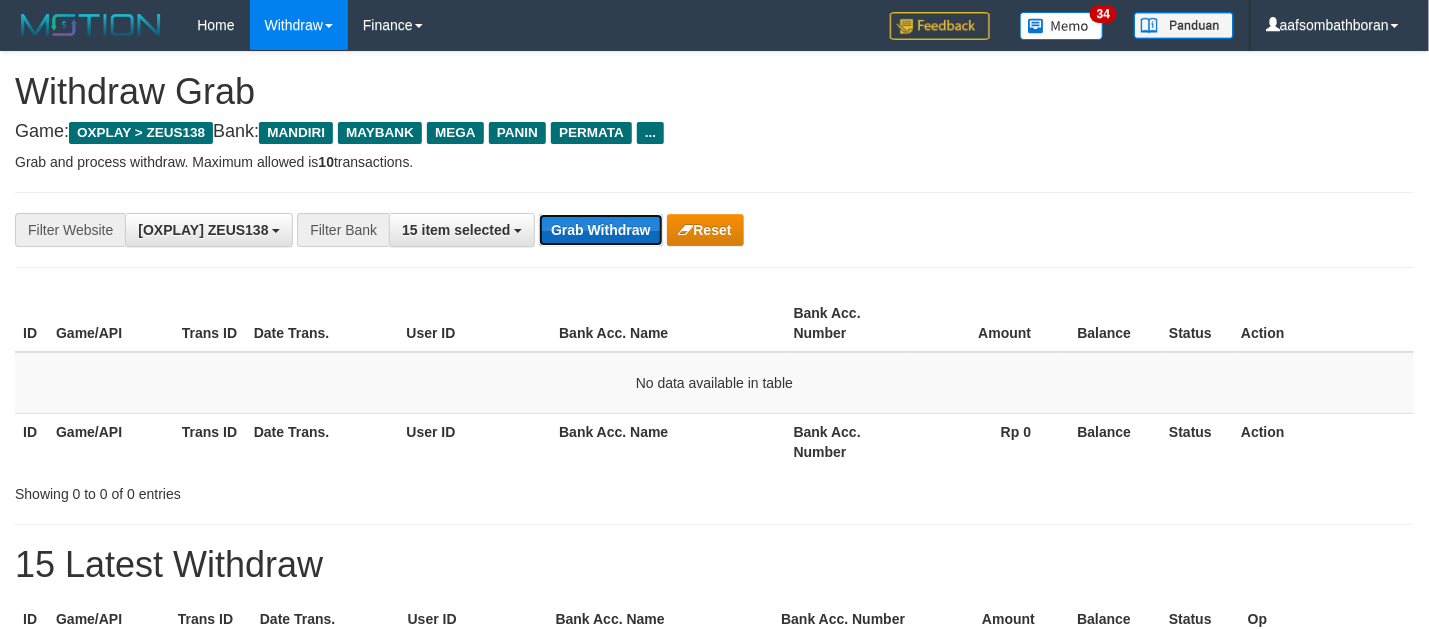 click on "Grab Withdraw" at bounding box center [600, 230] 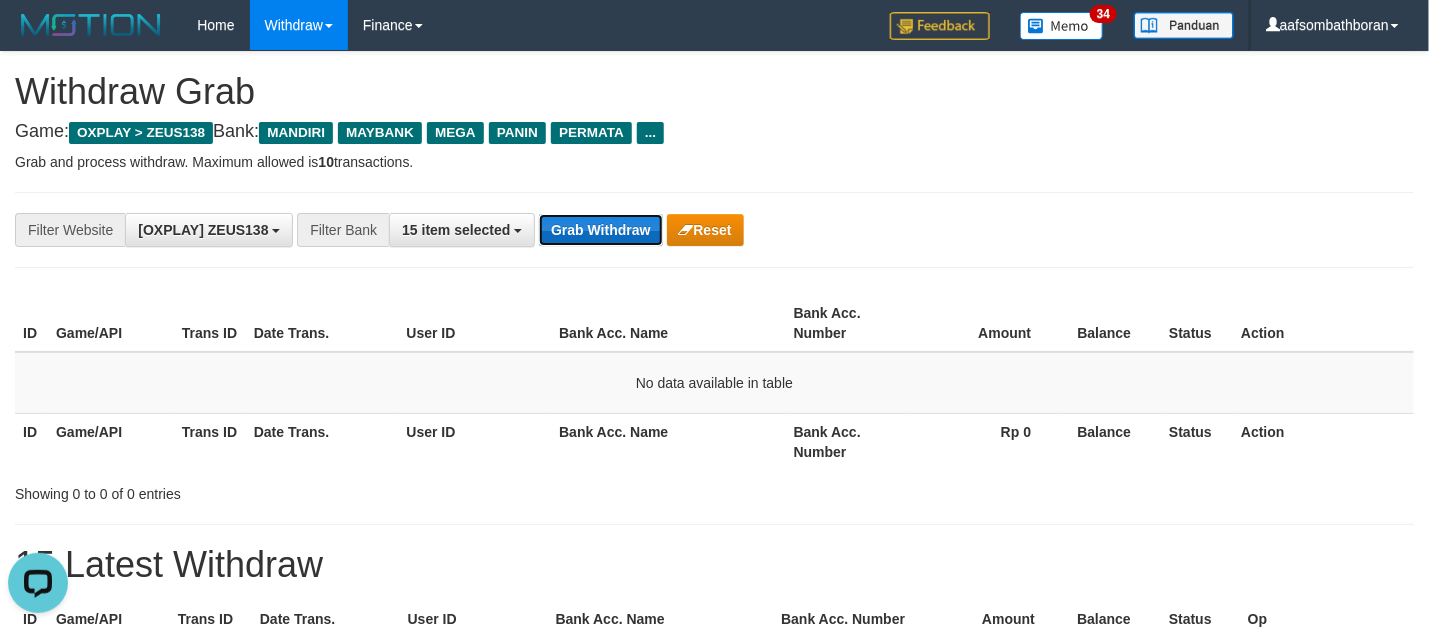 scroll, scrollTop: 0, scrollLeft: 0, axis: both 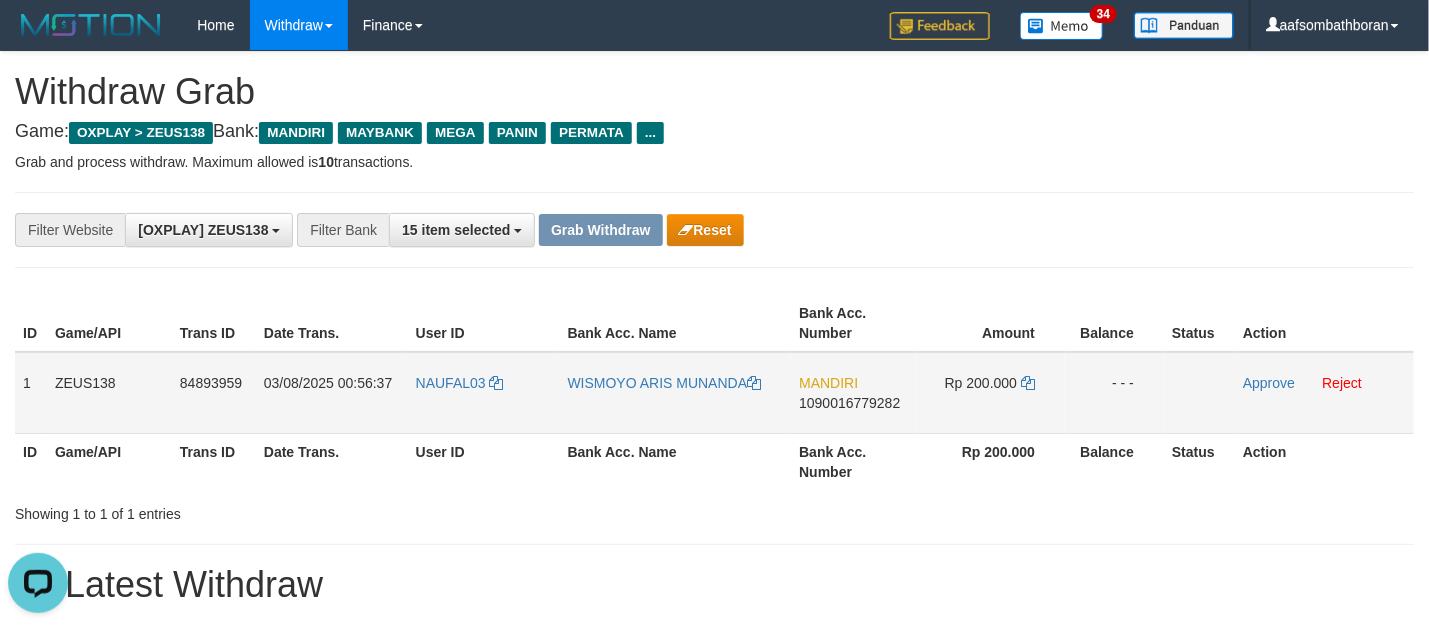 click on "1090016779282" at bounding box center (849, 403) 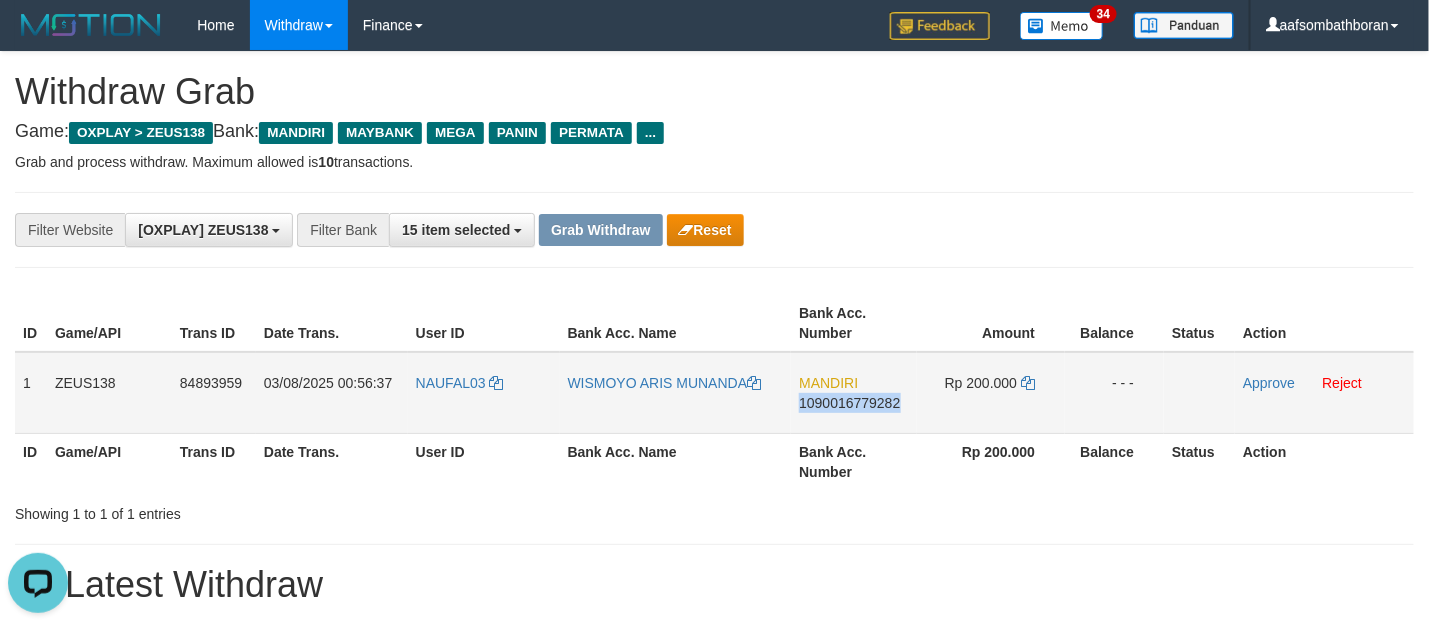 click on "MANDIRI
[ACCOUNT_NUMBER]" at bounding box center (854, 393) 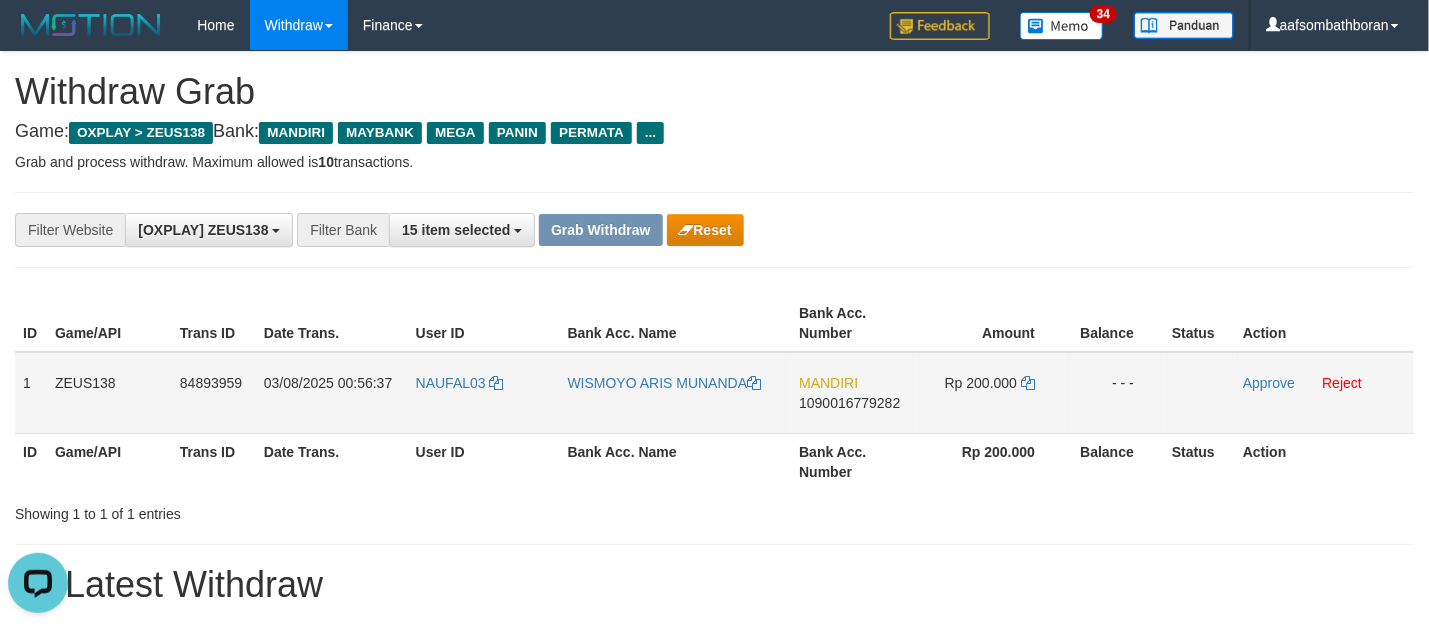 click on "Rp 200.000" at bounding box center (991, 393) 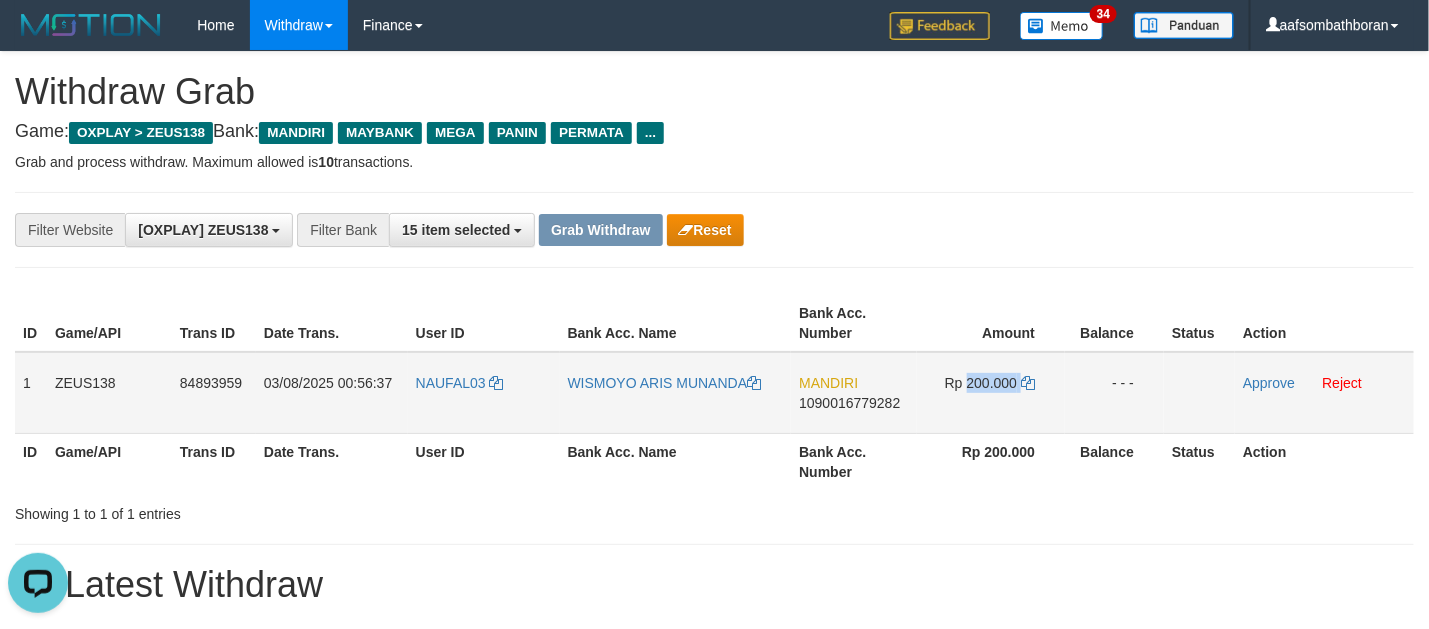 click on "Rp 200.000" at bounding box center (991, 393) 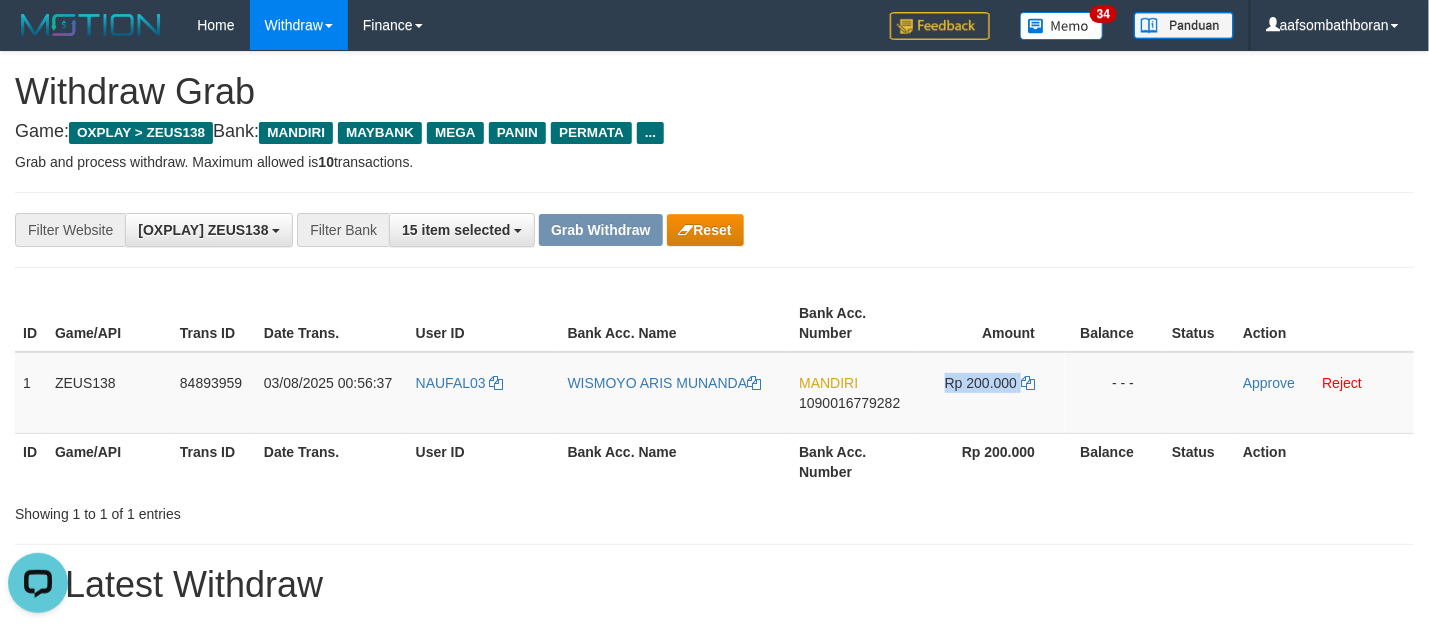 copy on "Rp 200.000" 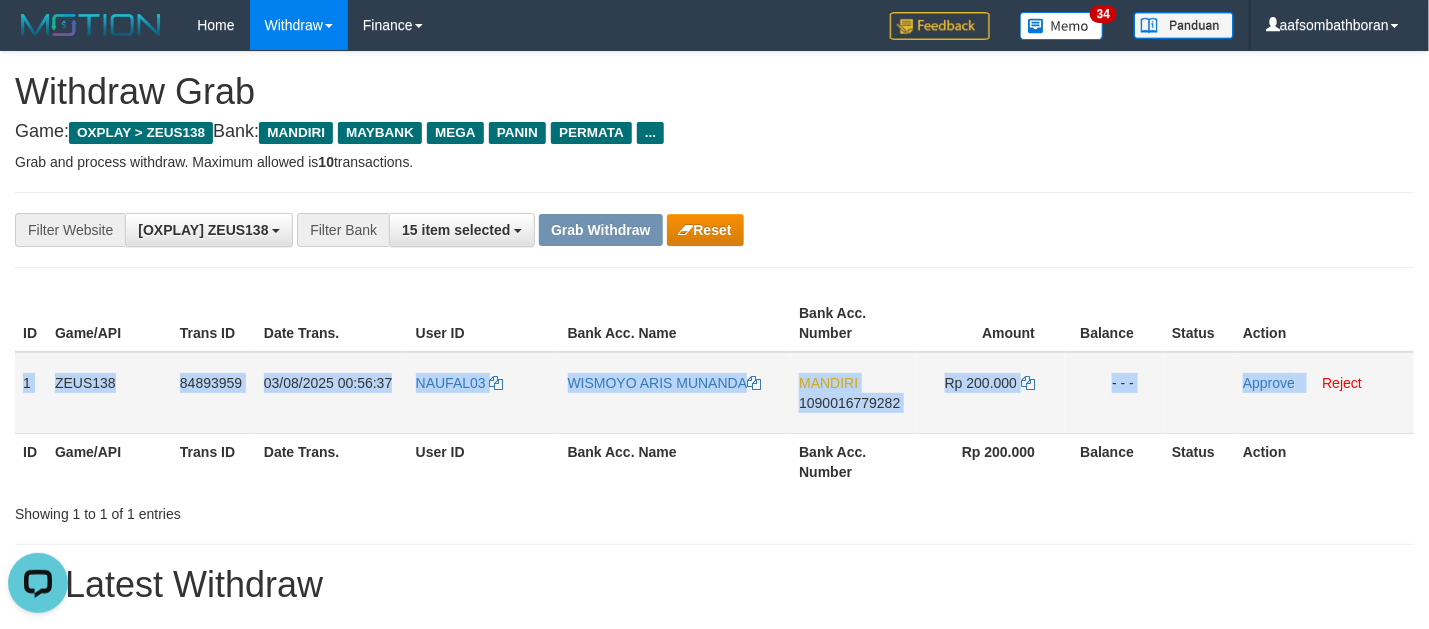 drag, startPoint x: 23, startPoint y: 381, endPoint x: 1309, endPoint y: 390, distance: 1286.0315 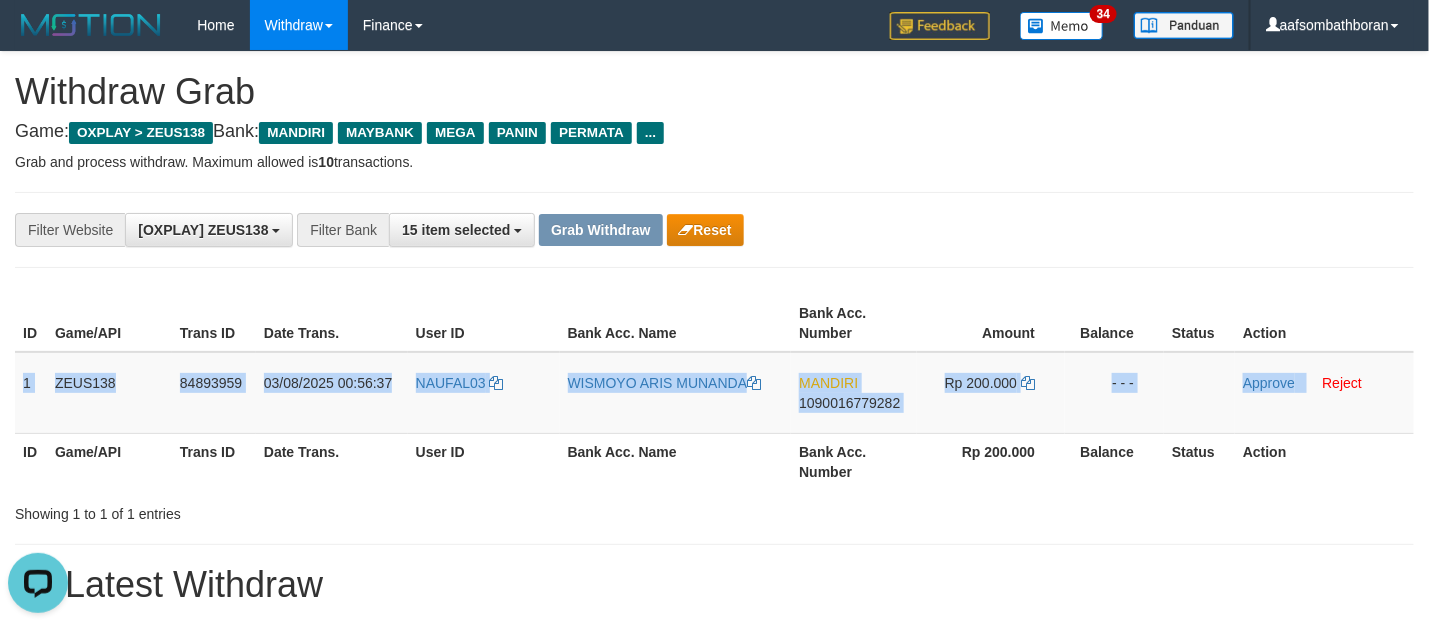 copy on "1
ZEUS138
84893959
03/08/2025 00:56:37
NAUFAL03
[FIRST] [LAST]
MANDIRI
1090016779282
Rp 200.000
- - -
Approve" 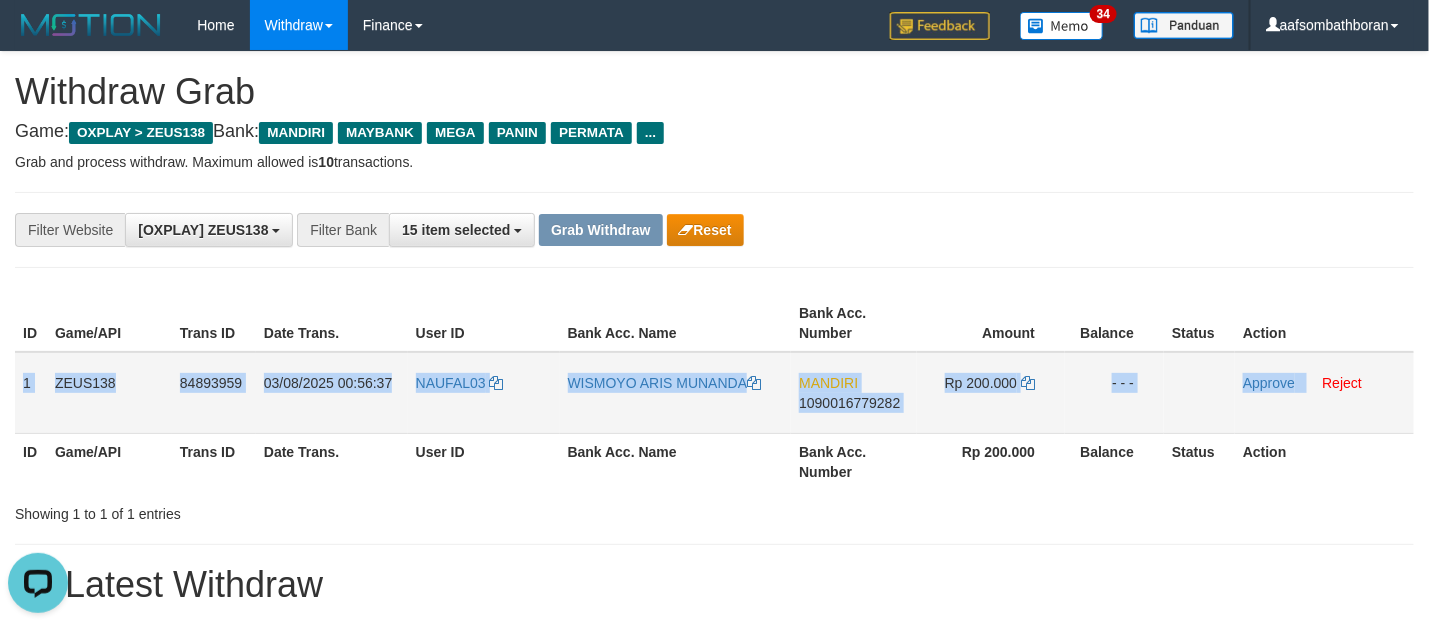 click on "NAUFAL03" at bounding box center [484, 393] 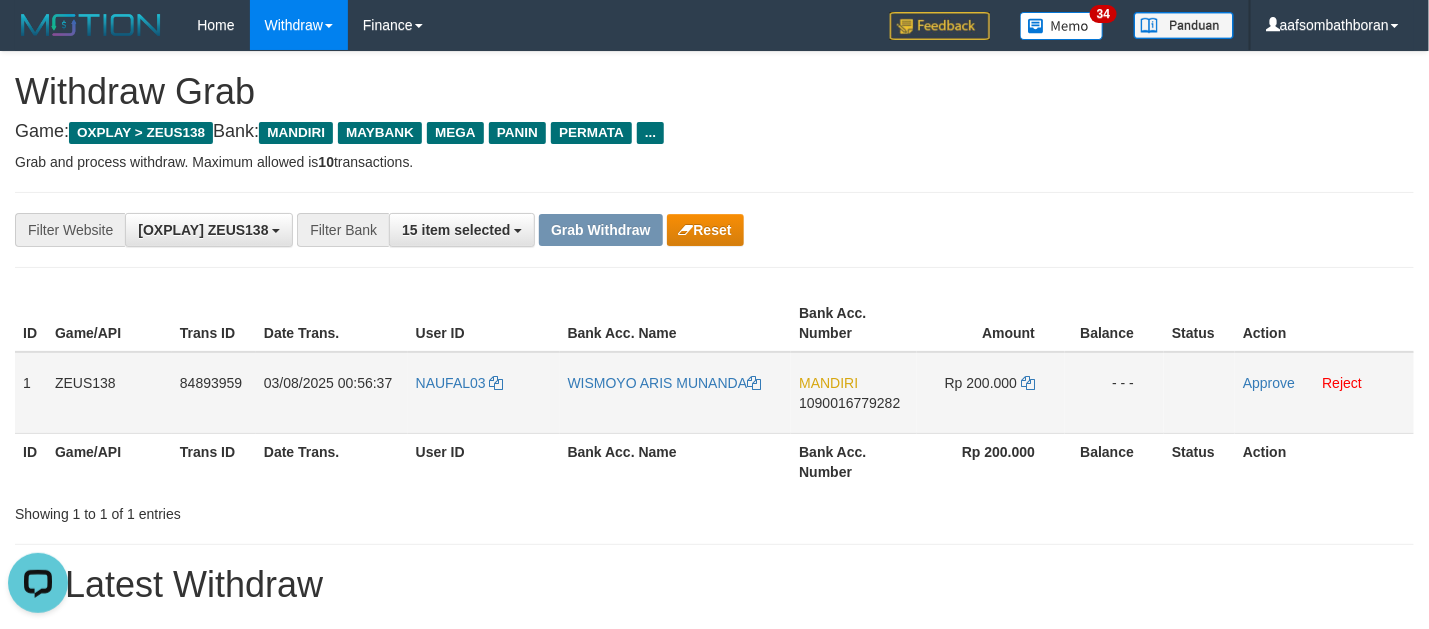 click on "WISMOYO ARIS MUNANDA" at bounding box center [676, 393] 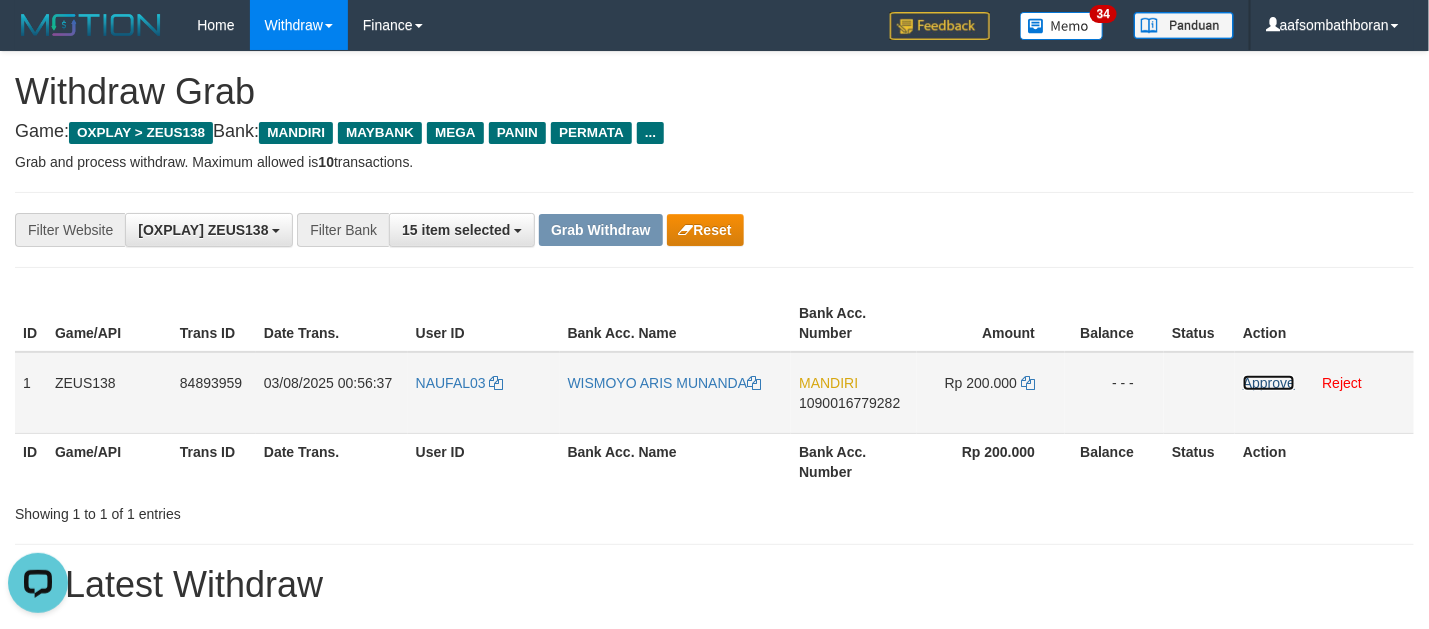 click on "Approve" at bounding box center [1269, 383] 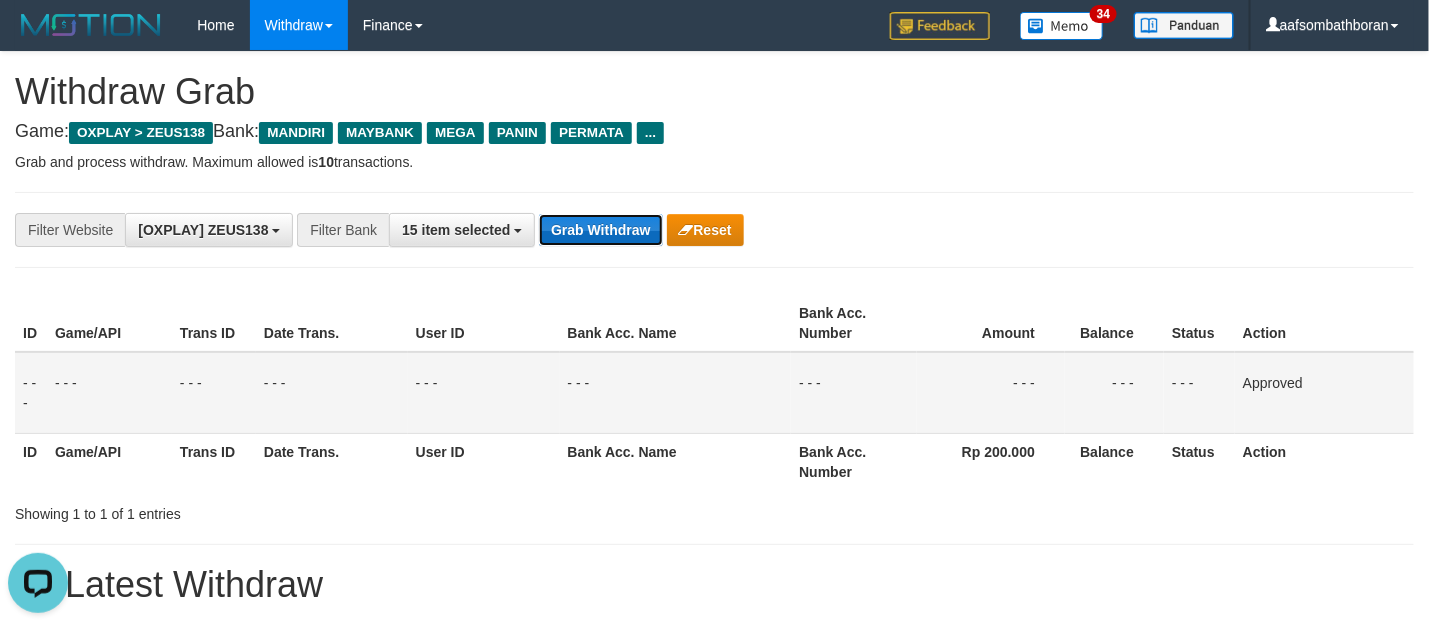 click on "Grab Withdraw" at bounding box center [600, 230] 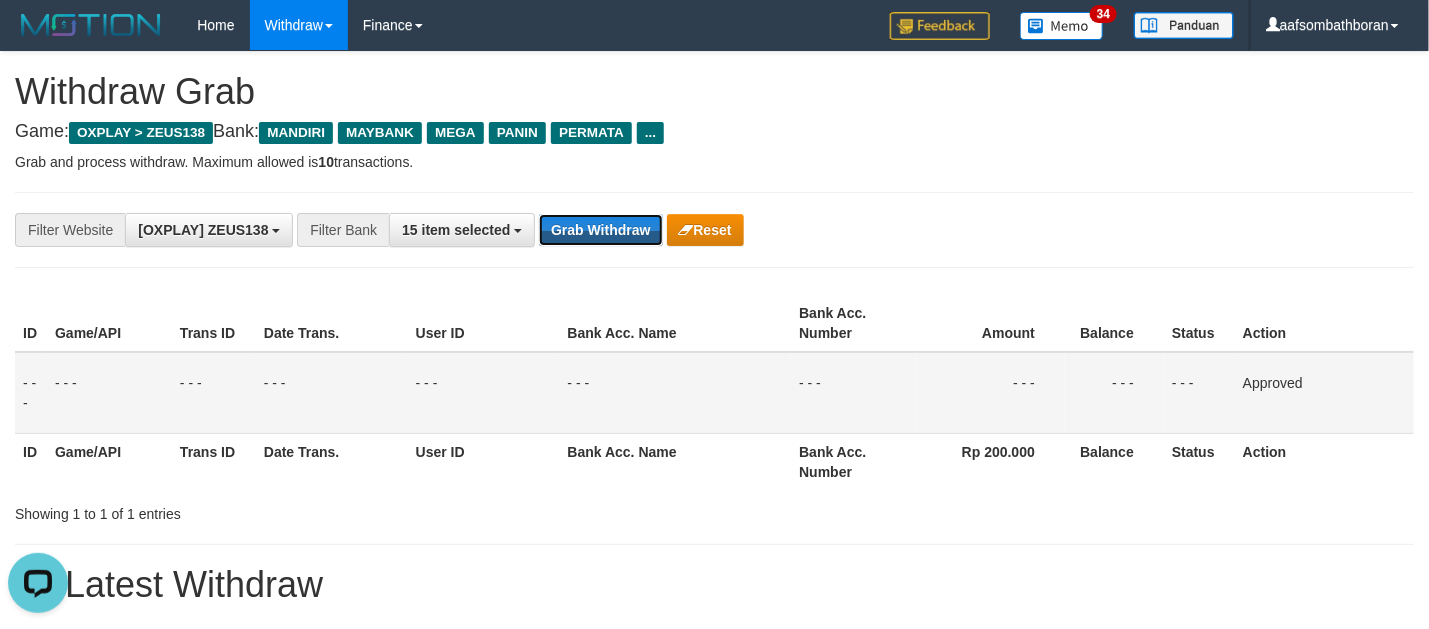 type 